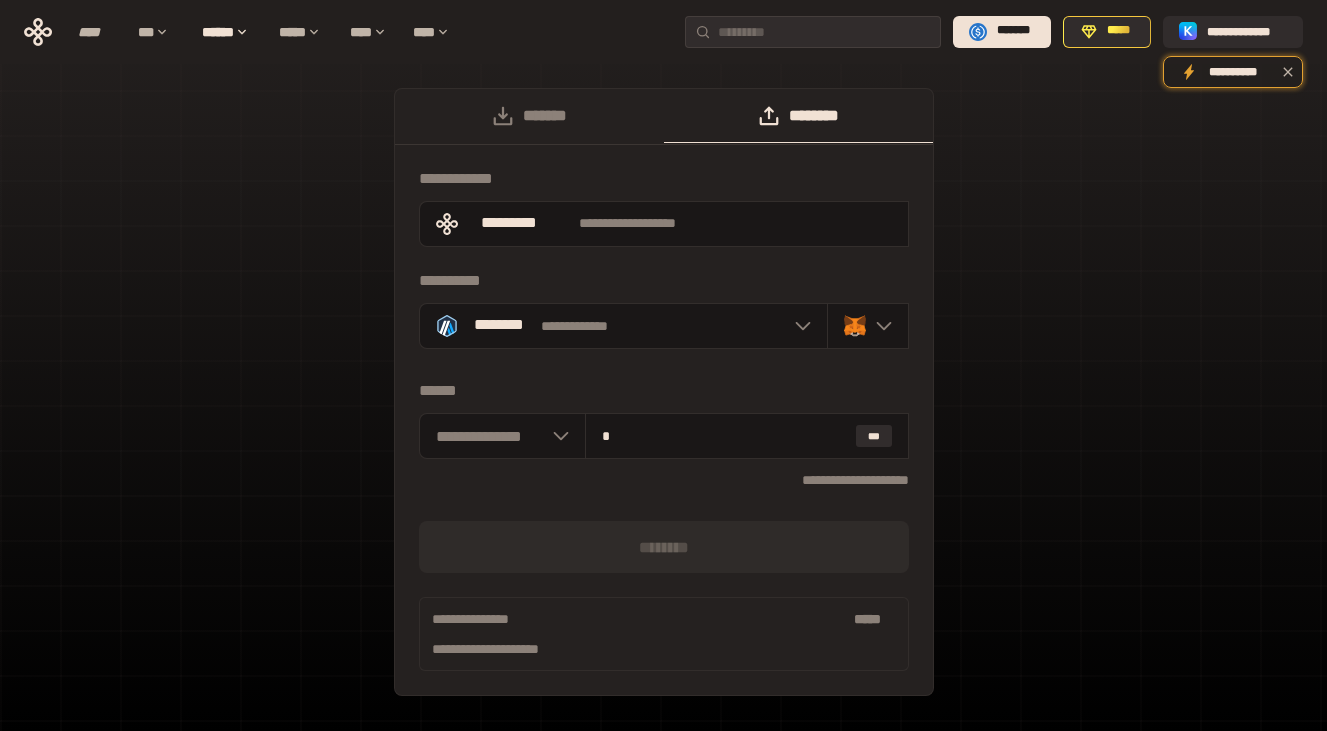 scroll, scrollTop: 0, scrollLeft: 0, axis: both 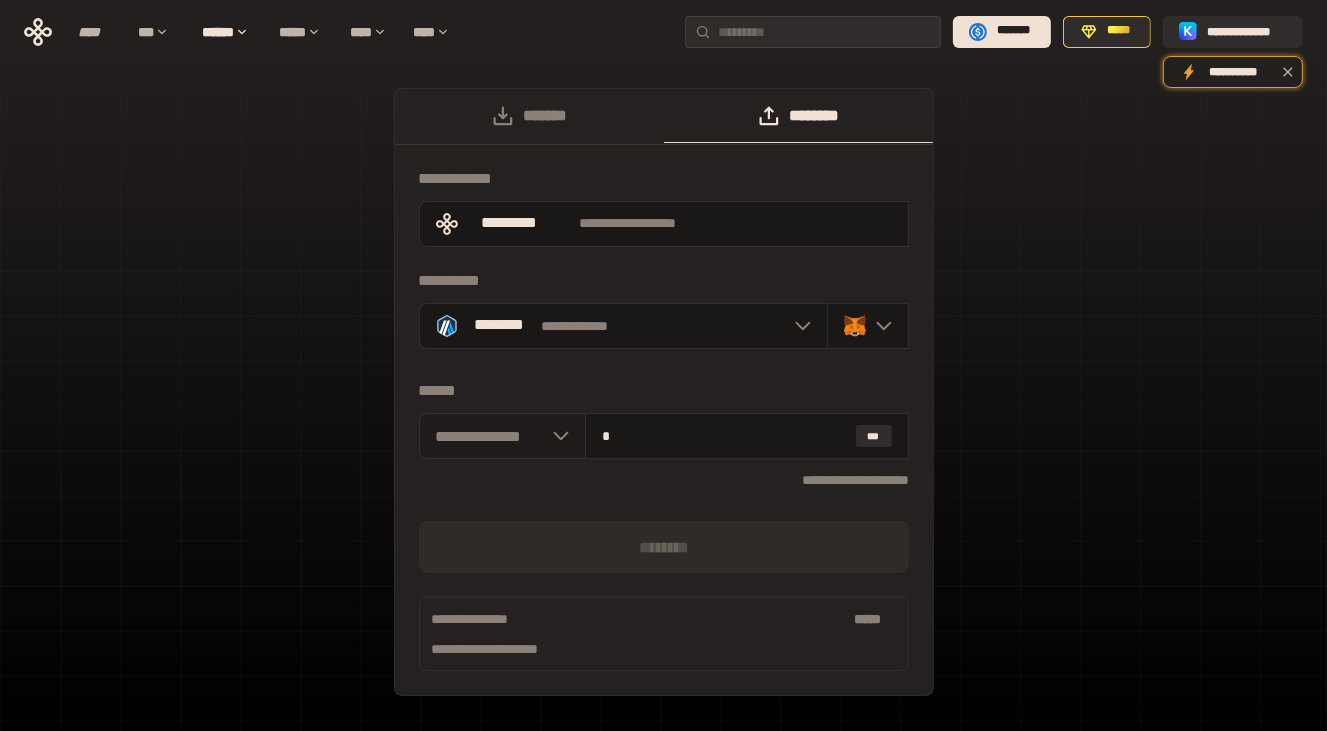 click on "**********" at bounding box center [503, 436] 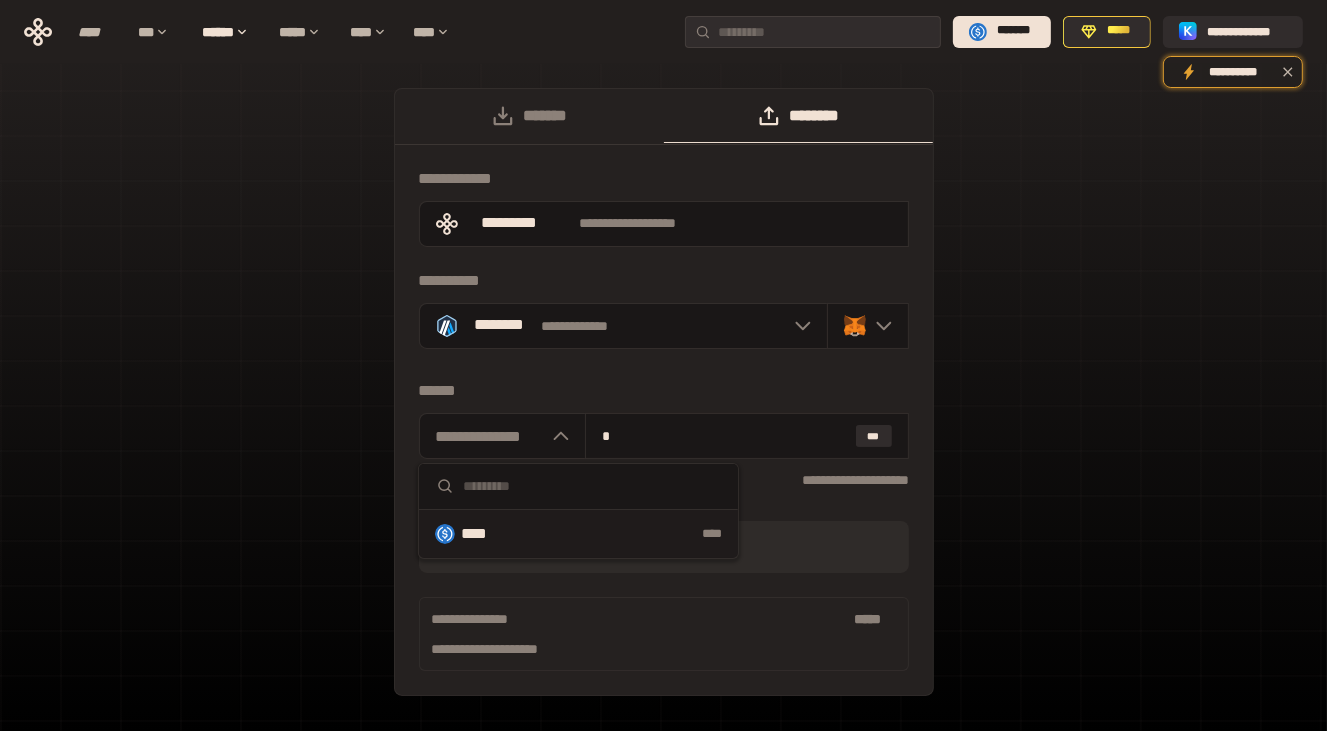 click on "****" at bounding box center [626, 534] 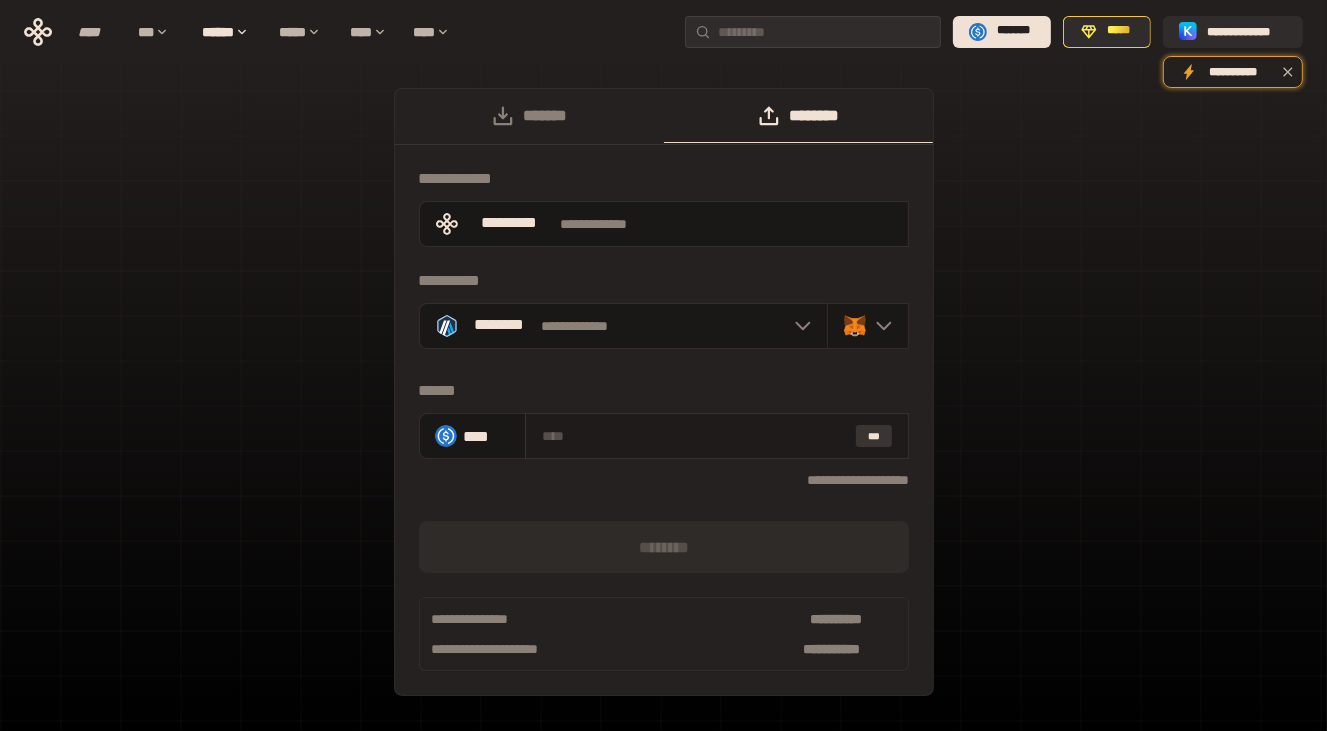 click on "***" at bounding box center [874, 436] 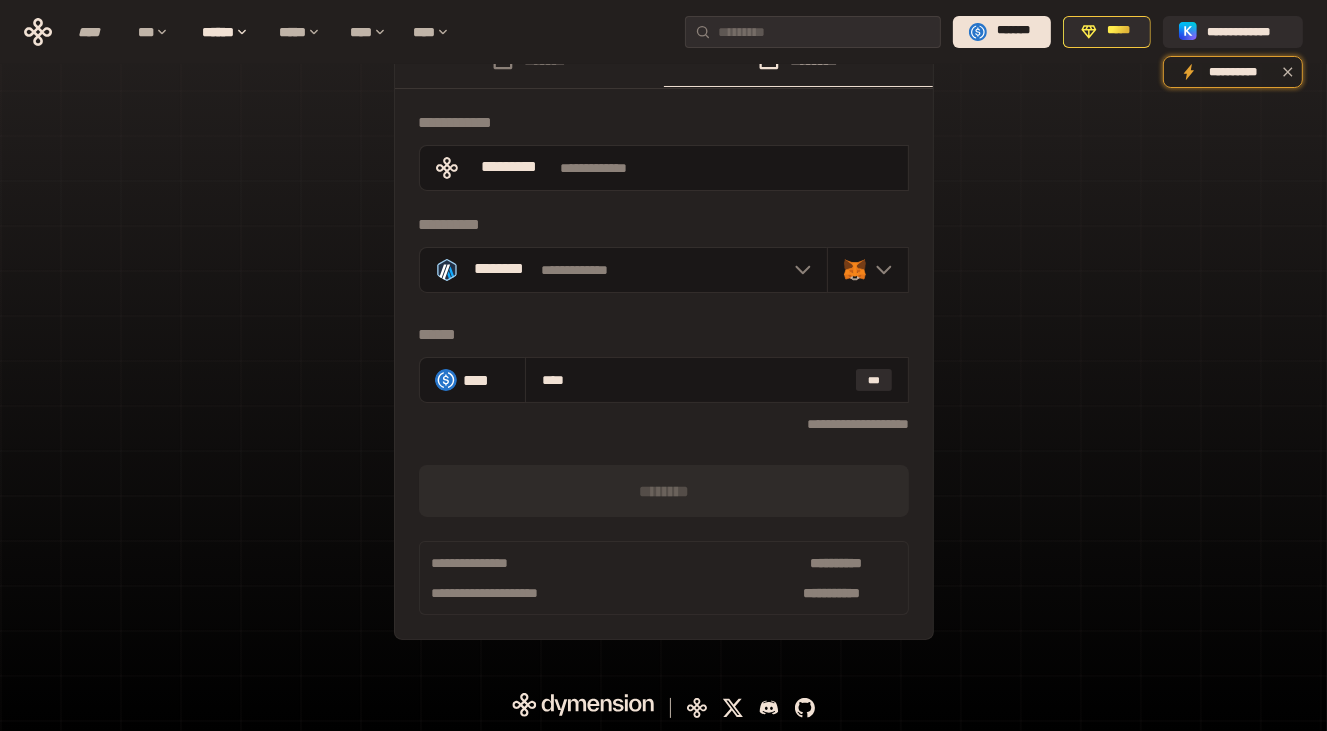 scroll, scrollTop: 0, scrollLeft: 0, axis: both 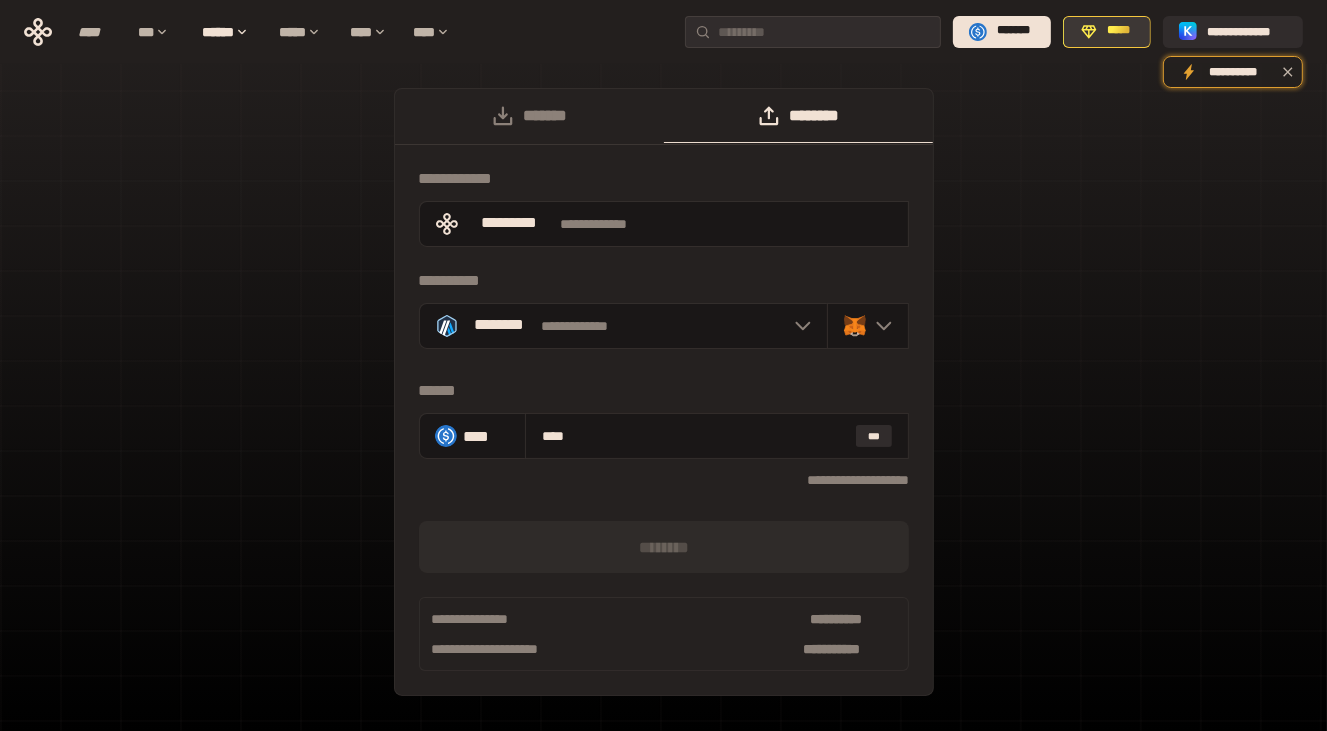 click on "*****" at bounding box center (1107, 32) 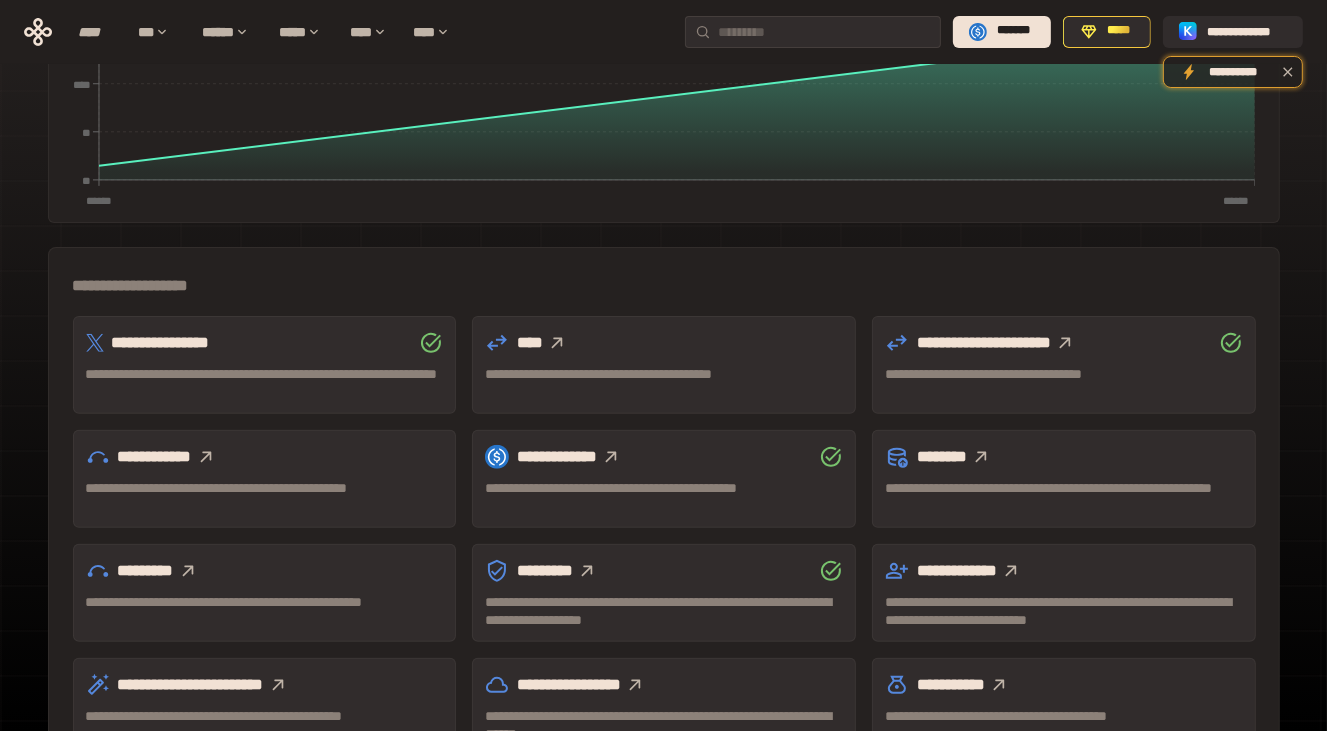 scroll, scrollTop: 500, scrollLeft: 0, axis: vertical 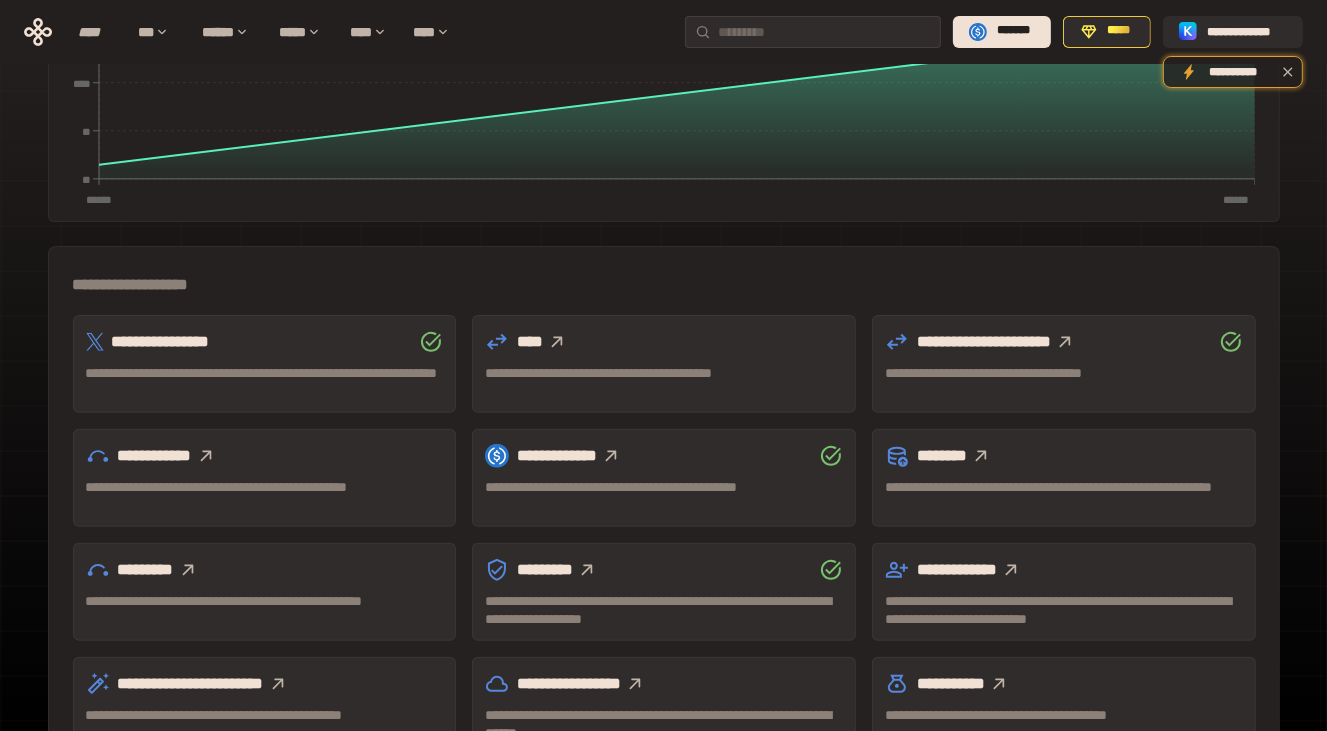 click 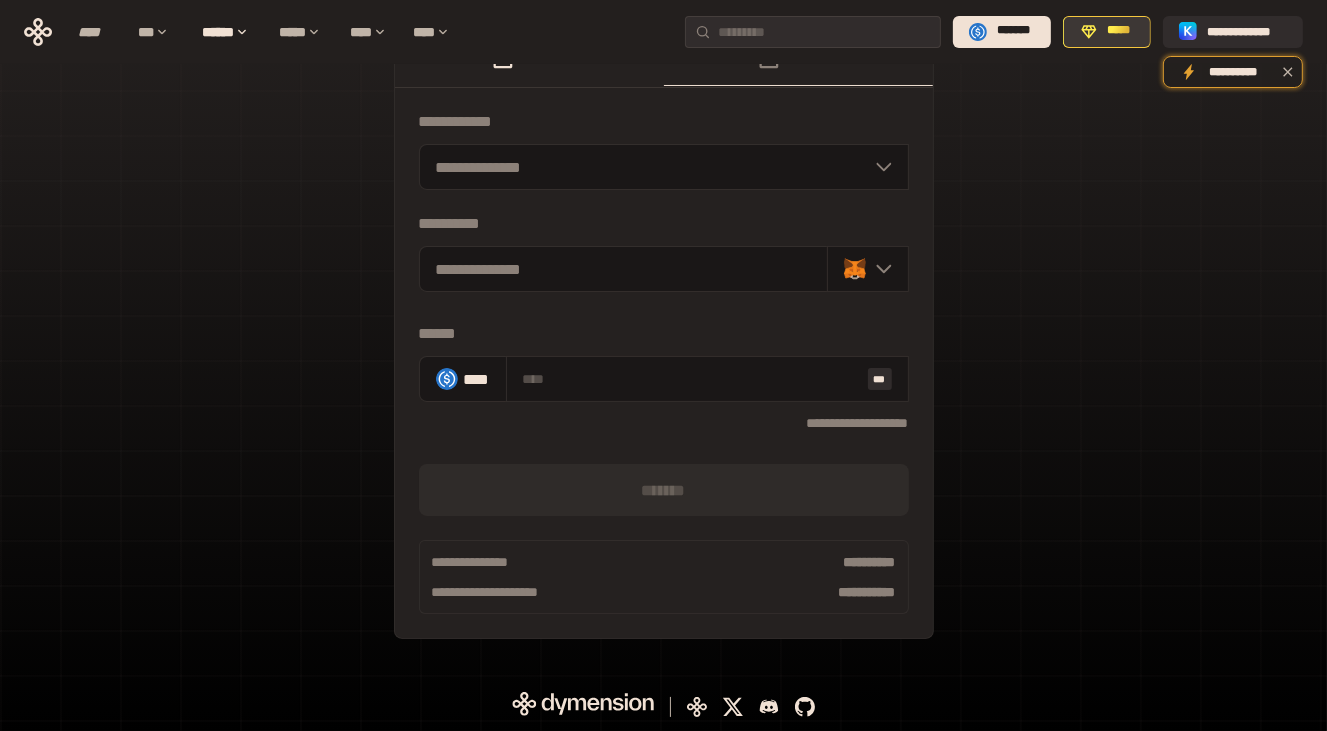 type on "****" 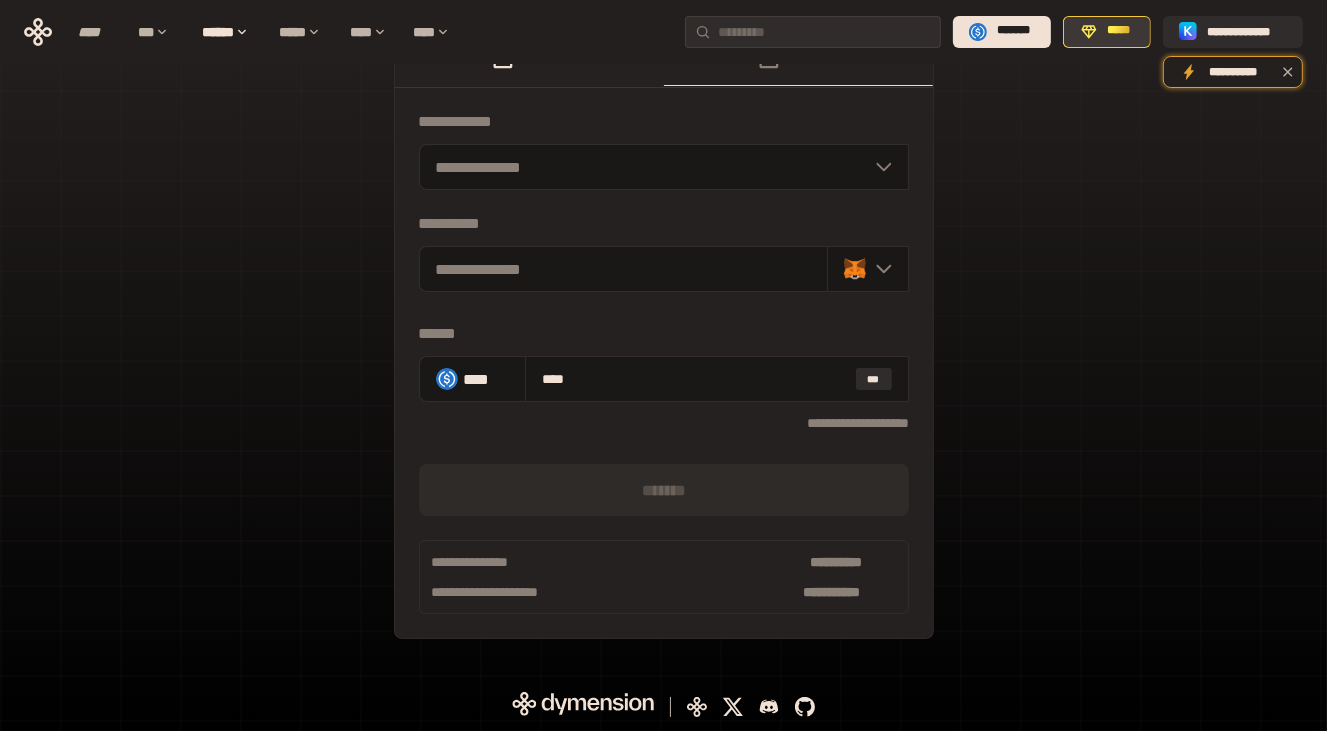 scroll, scrollTop: 56, scrollLeft: 0, axis: vertical 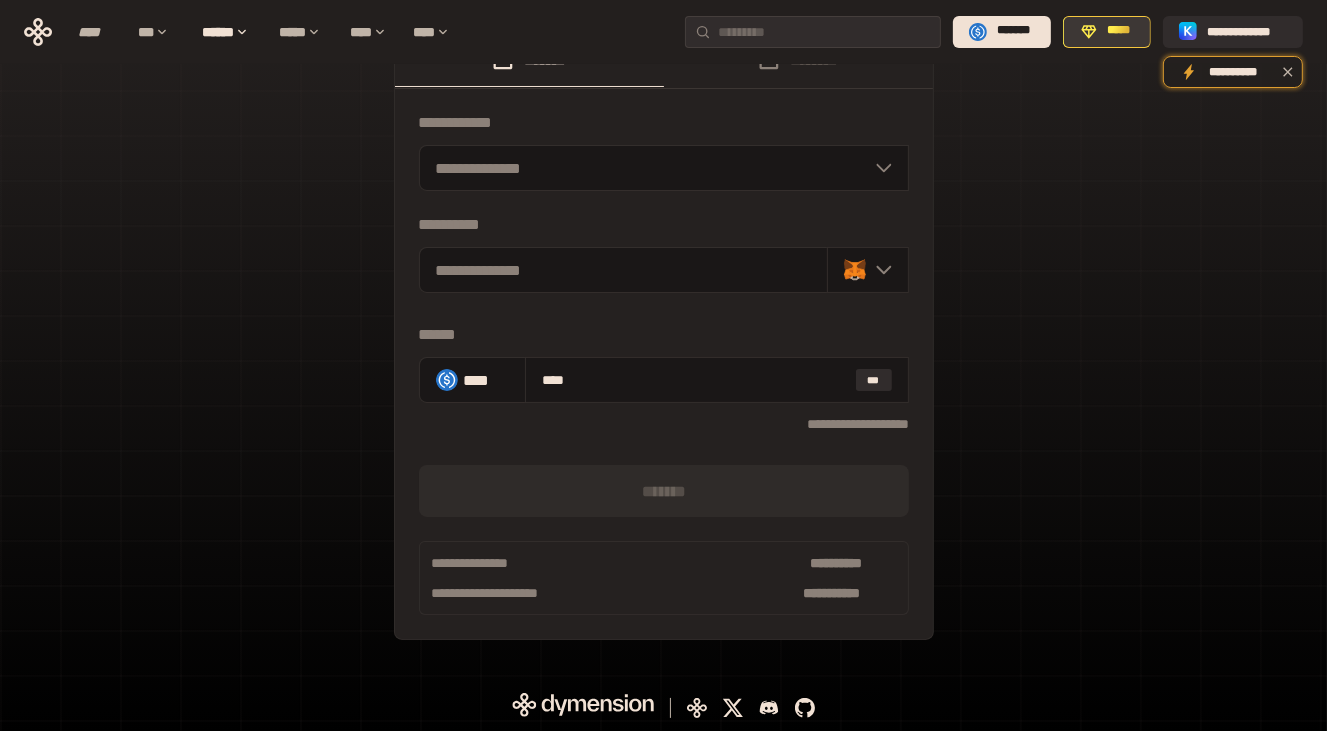 click on "*****" at bounding box center (1118, 31) 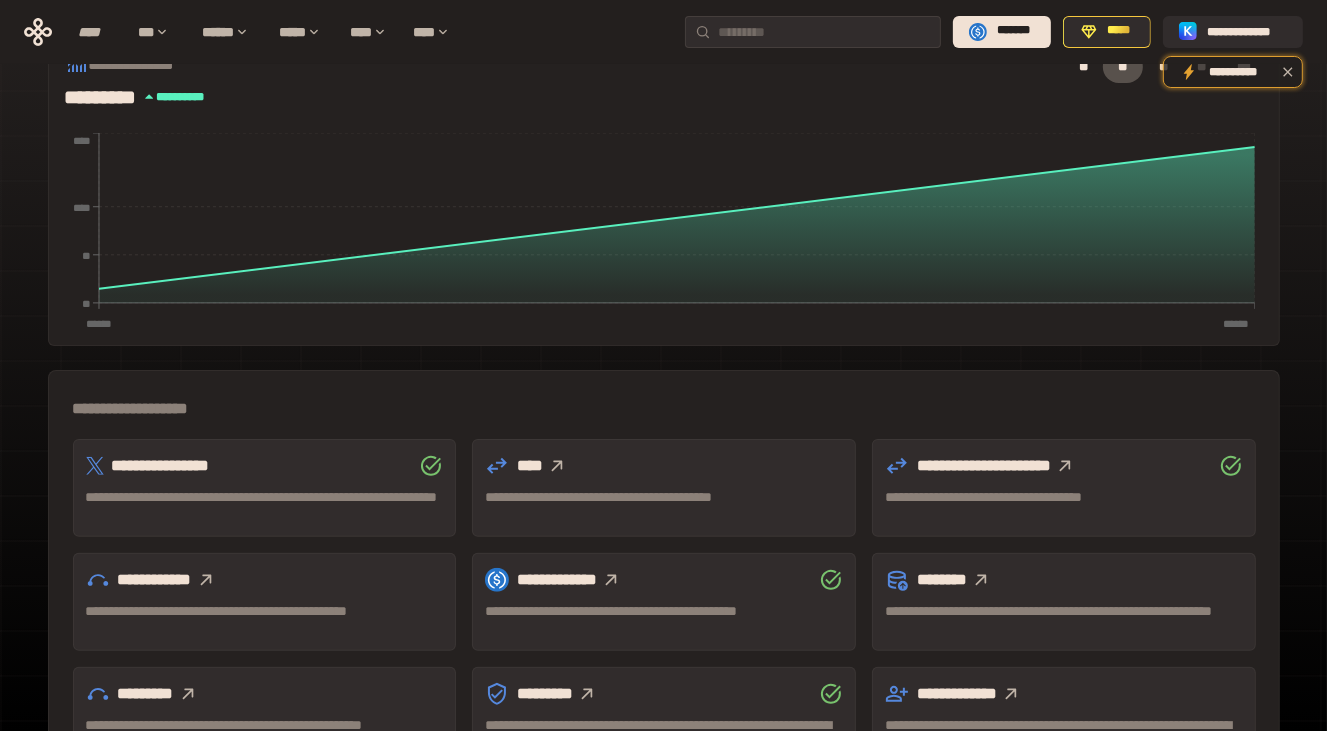 scroll, scrollTop: 553, scrollLeft: 0, axis: vertical 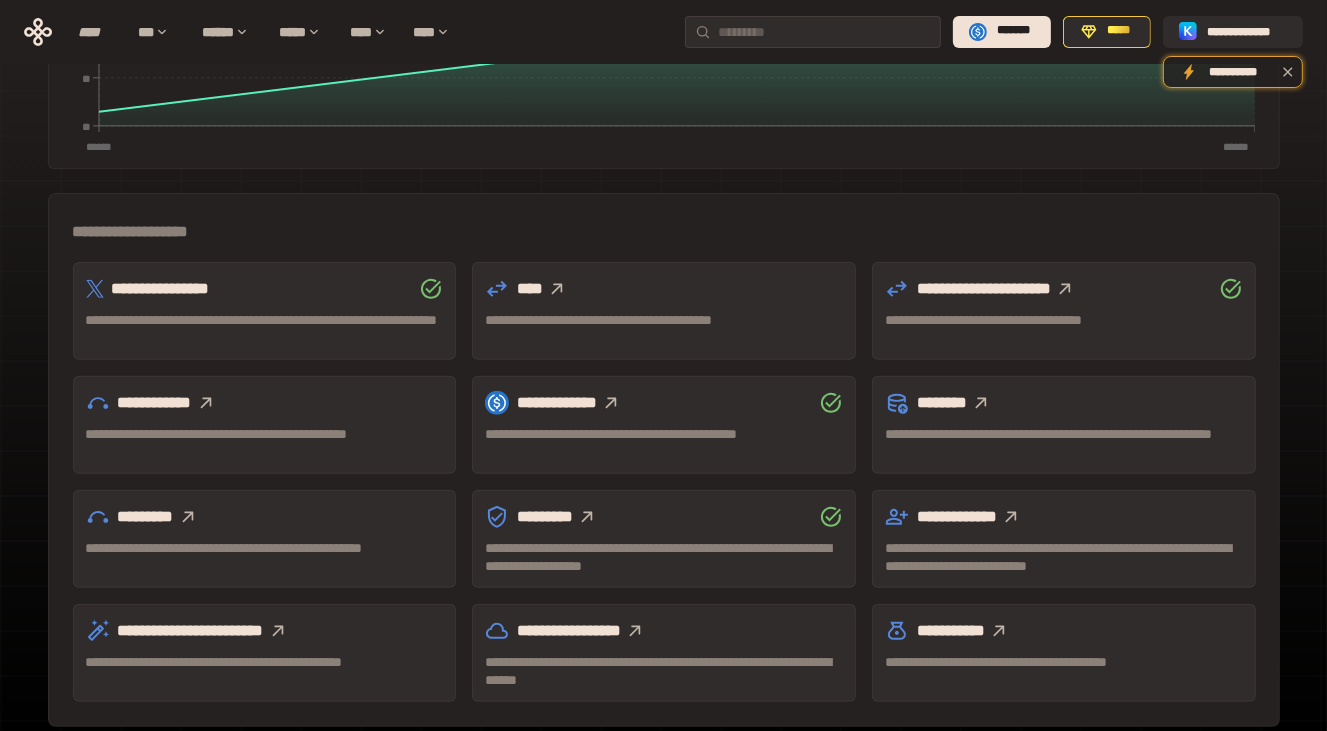 click on "**********" at bounding box center [664, 403] 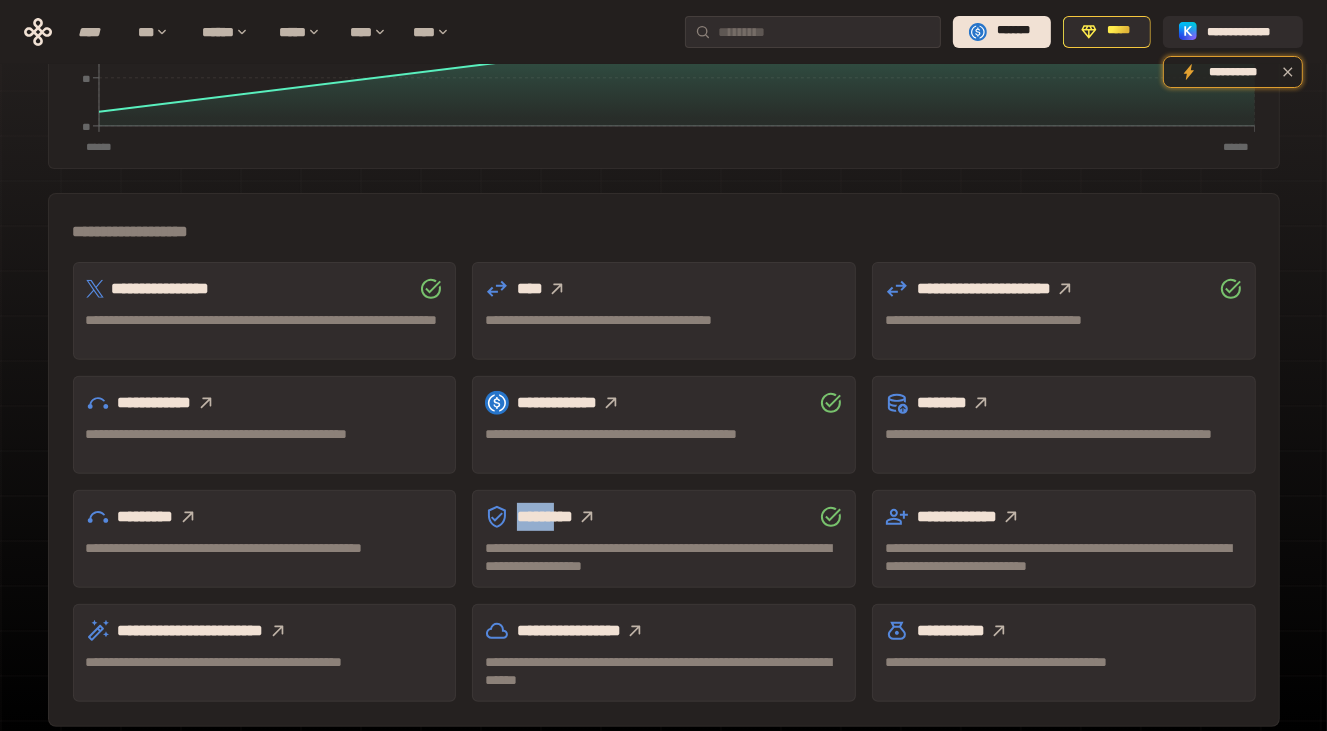 click 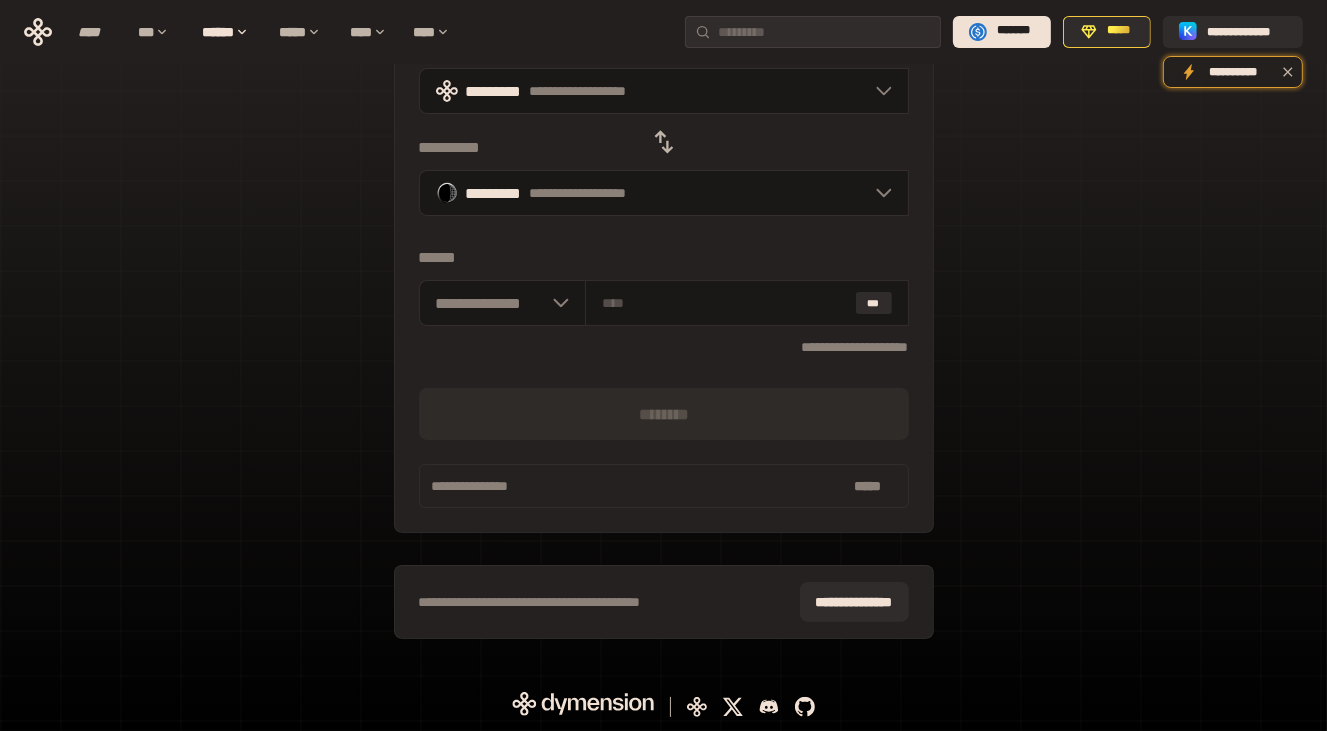 scroll, scrollTop: 141, scrollLeft: 0, axis: vertical 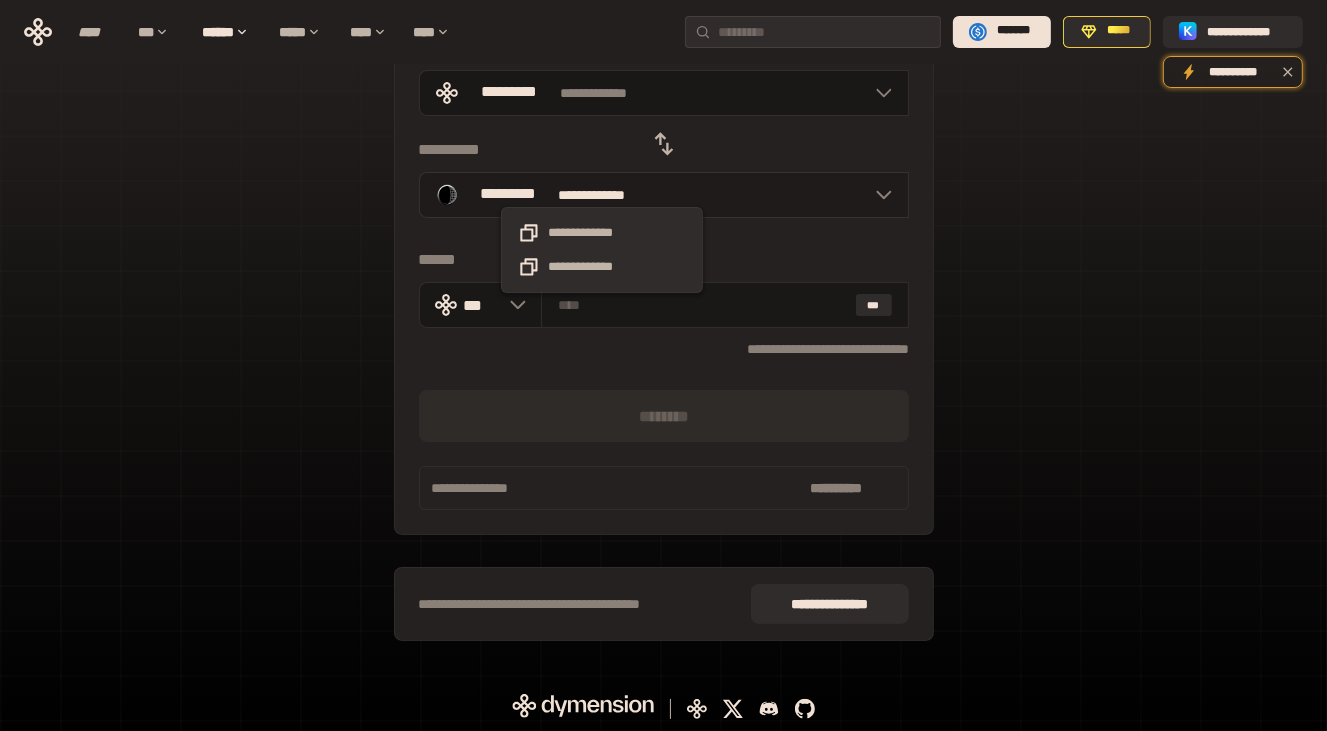 click on "**********" at bounding box center [602, 195] 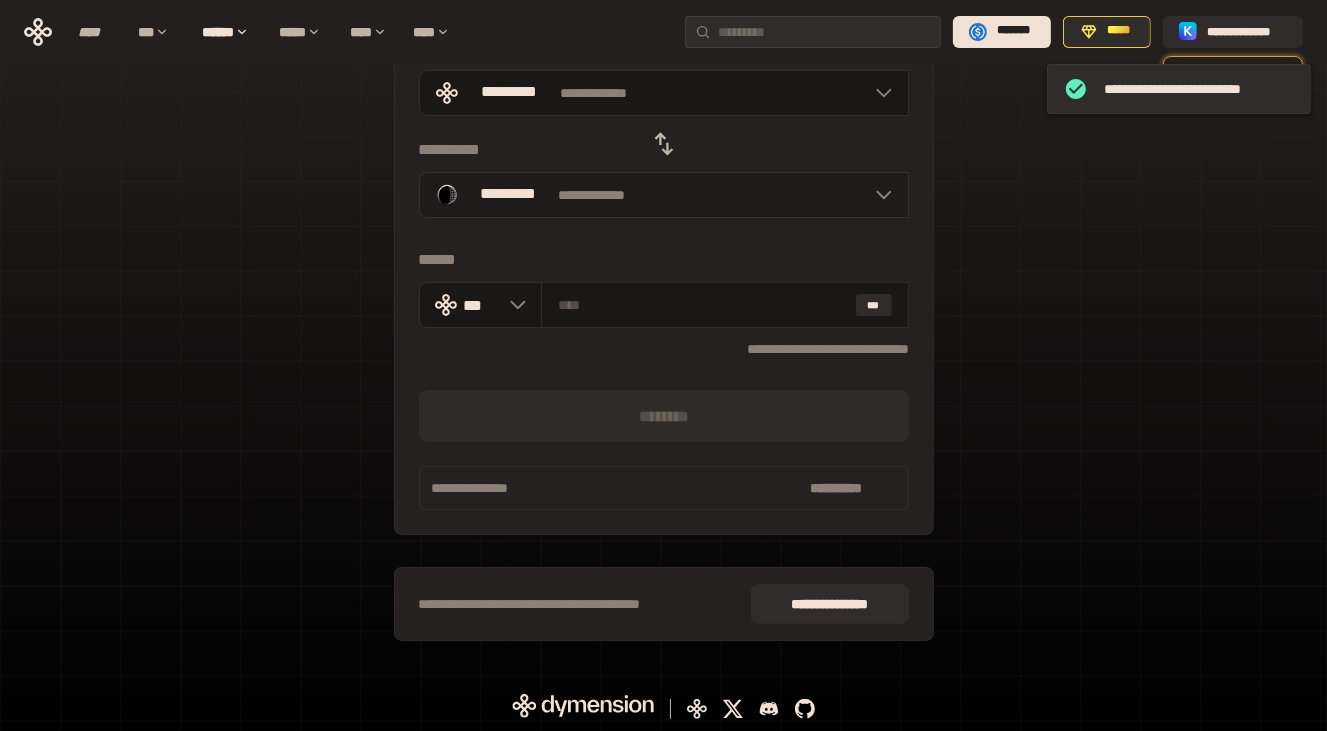 click on "**********" at bounding box center (664, 195) 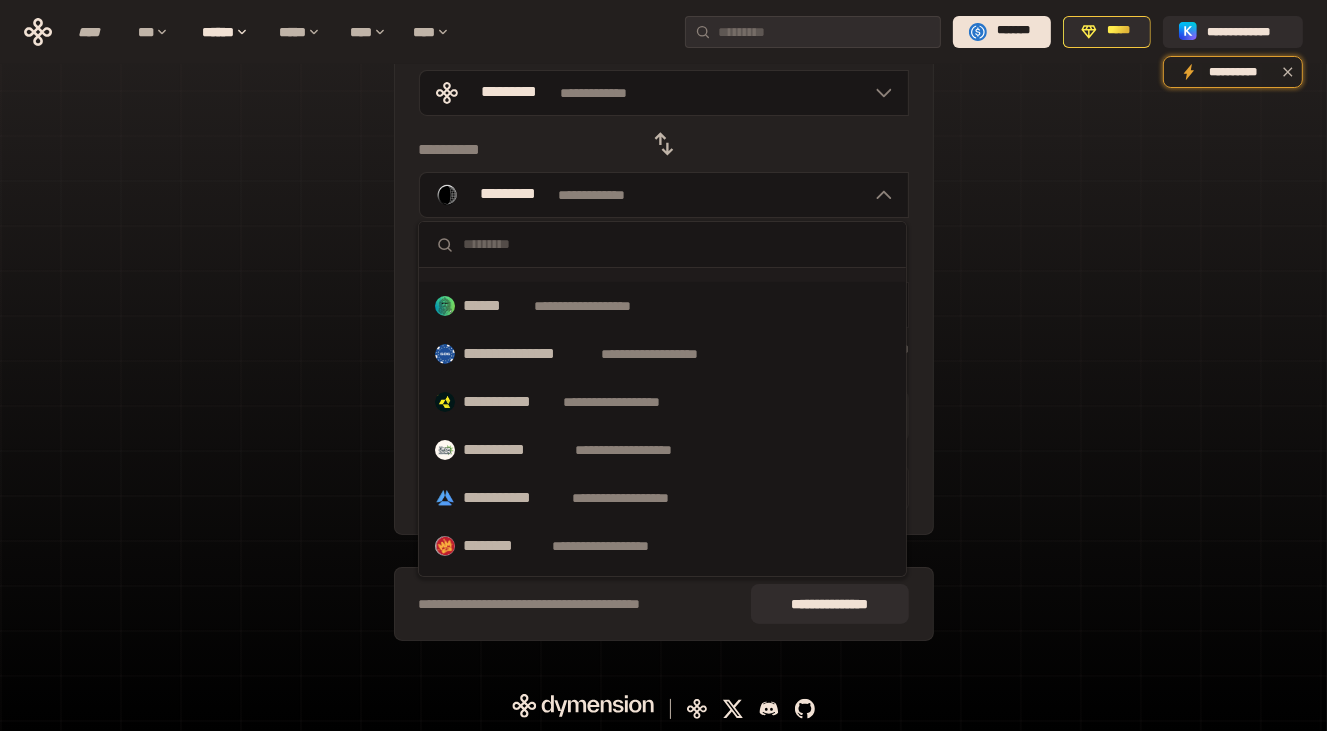 scroll, scrollTop: 0, scrollLeft: 0, axis: both 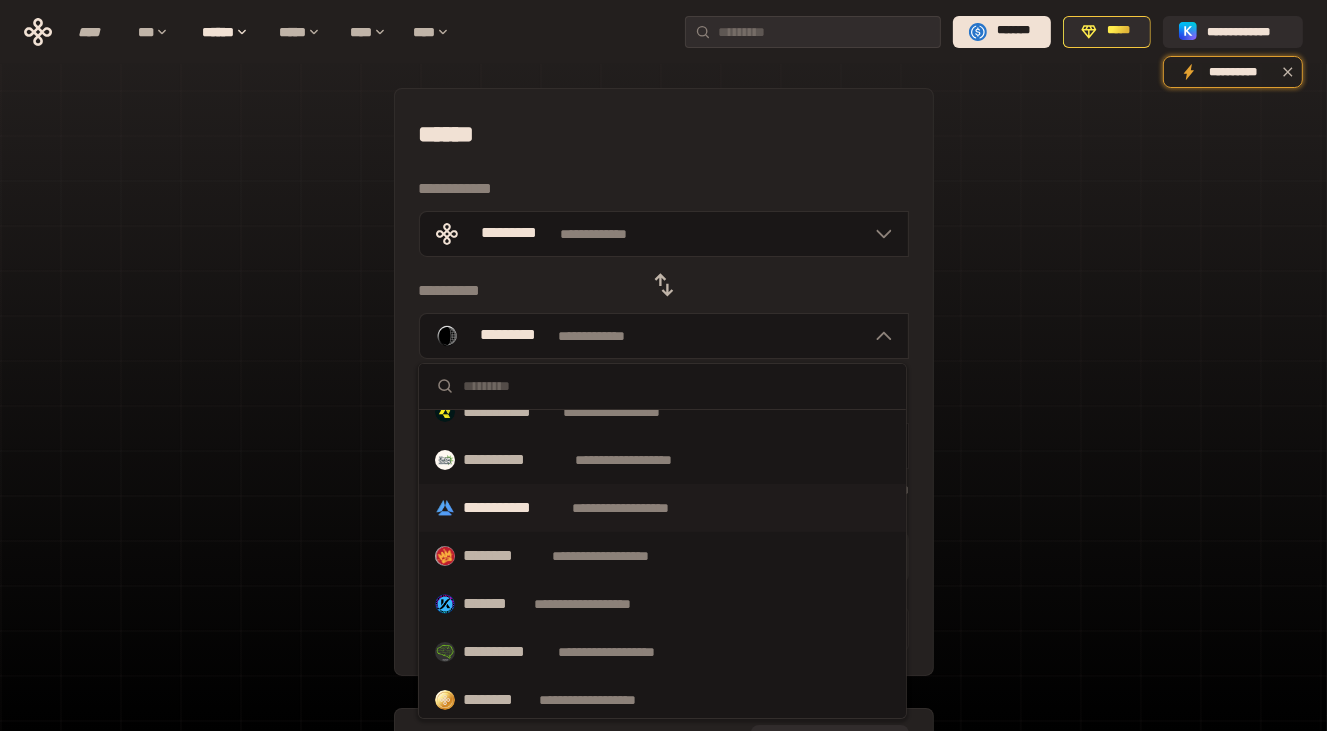 click on "**********" at bounding box center [640, 508] 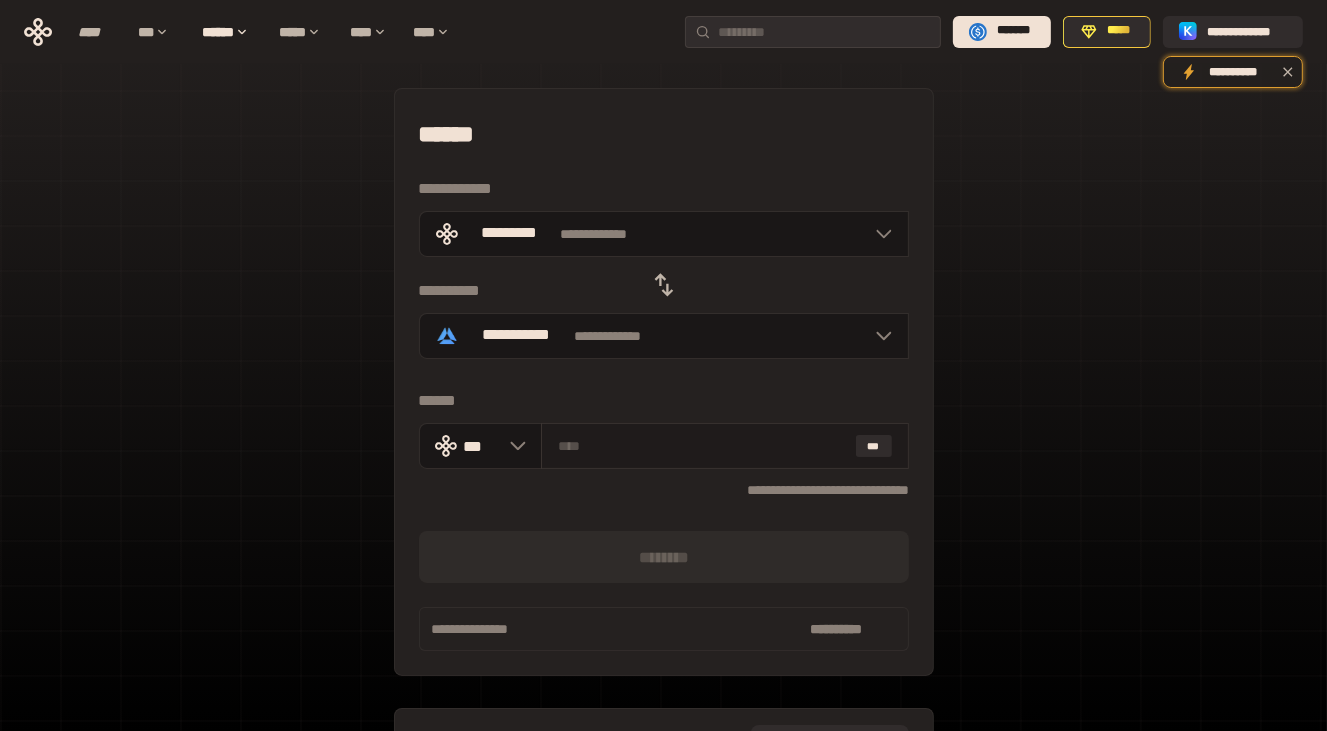 click at bounding box center [702, 446] 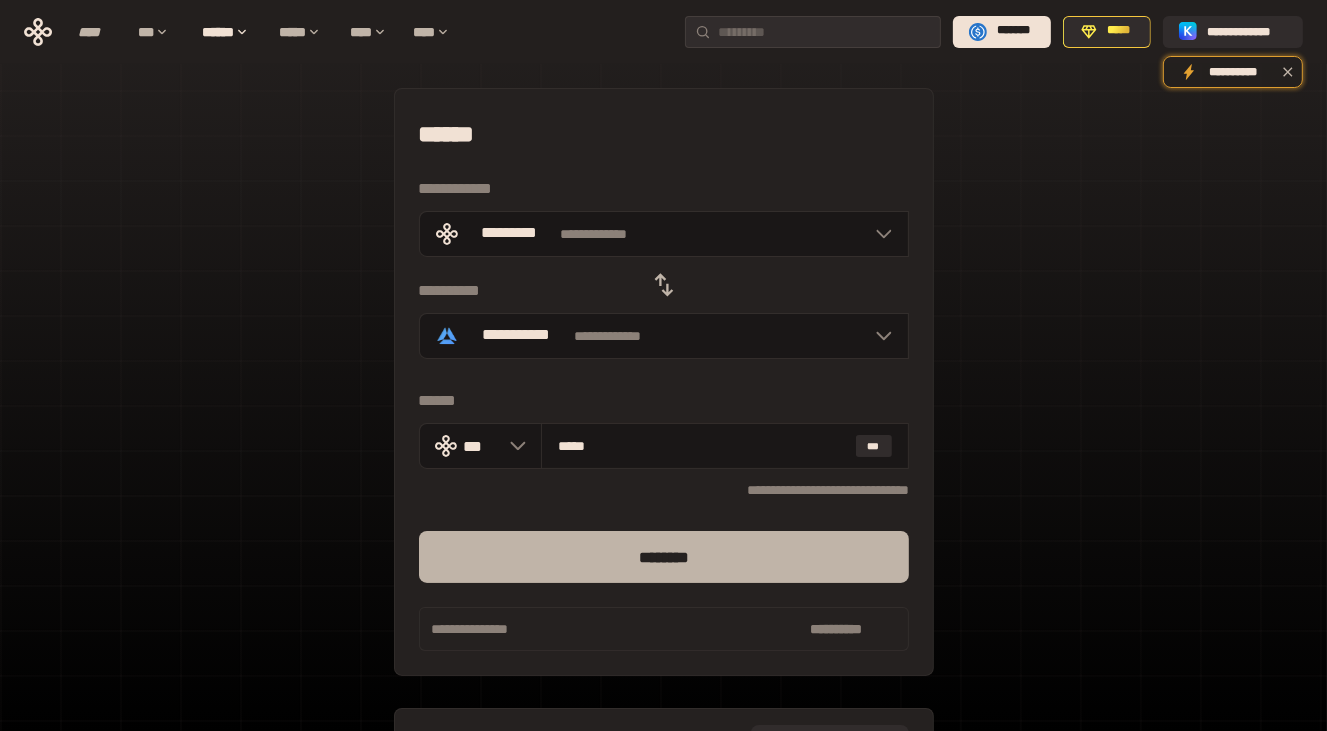 type on "*****" 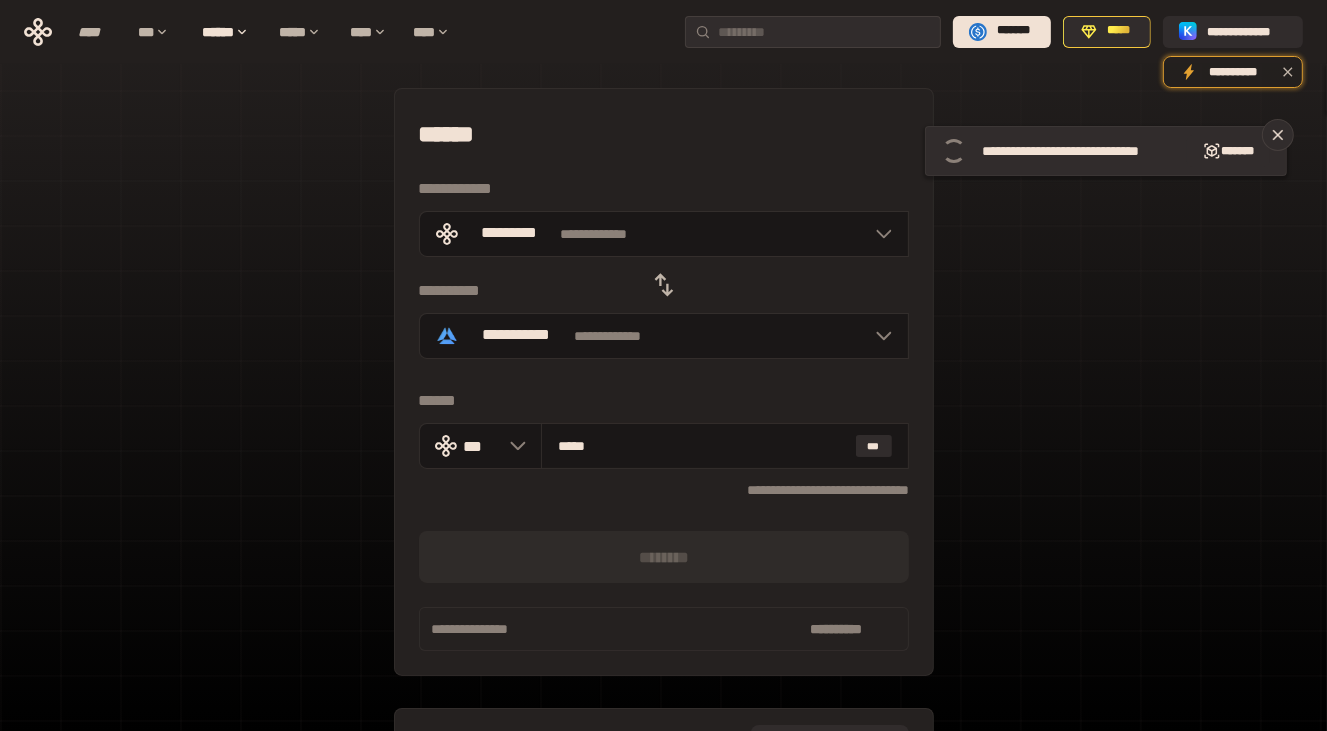 type 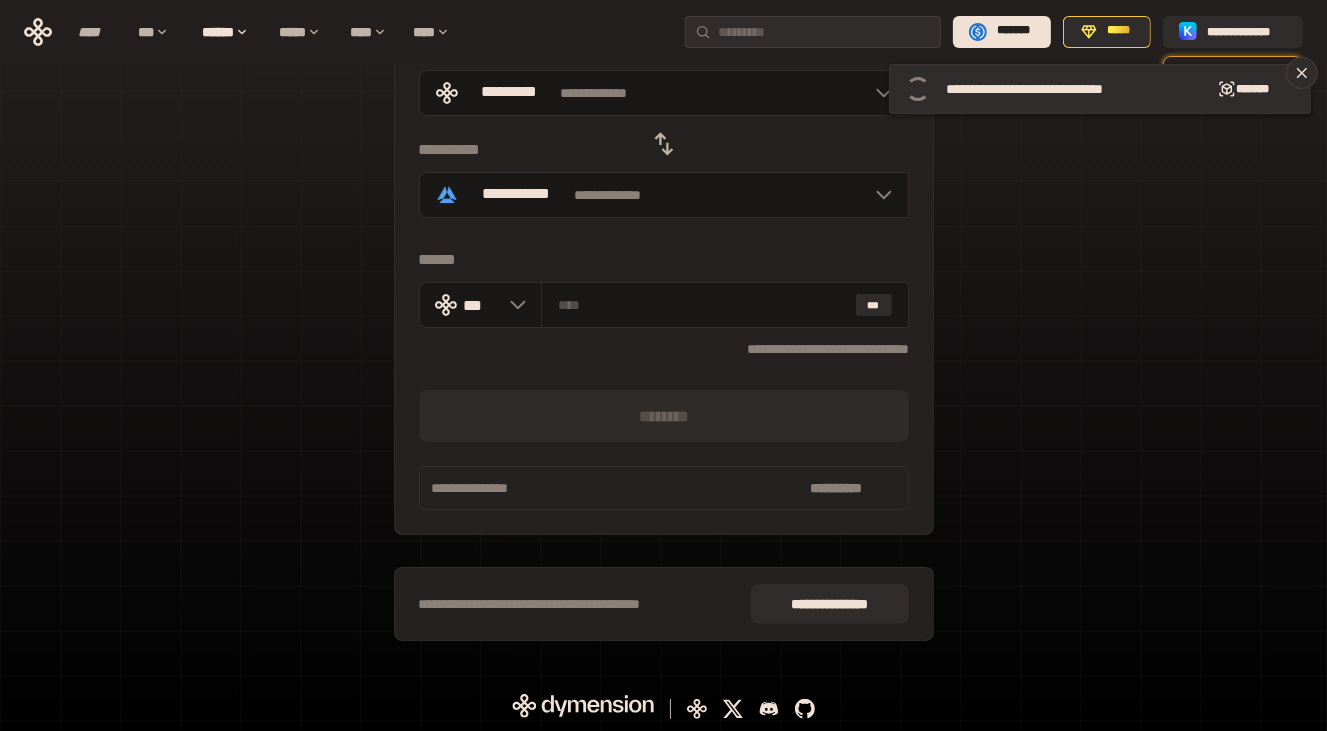 scroll, scrollTop: 0, scrollLeft: 0, axis: both 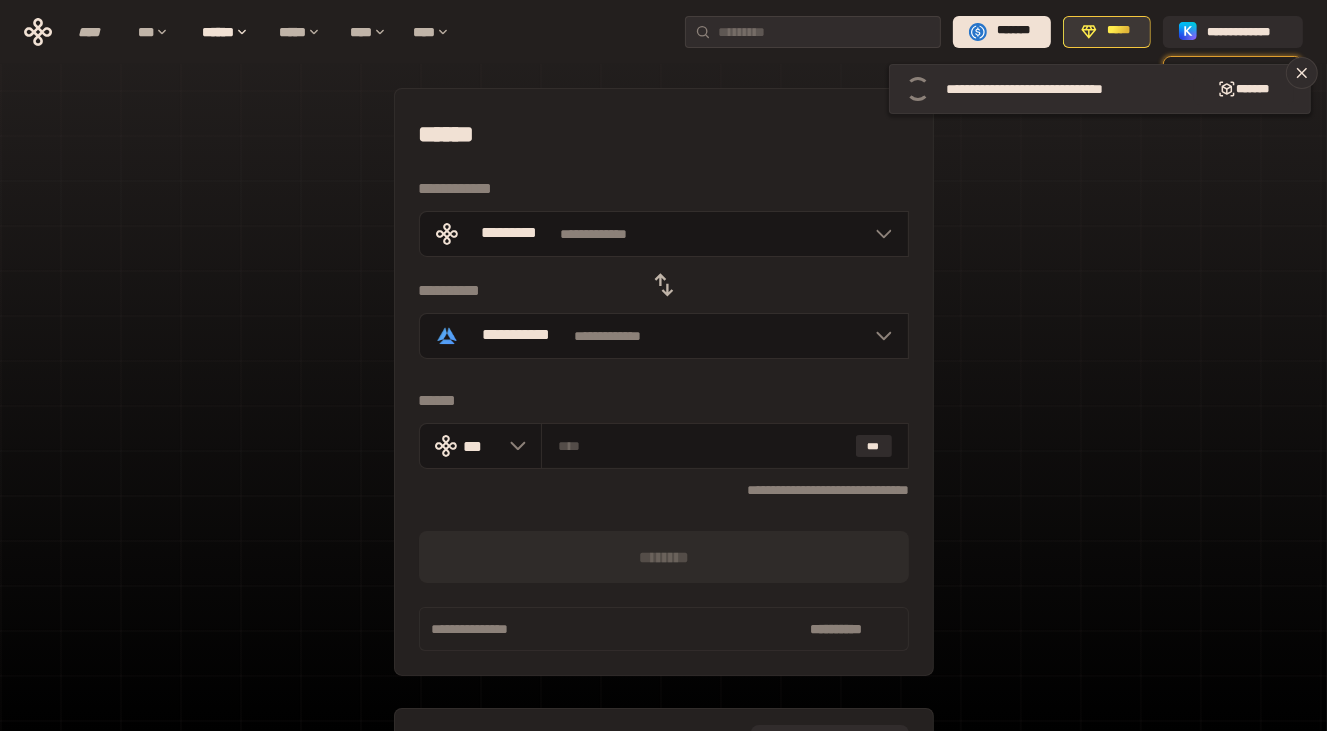 click on "*****" at bounding box center (1118, 31) 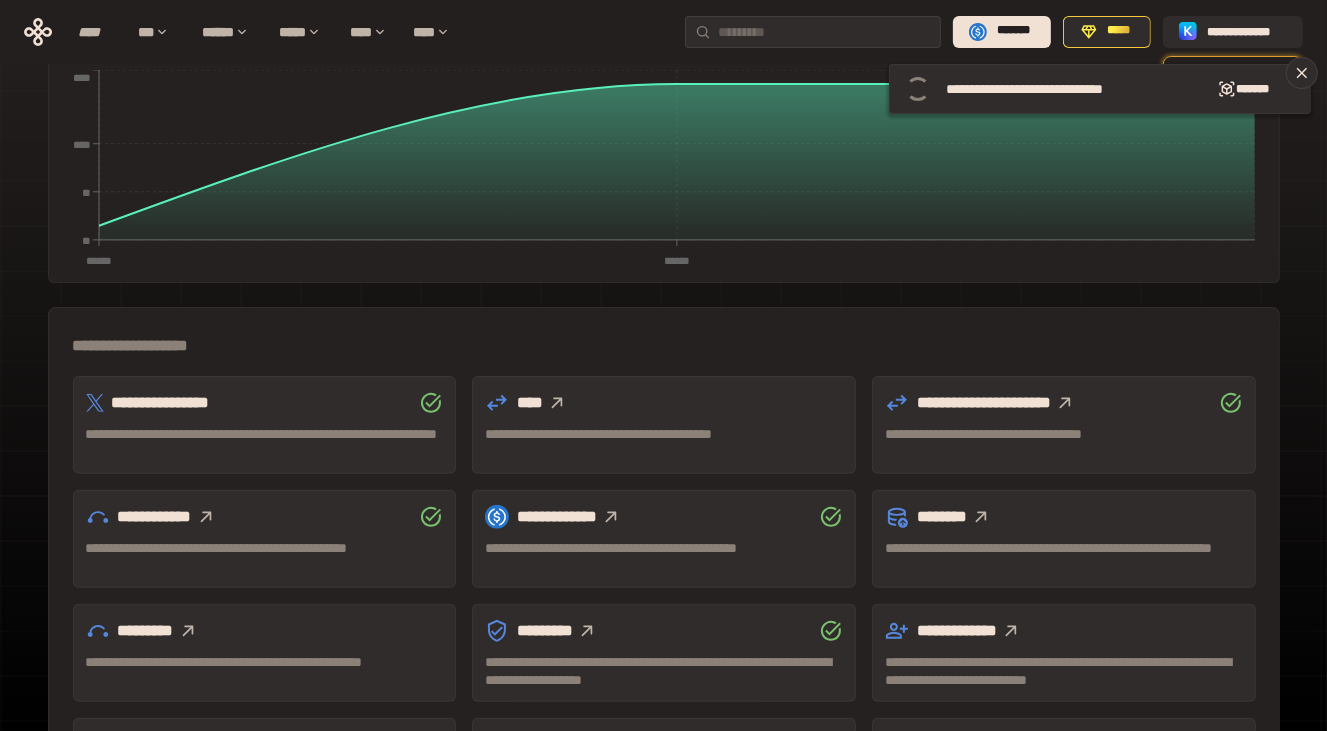 scroll, scrollTop: 500, scrollLeft: 0, axis: vertical 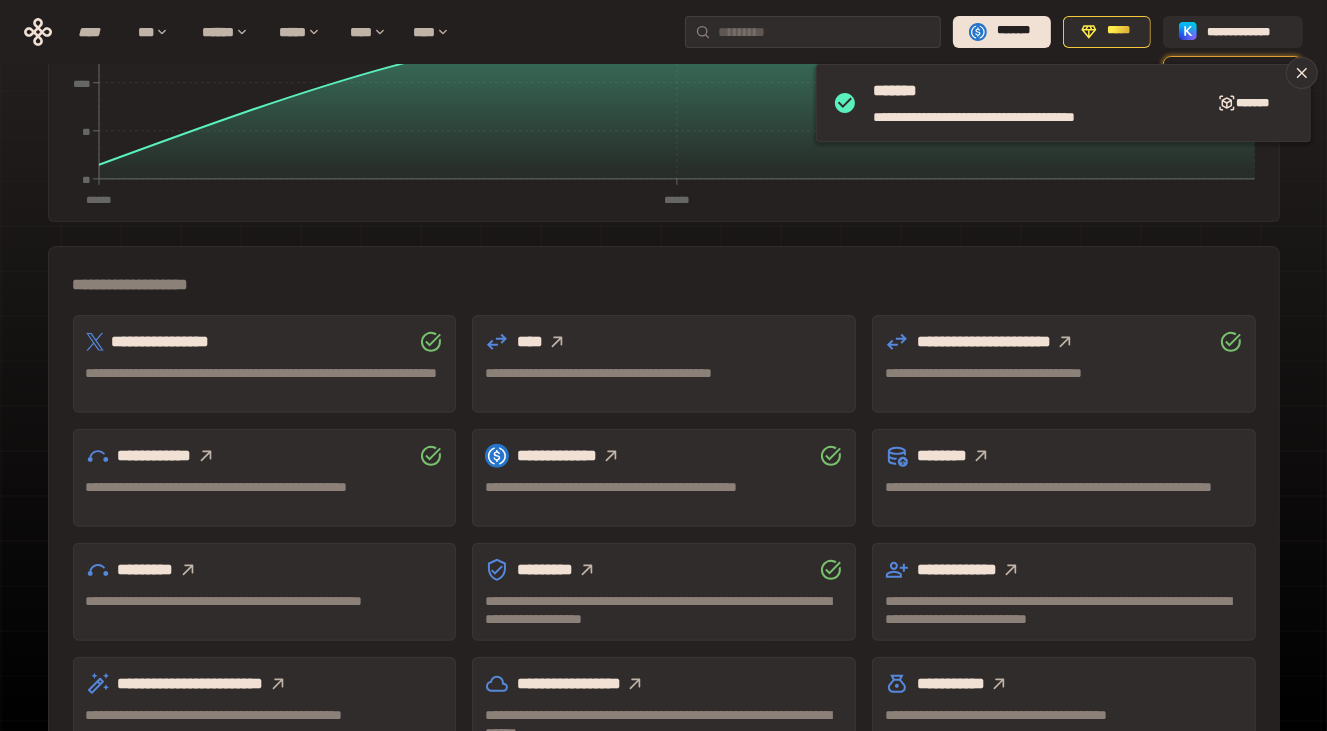 click 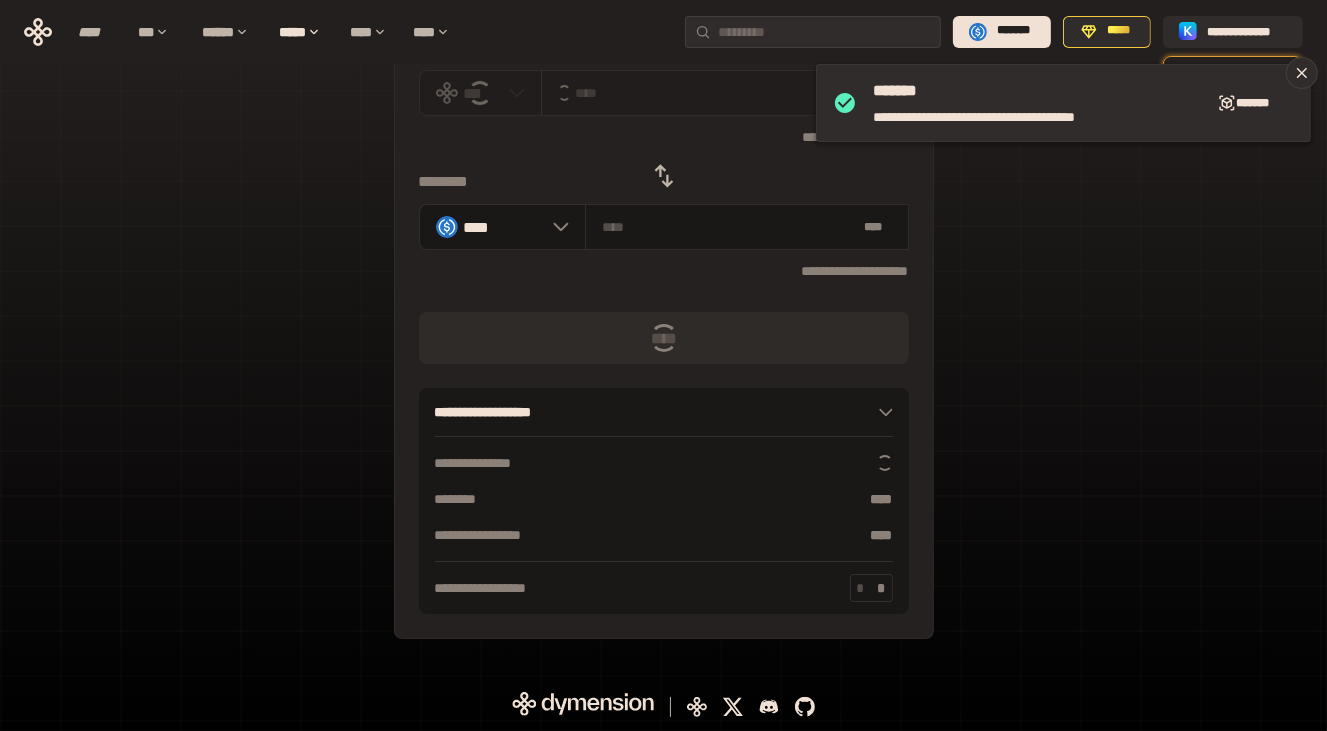 scroll, scrollTop: 0, scrollLeft: 0, axis: both 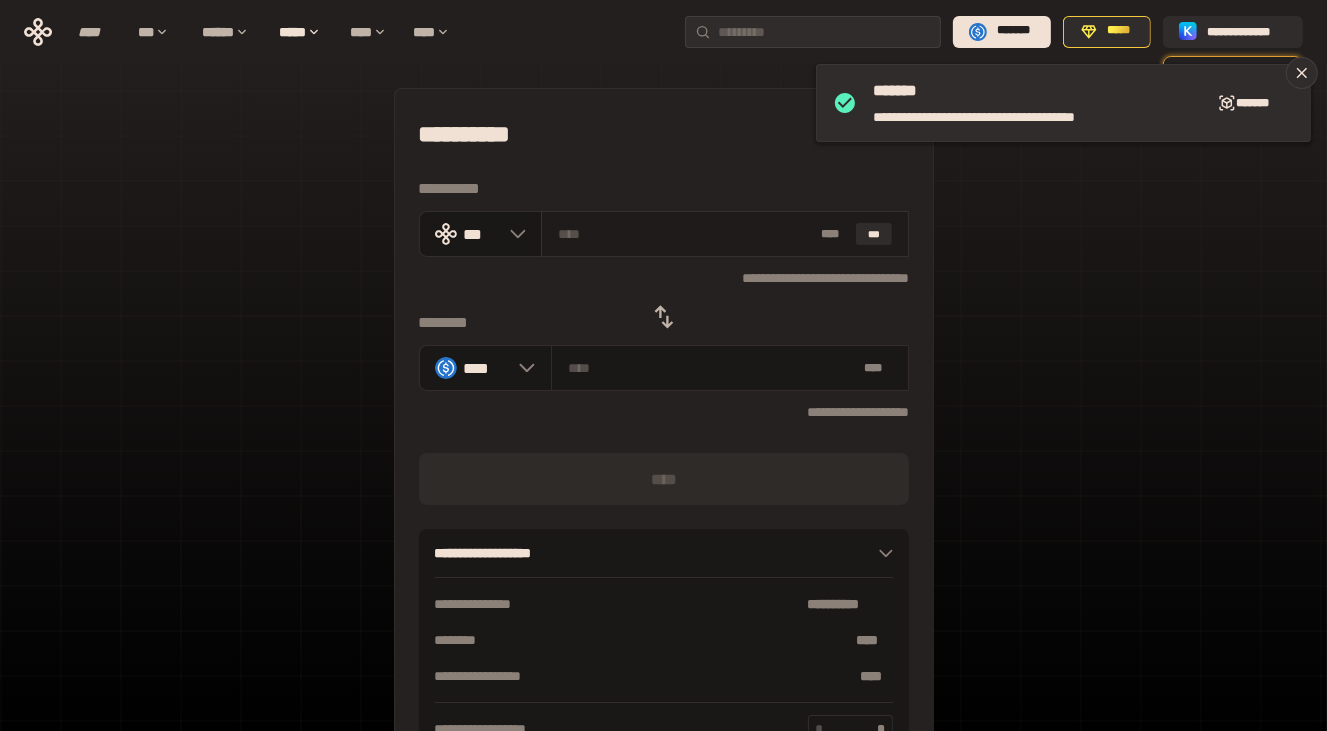 click at bounding box center (685, 234) 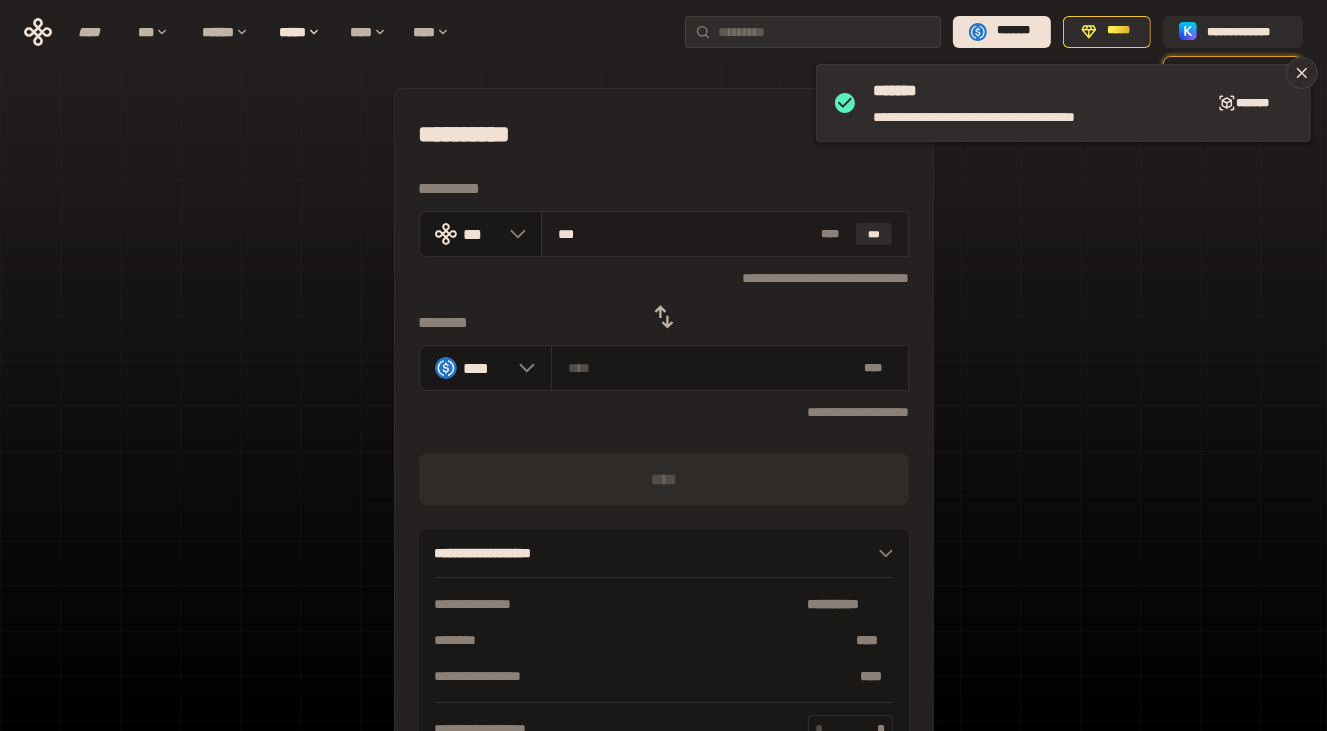 type on "****" 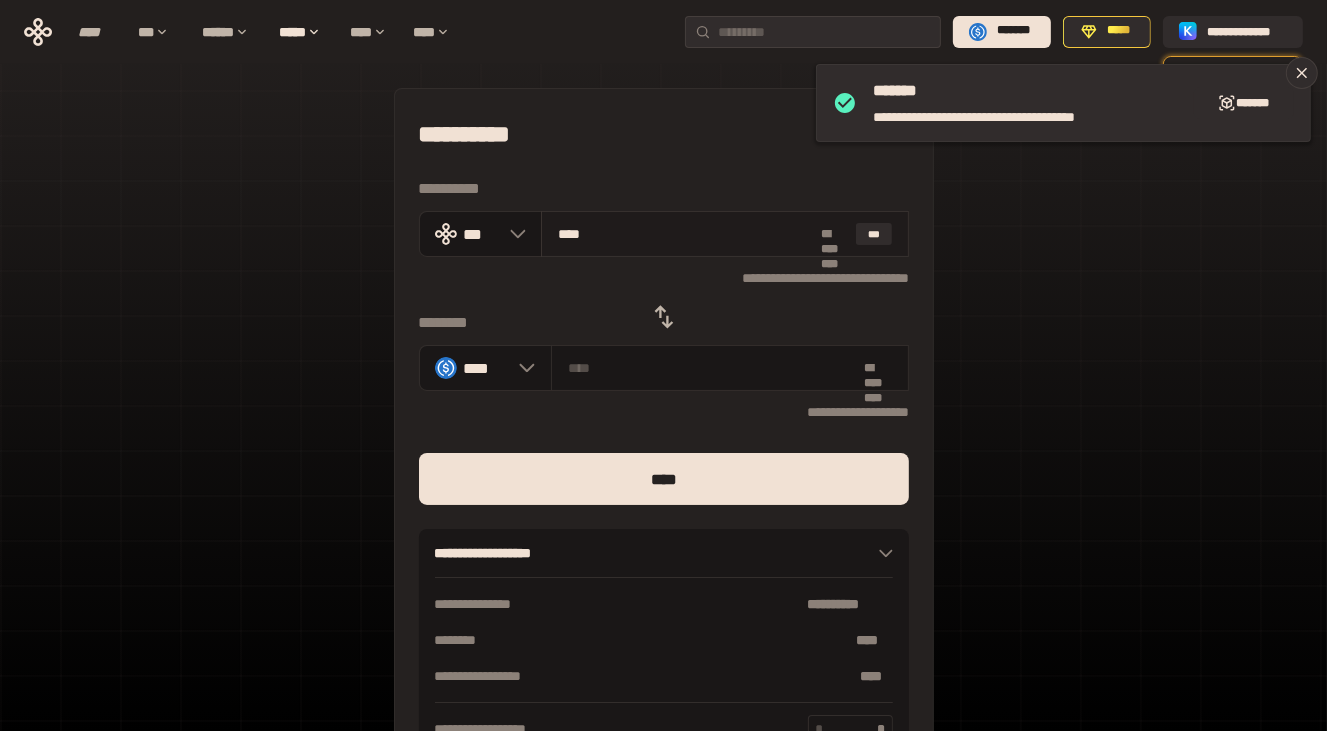 type on "********" 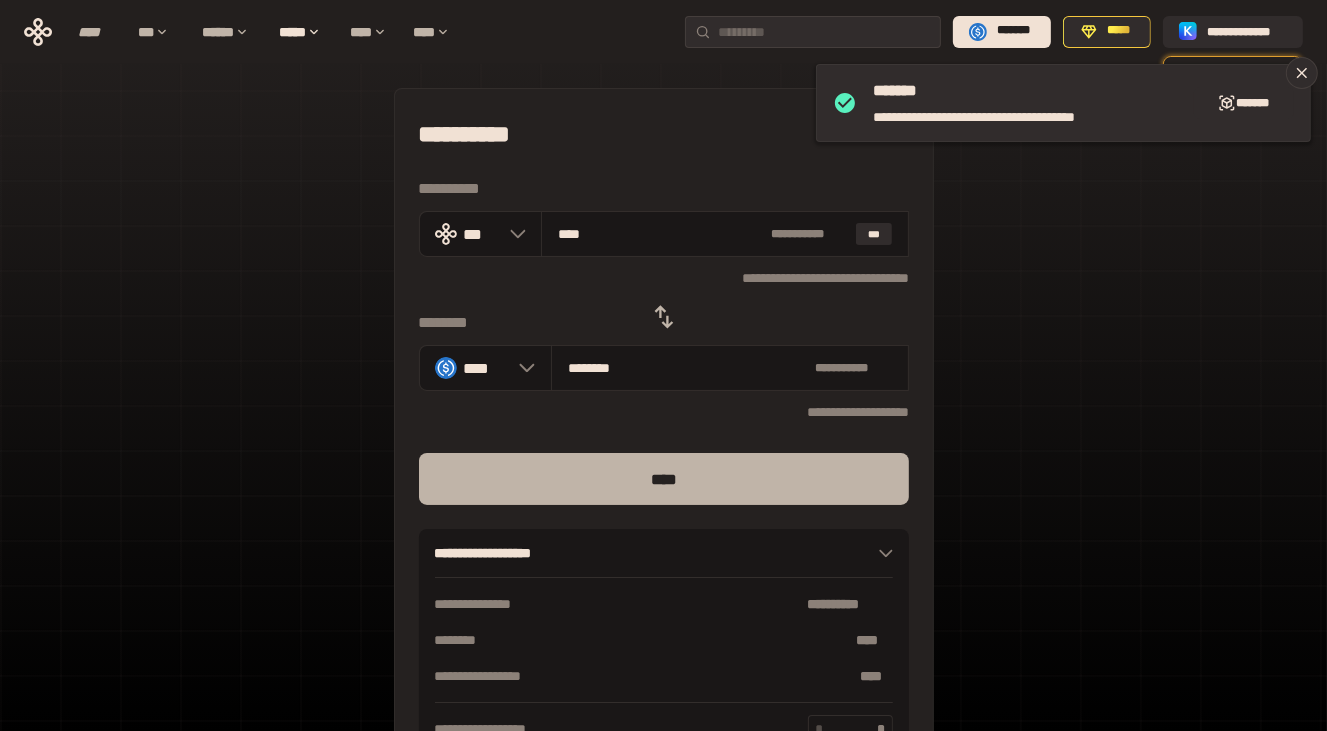 type on "****" 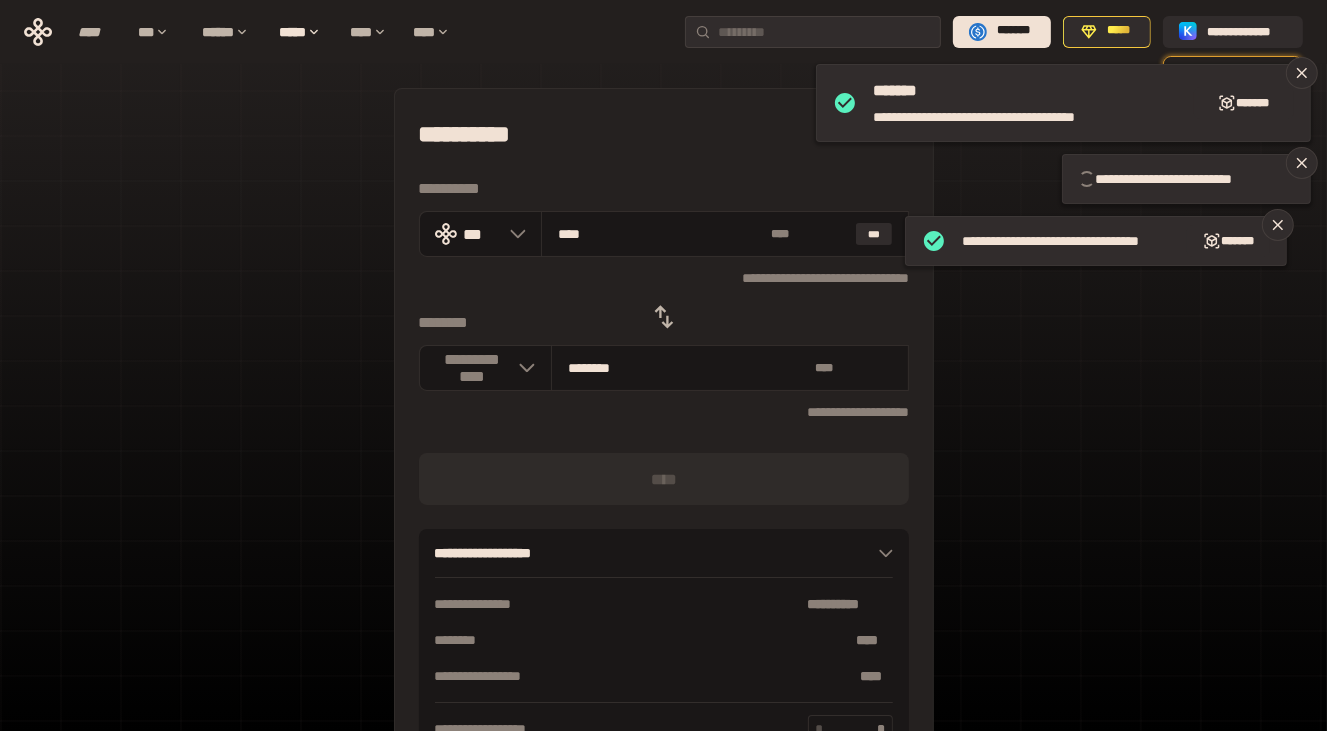 type 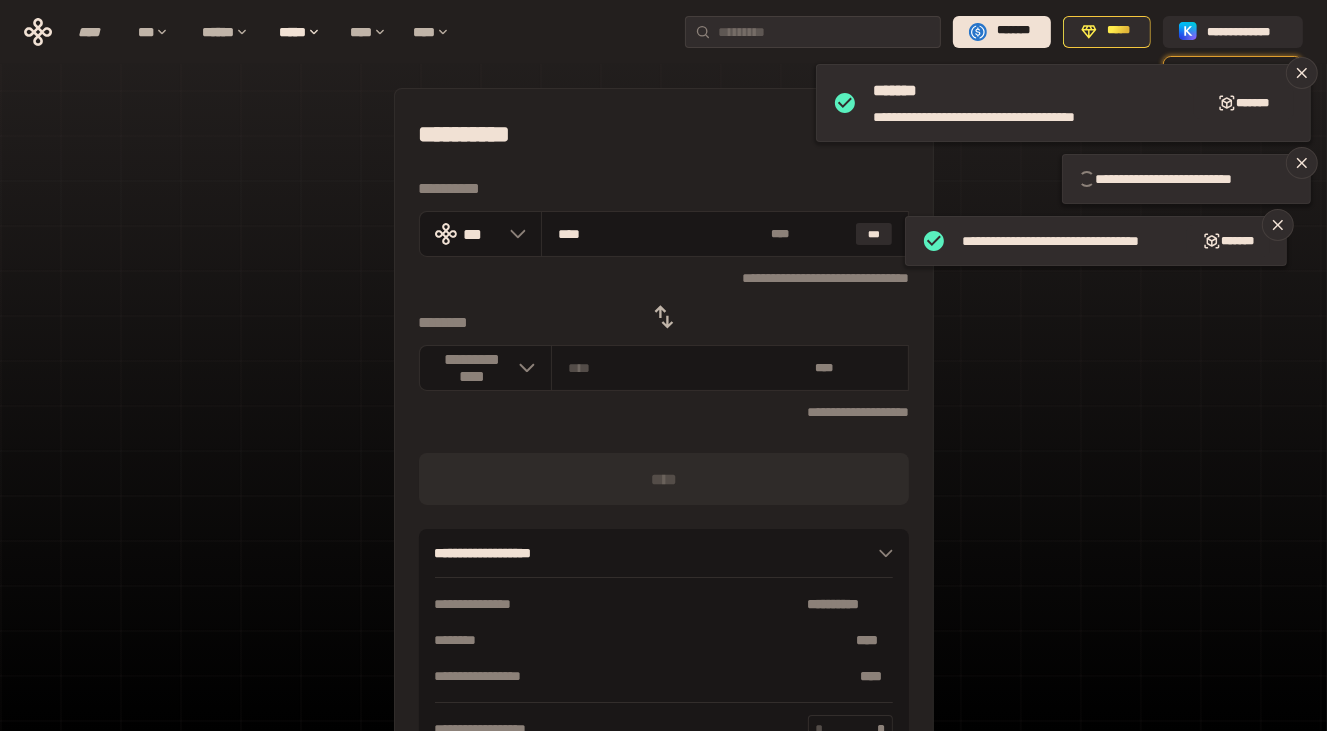 type 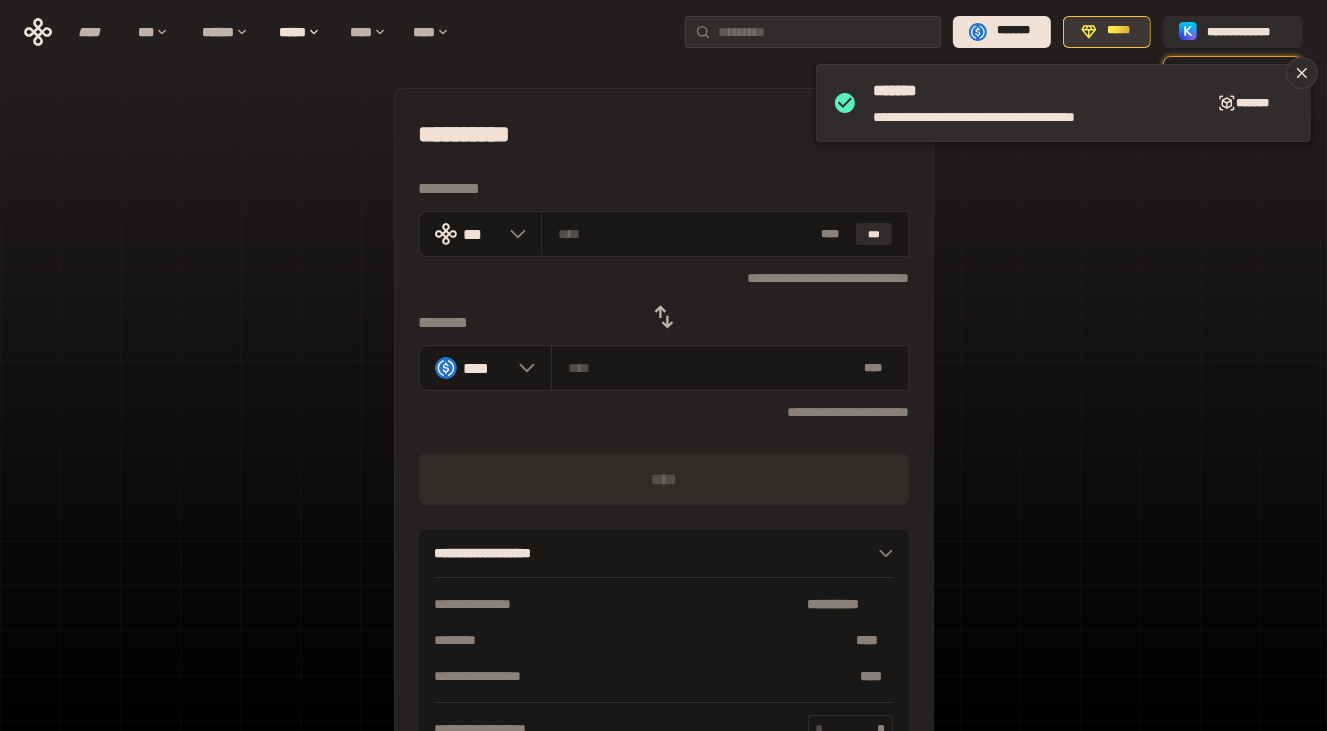 click 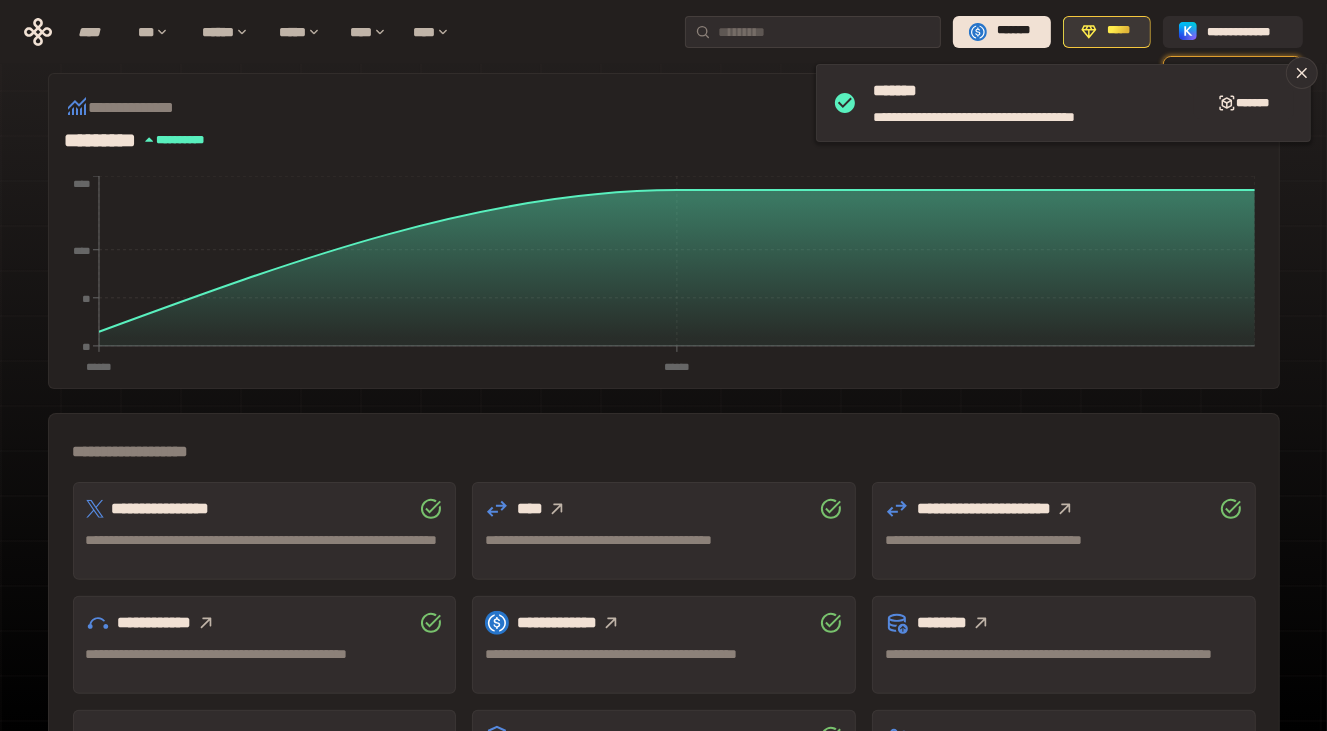 scroll, scrollTop: 500, scrollLeft: 0, axis: vertical 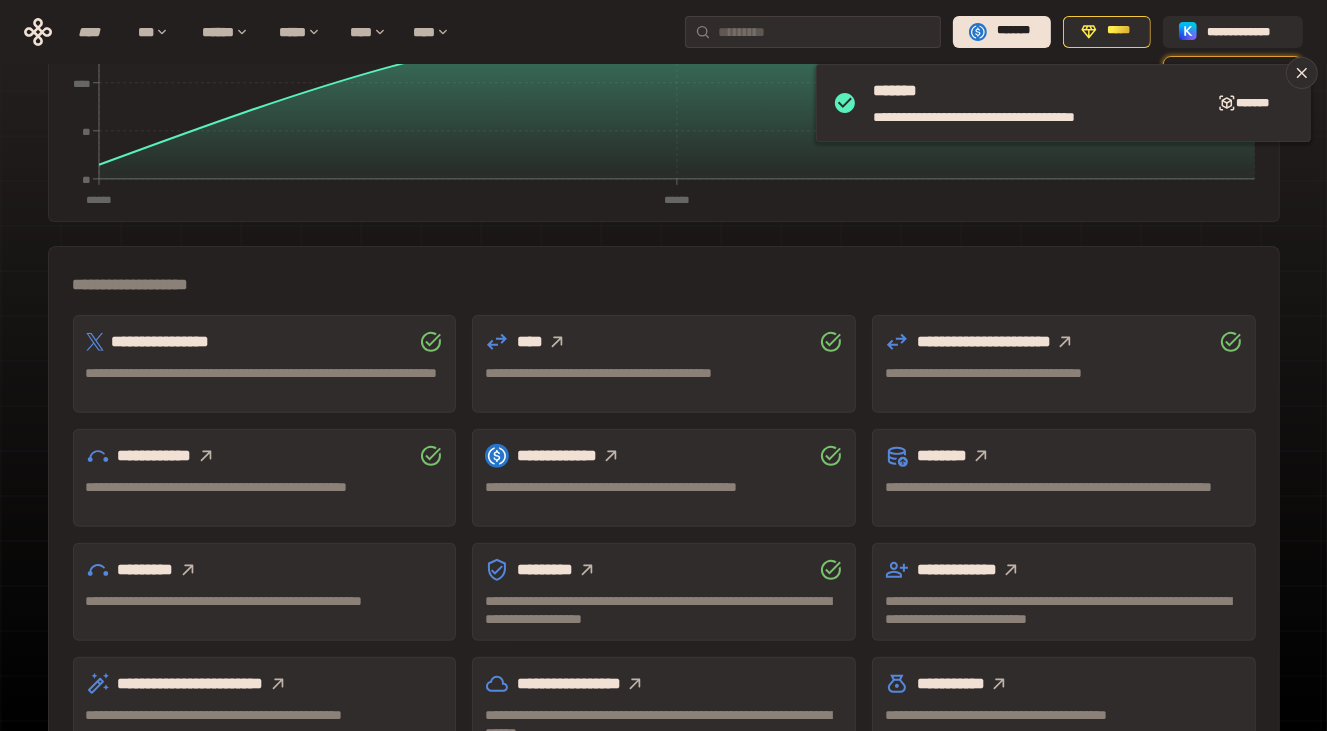 click 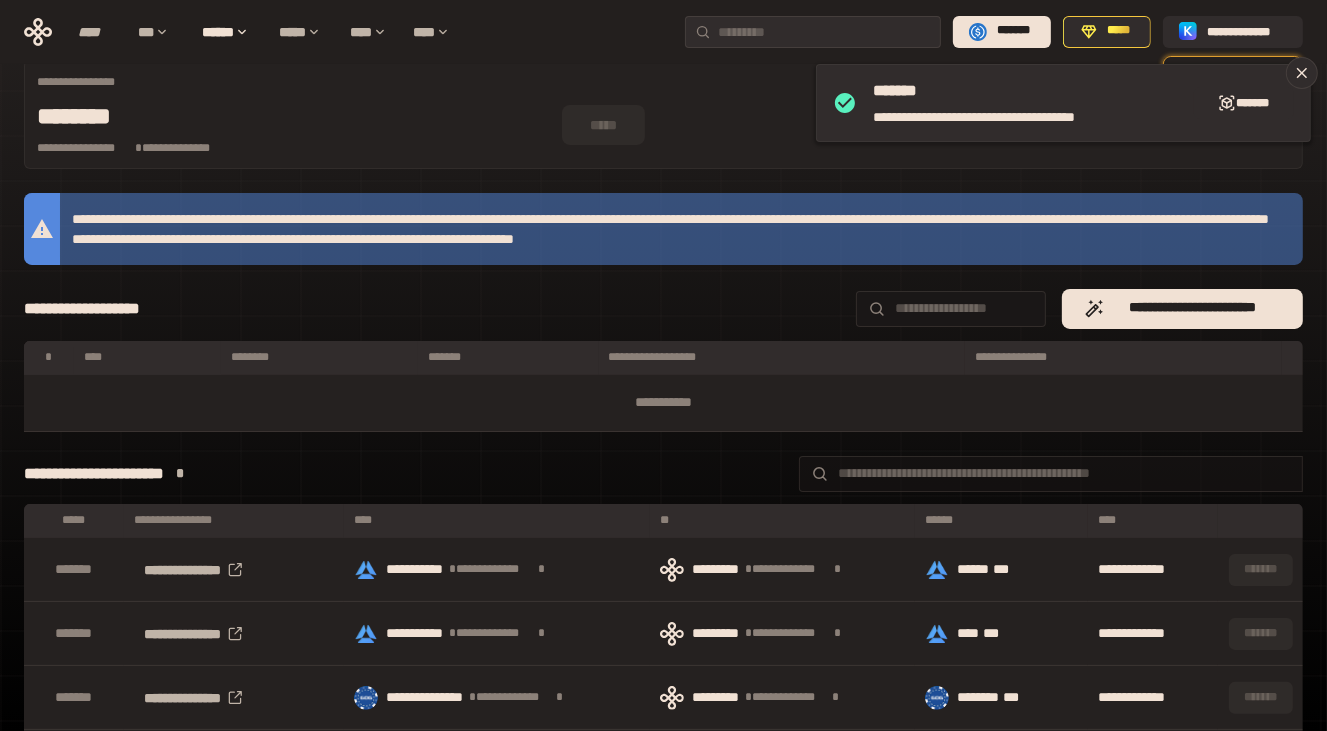 scroll, scrollTop: 0, scrollLeft: 0, axis: both 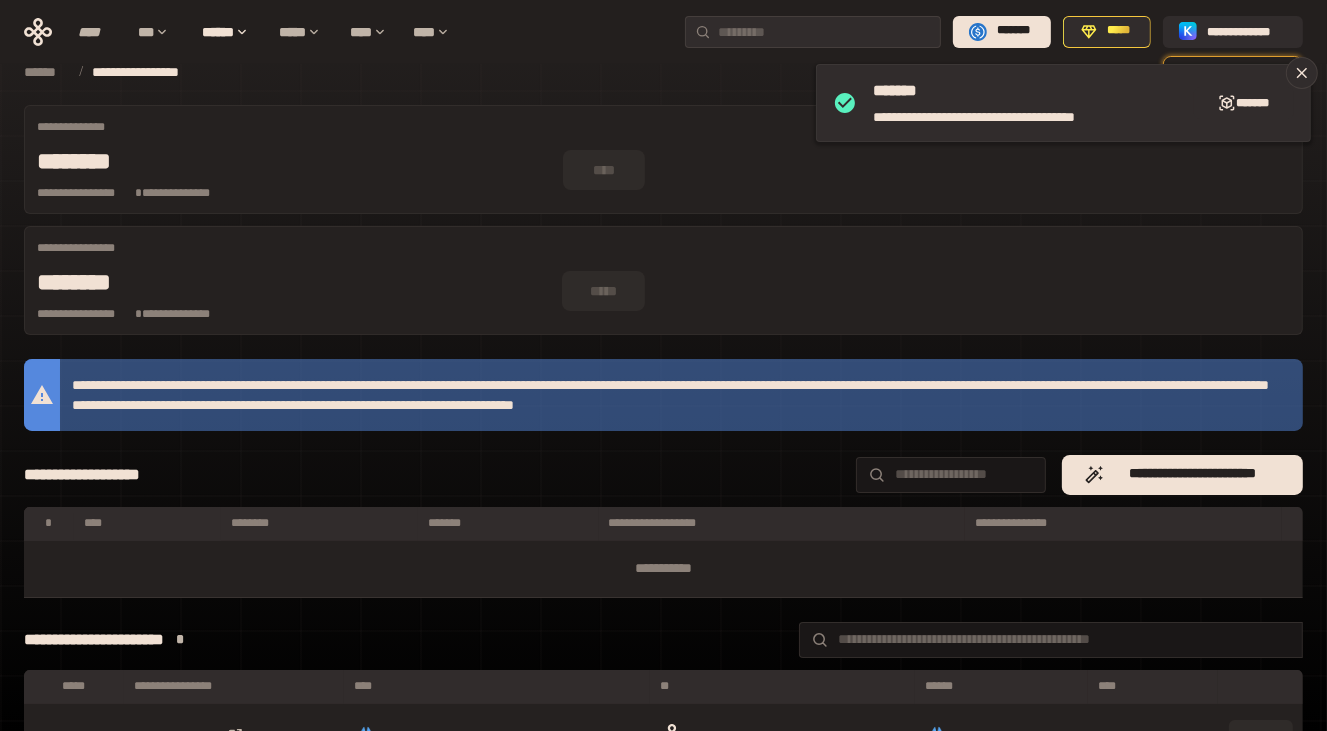 click on "**********" at bounding box center (663, 159) 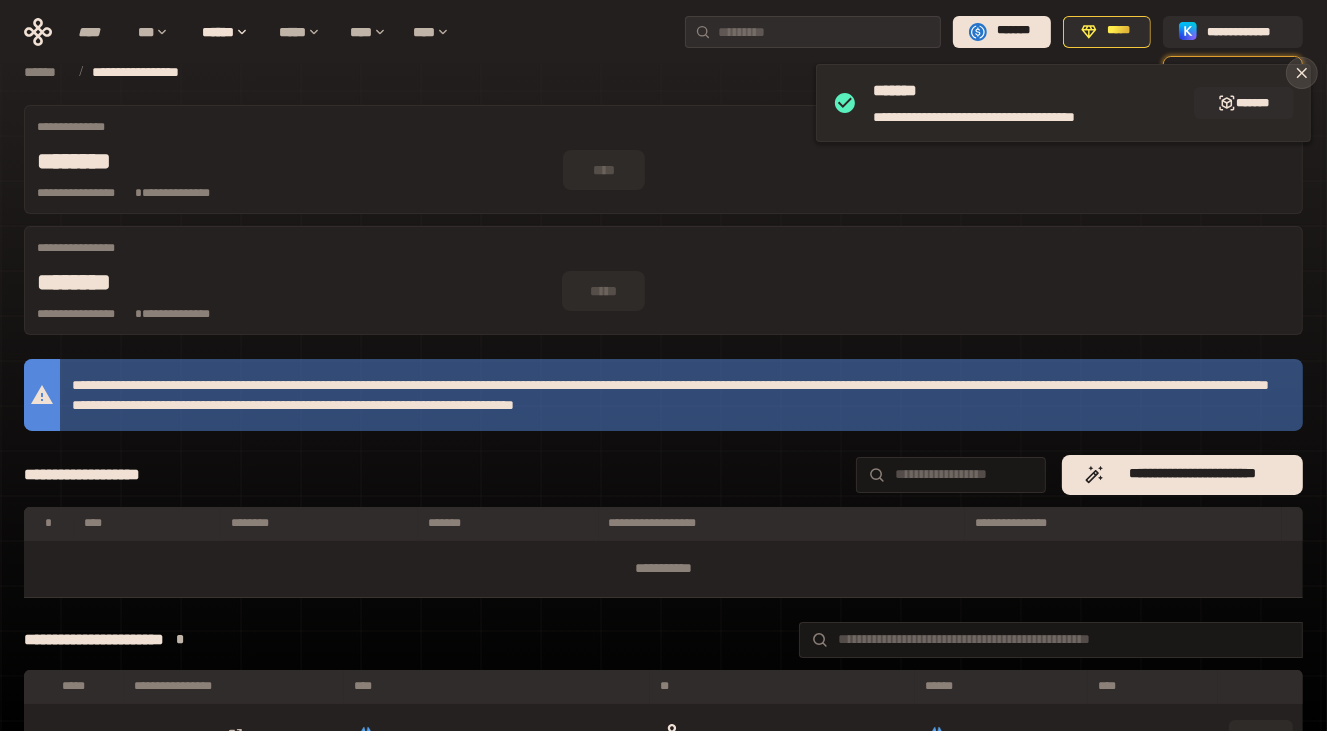 click 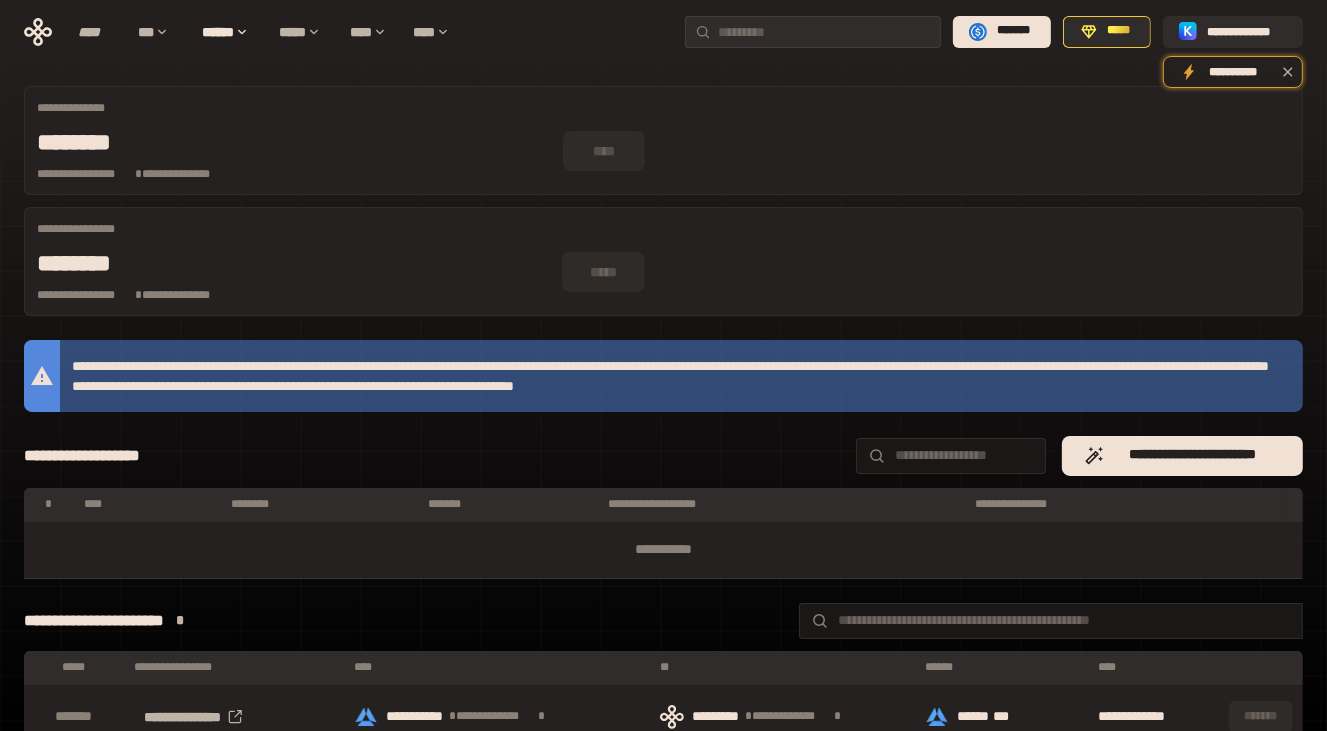 scroll, scrollTop: 0, scrollLeft: 0, axis: both 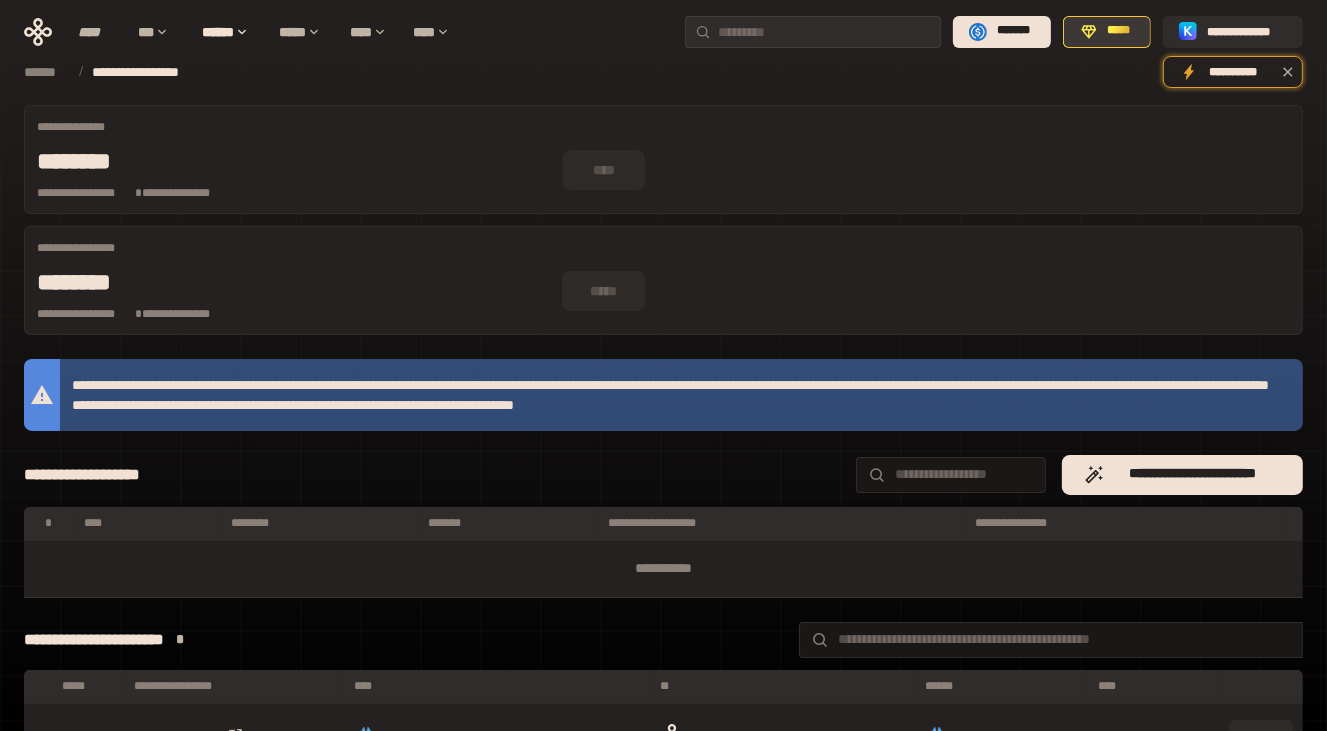 click 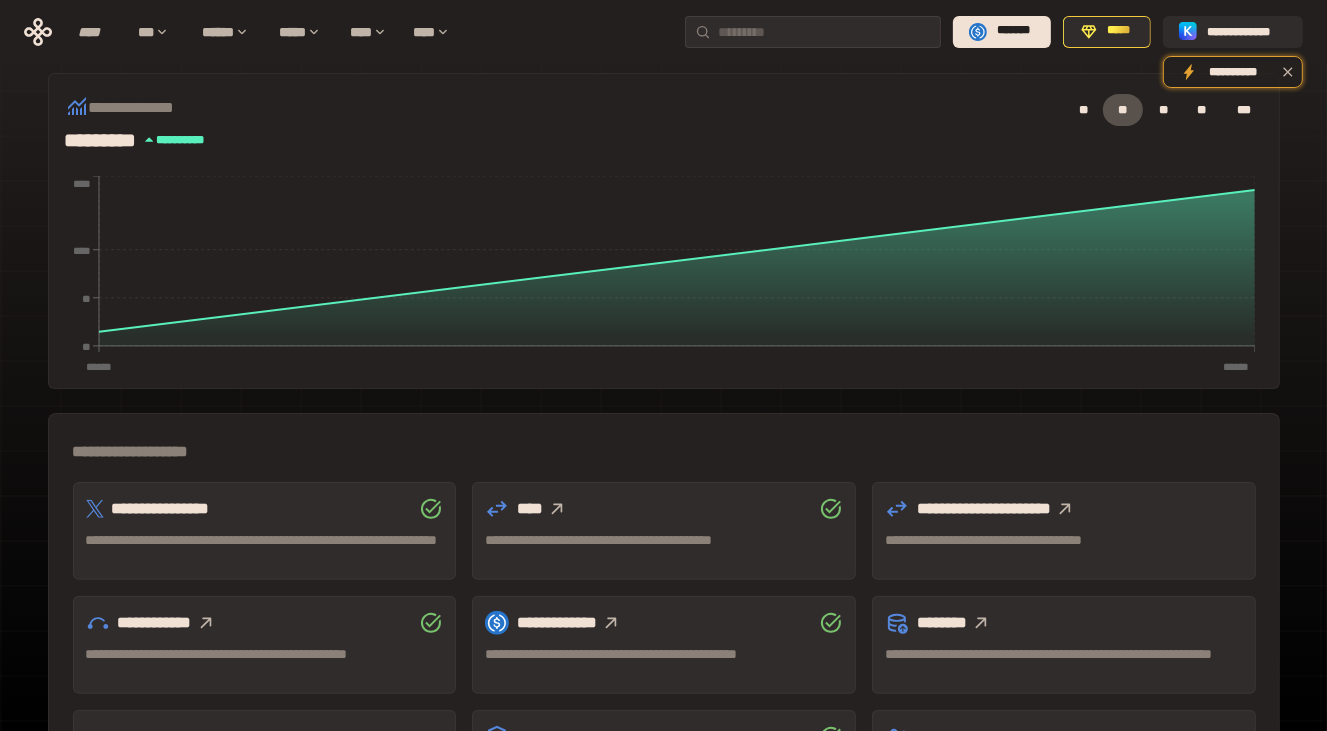 scroll, scrollTop: 500, scrollLeft: 0, axis: vertical 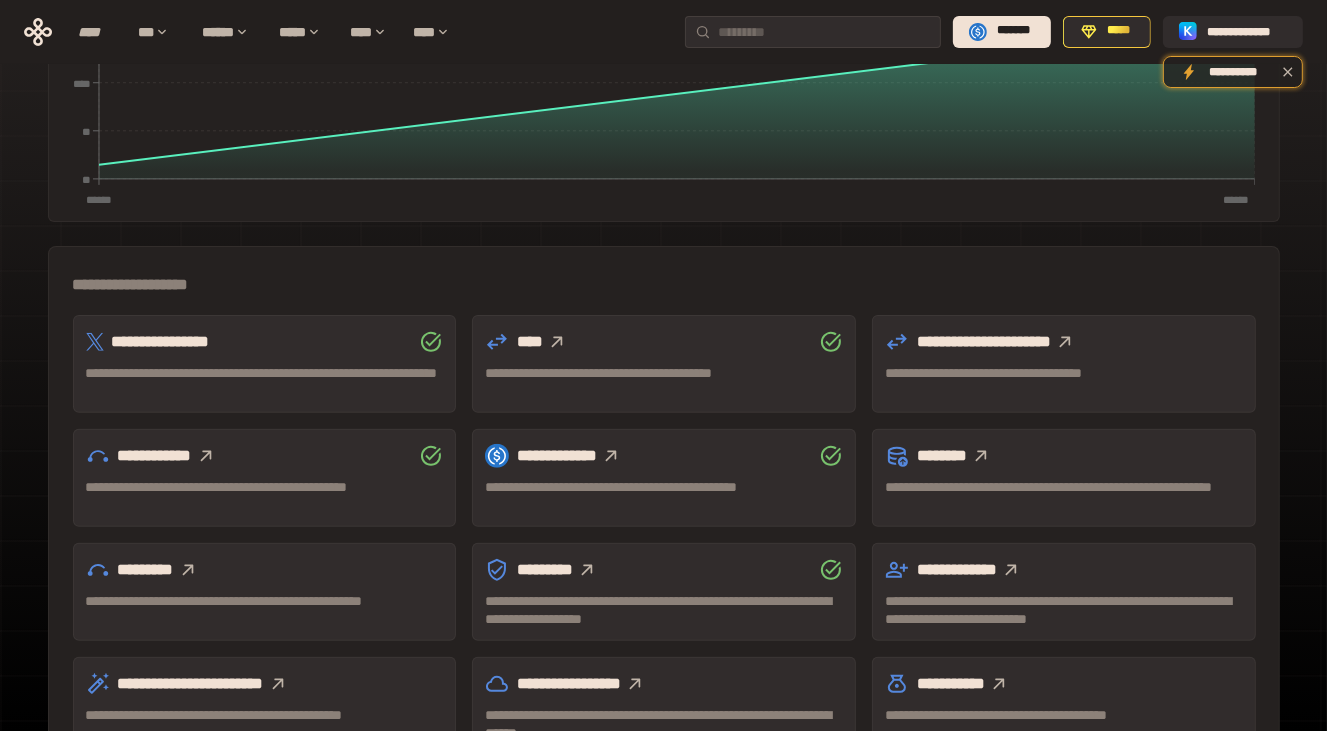 click 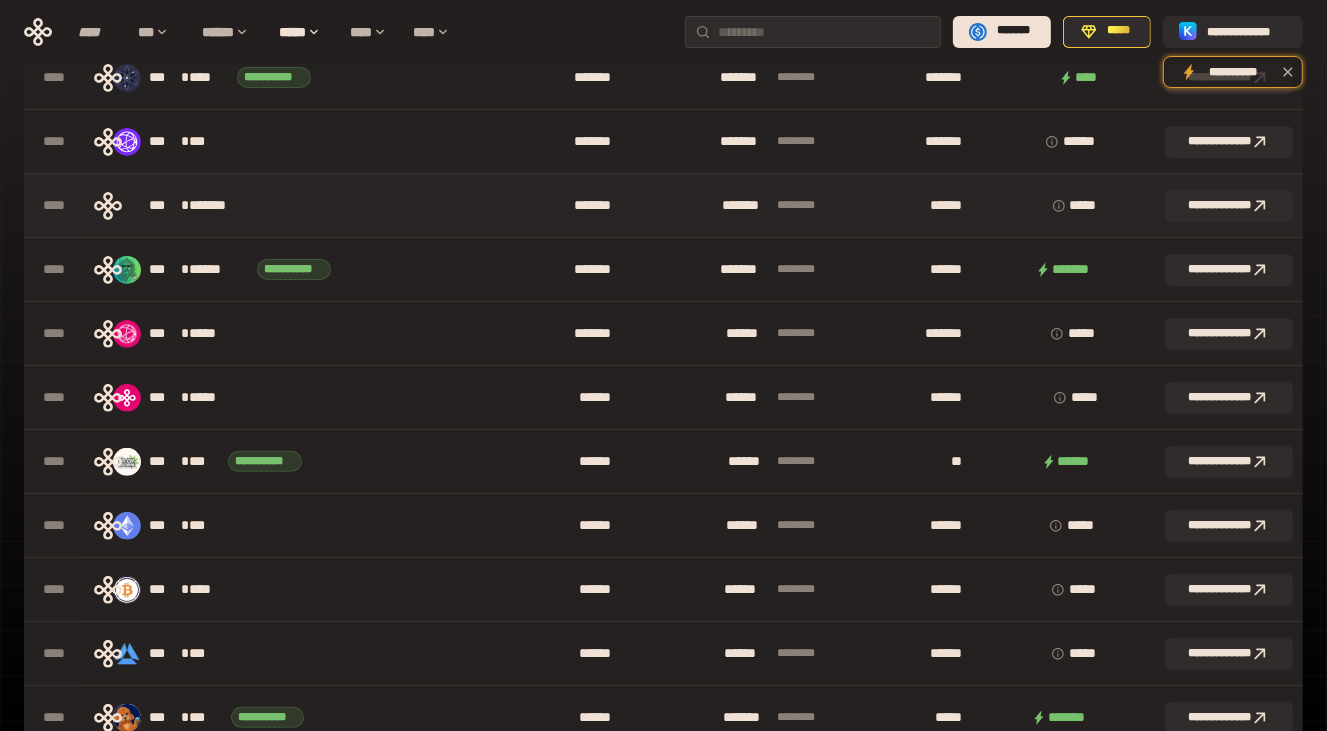 scroll, scrollTop: 333, scrollLeft: 0, axis: vertical 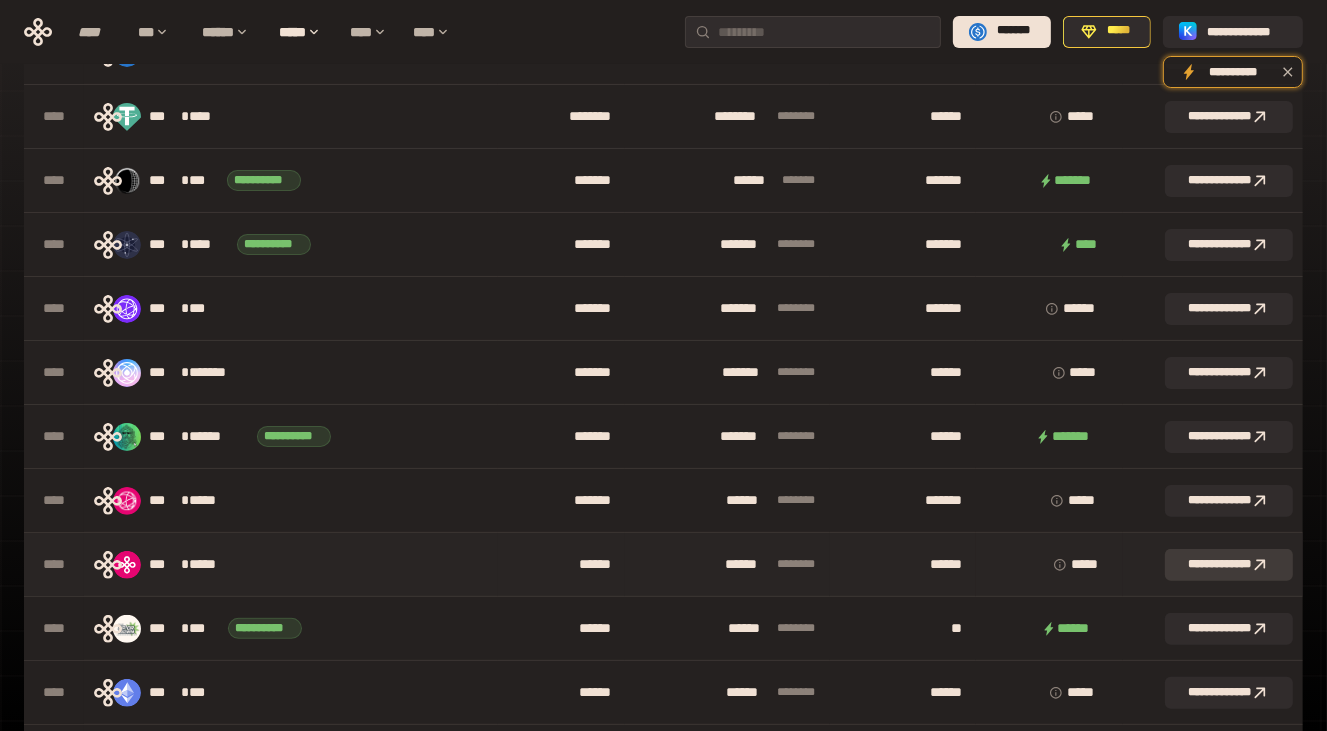 click on "**********" at bounding box center [1229, 565] 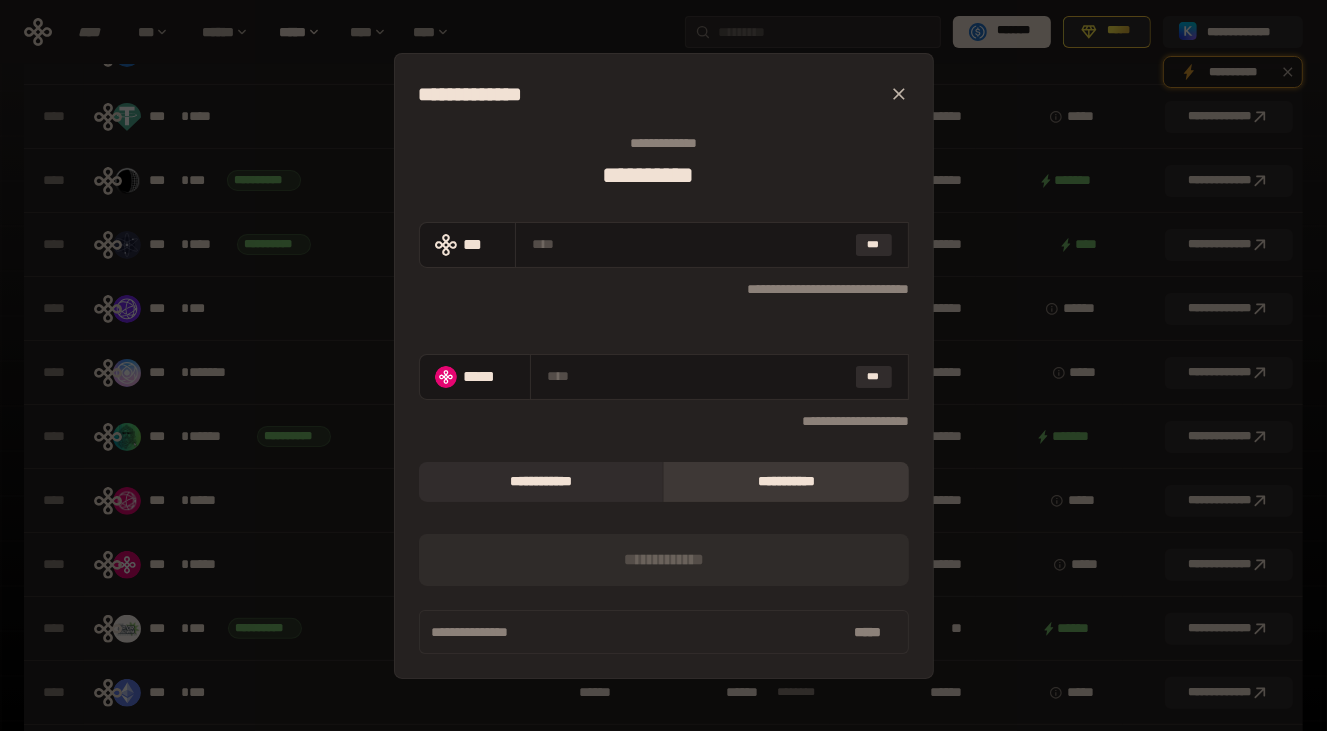 click at bounding box center (899, 94) 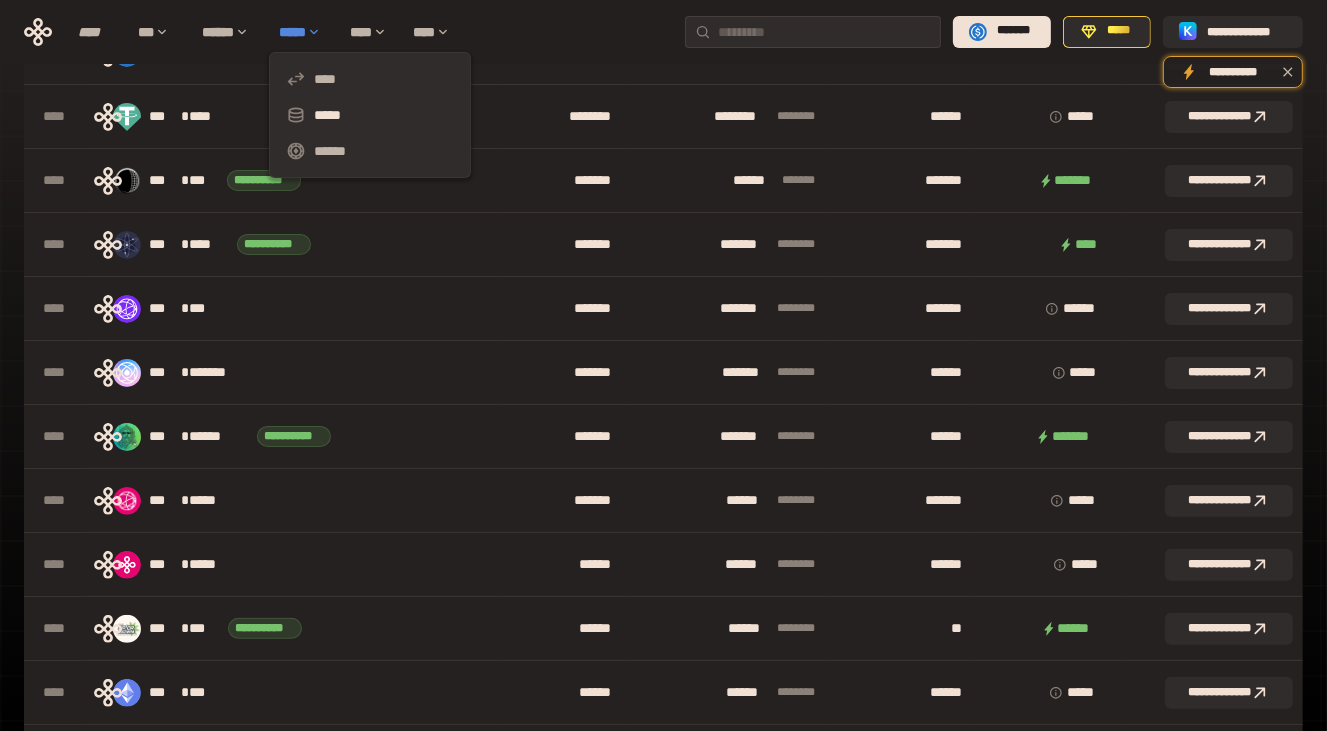 click on "*****" at bounding box center [304, 32] 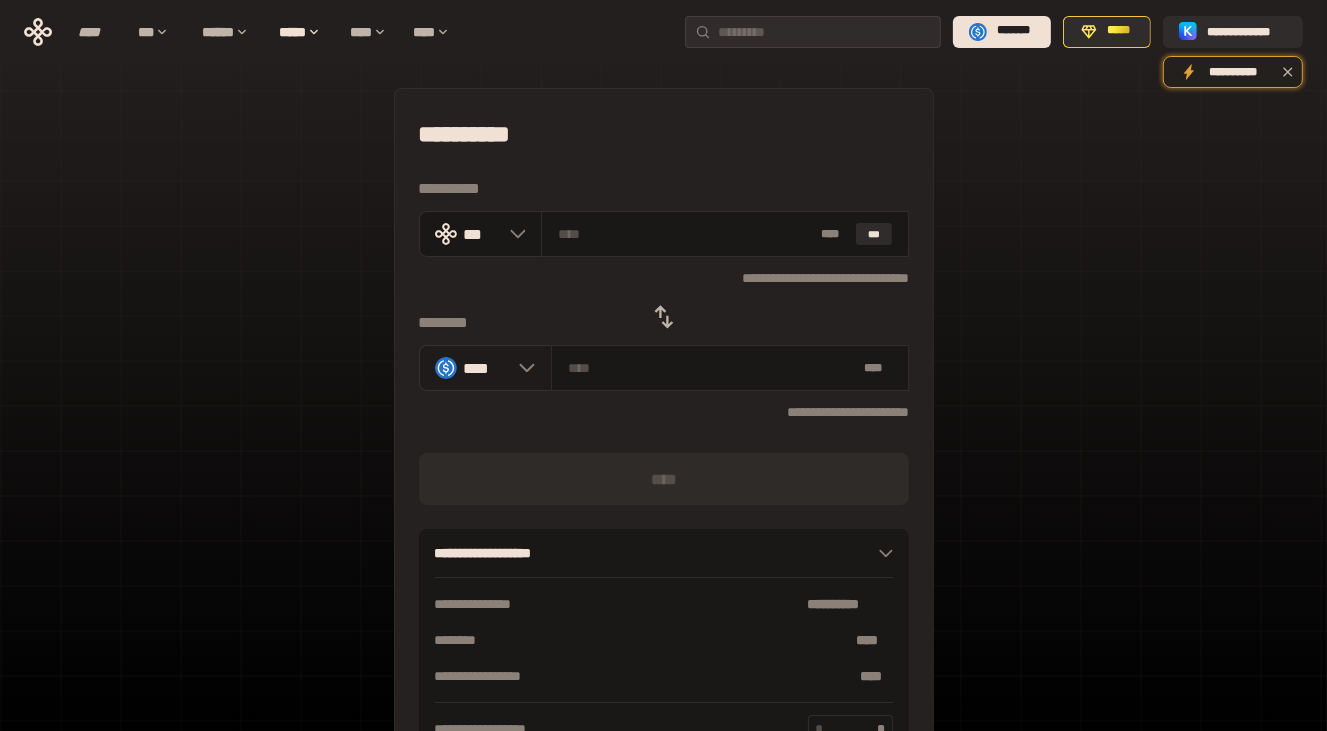 click at bounding box center (522, 368) 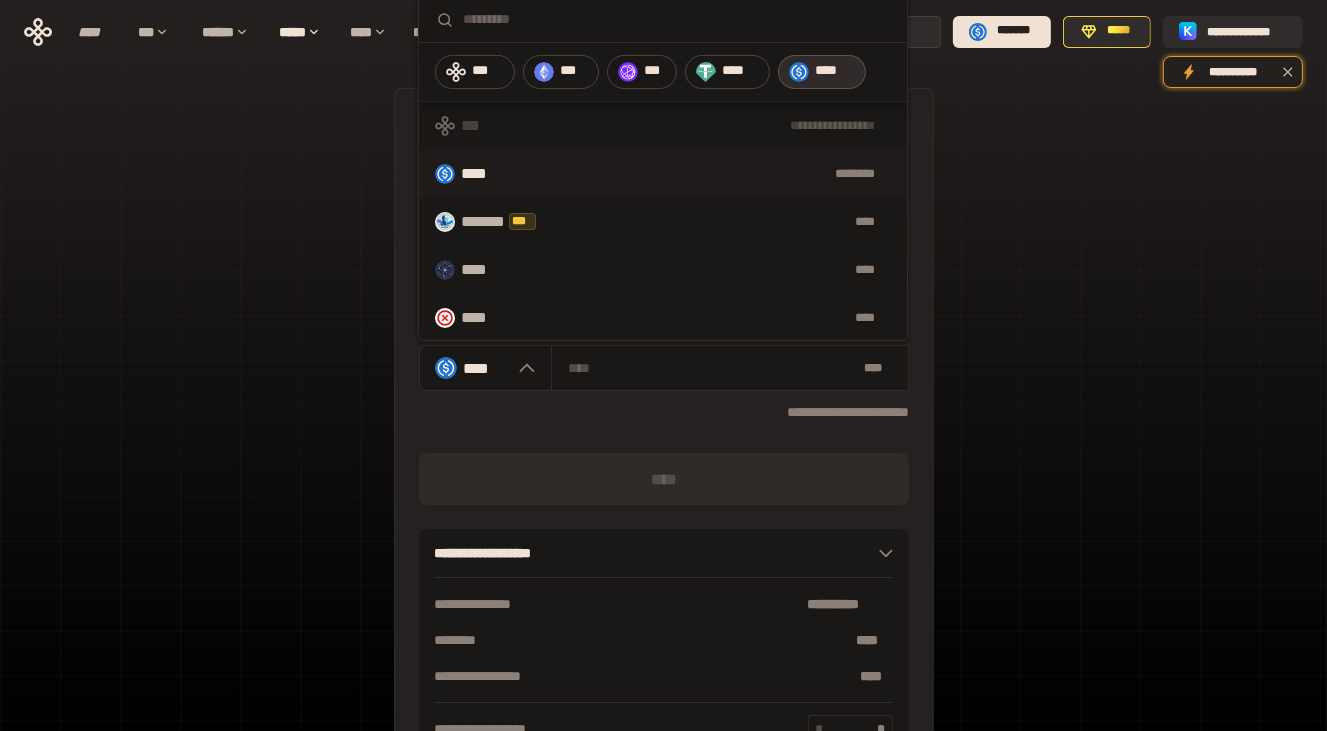 click at bounding box center (677, 19) 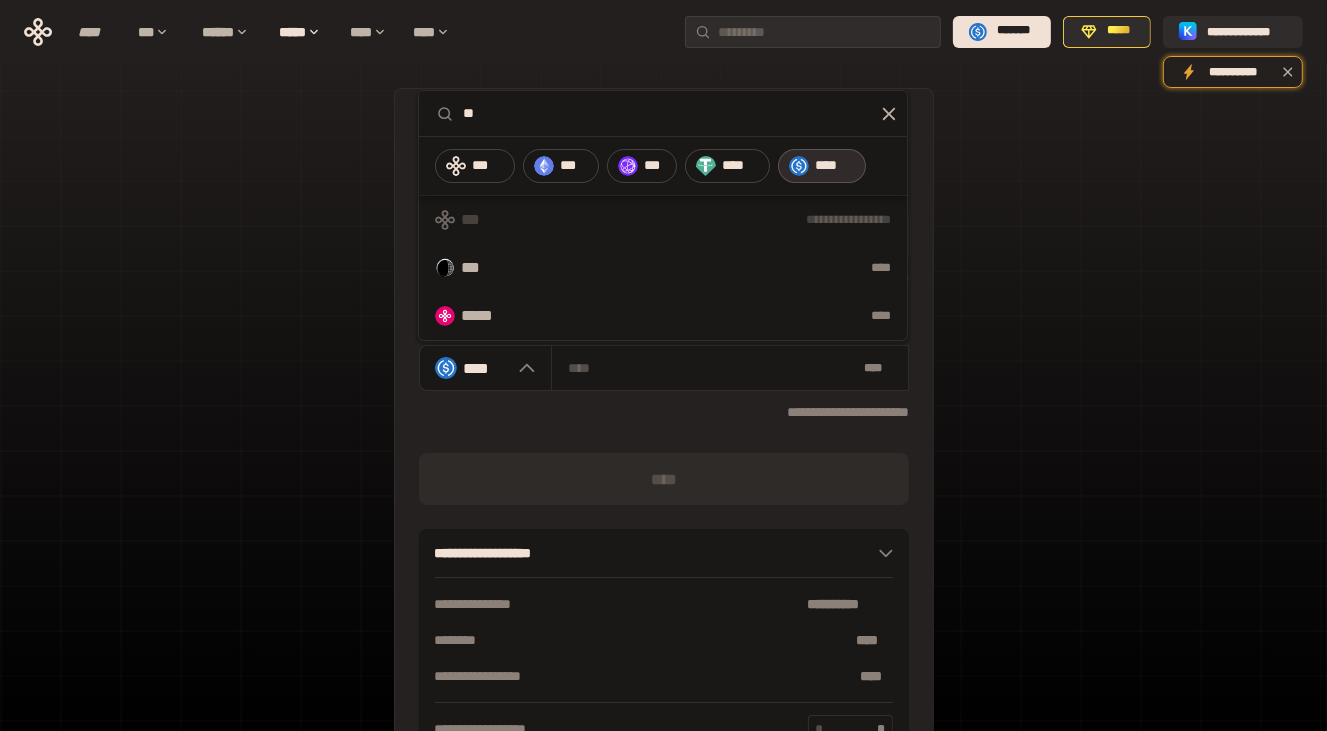 type on "*" 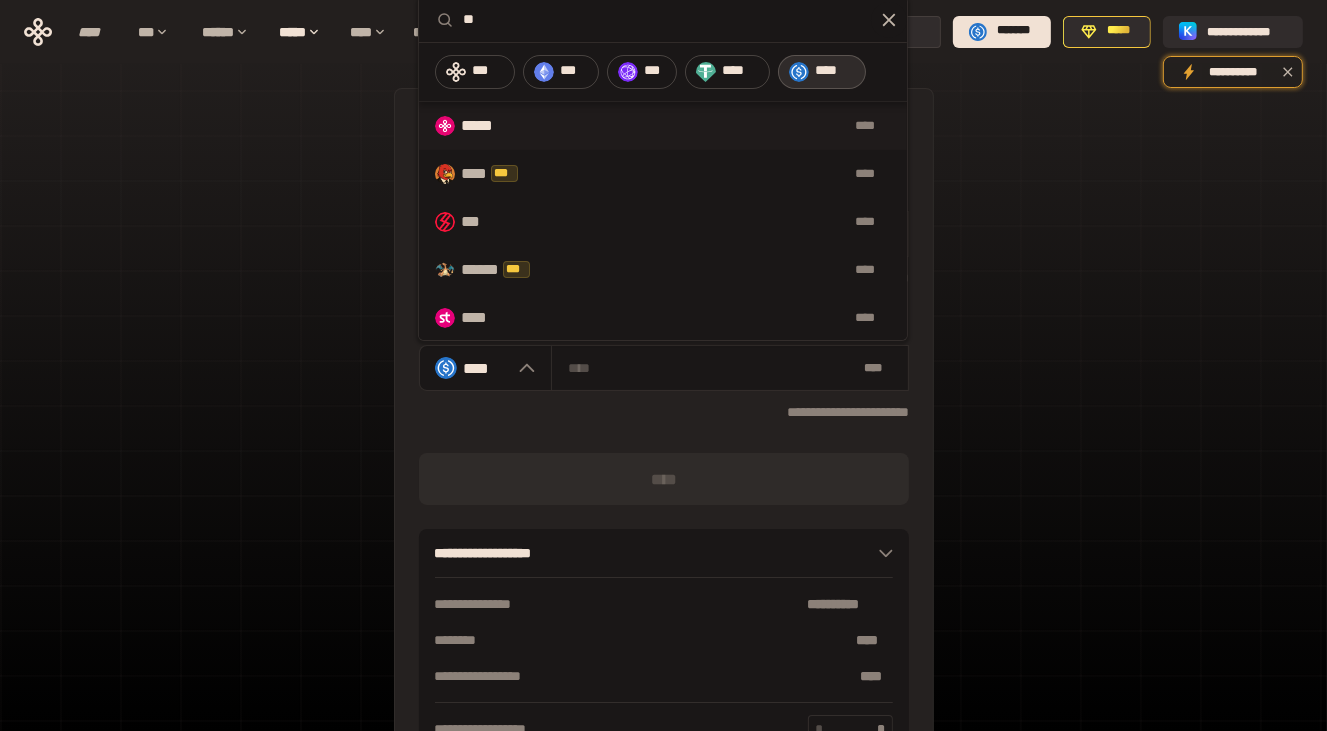 type on "**" 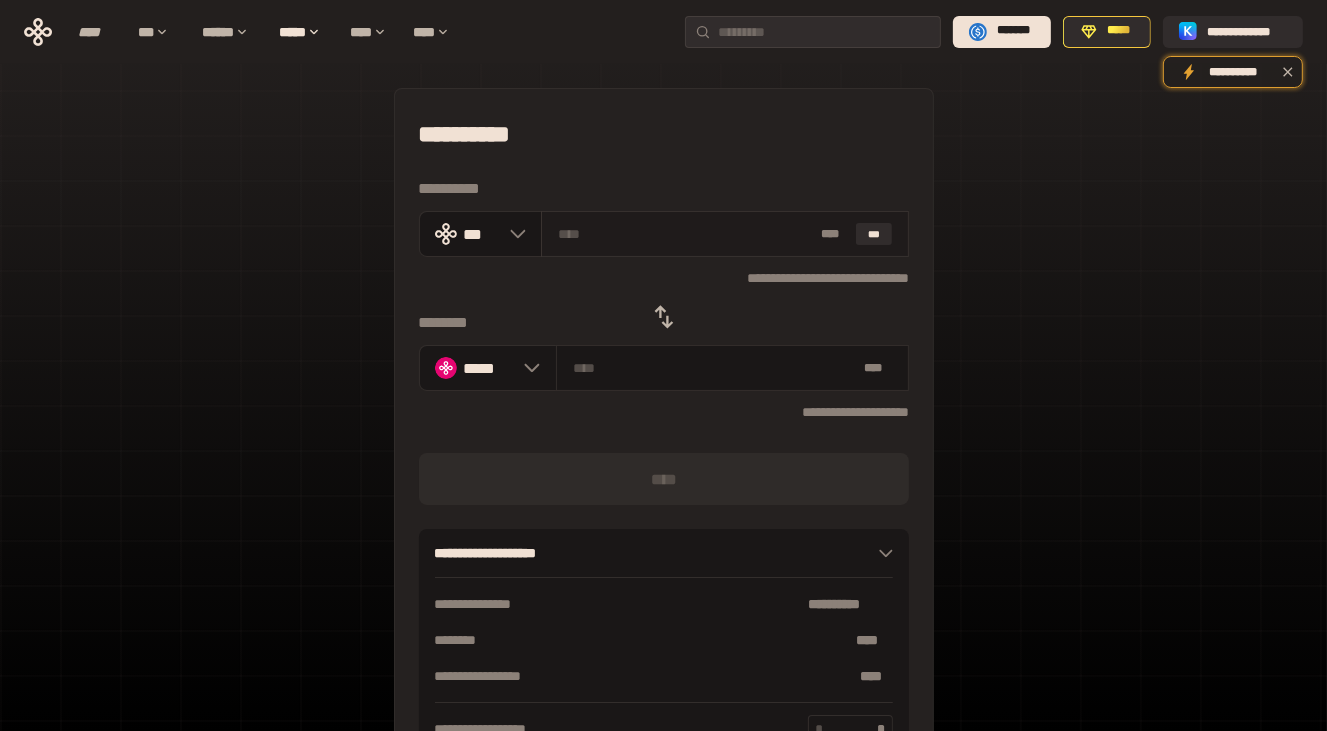 click at bounding box center [685, 234] 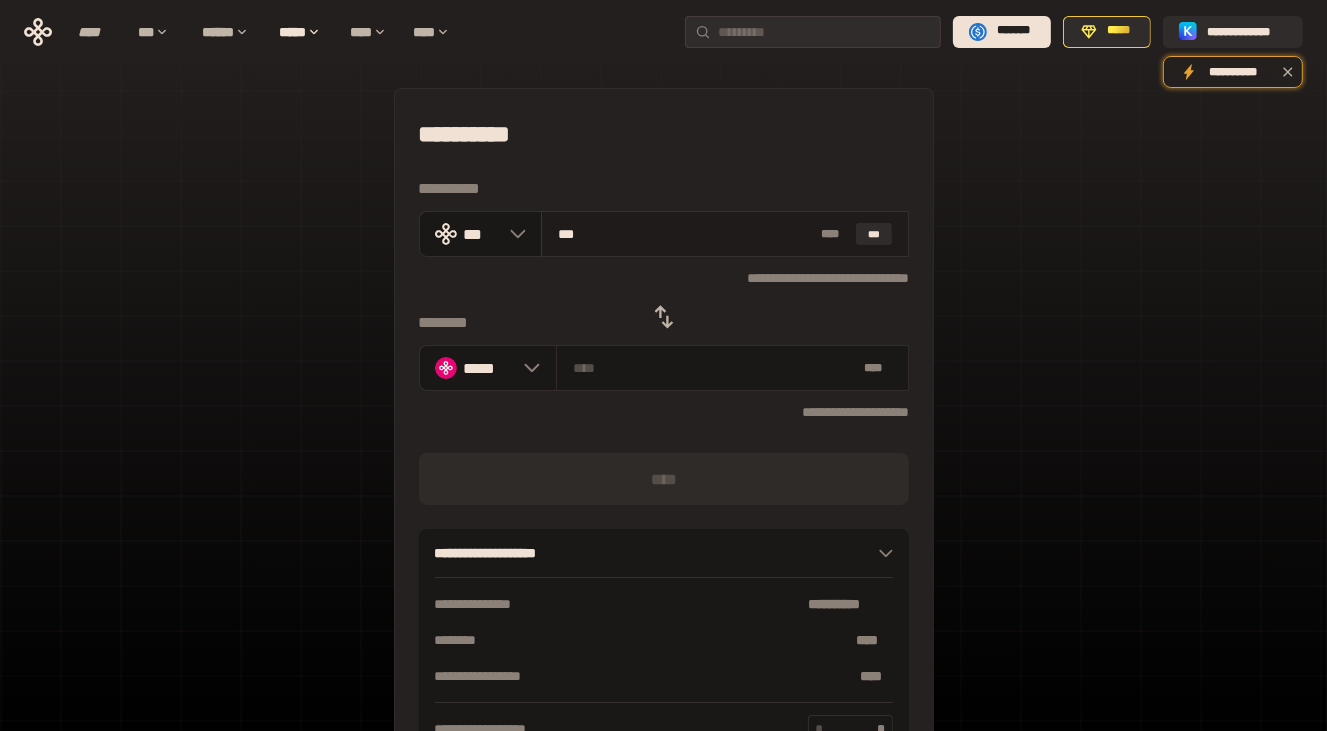 type on "****" 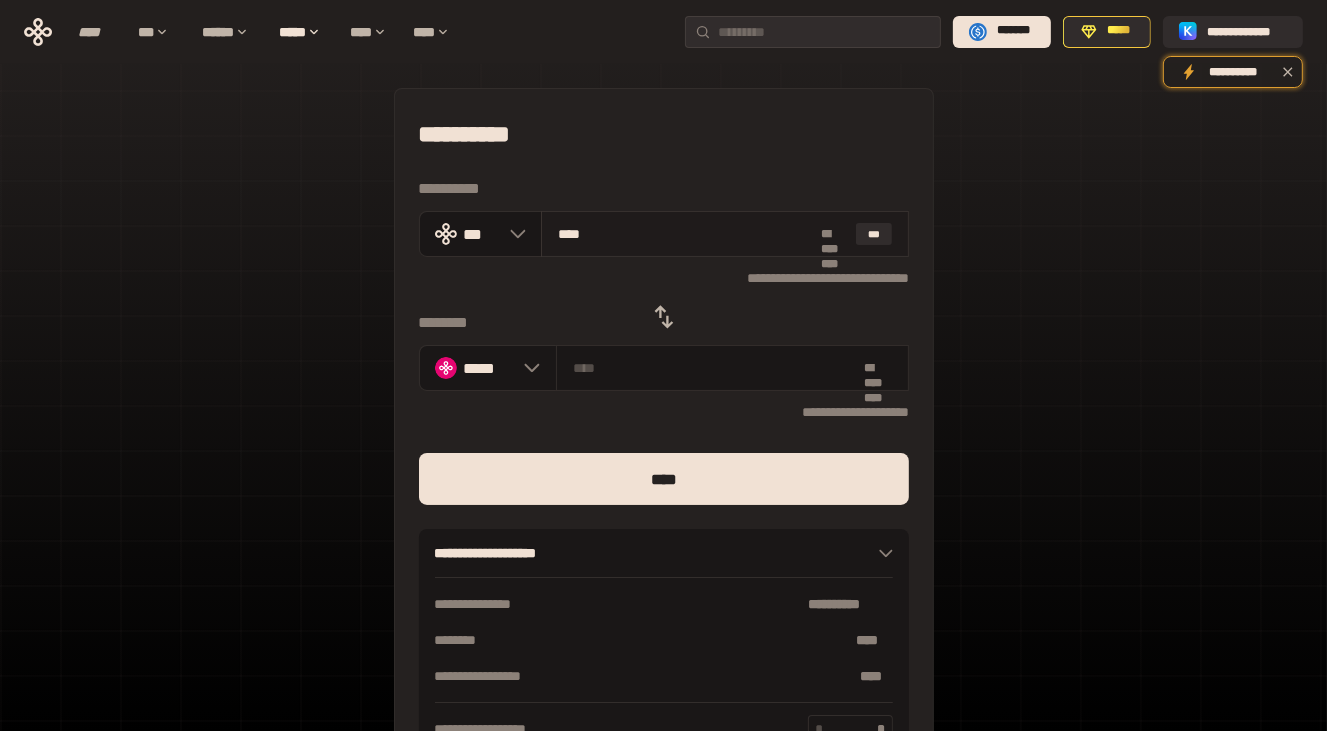 type on "**********" 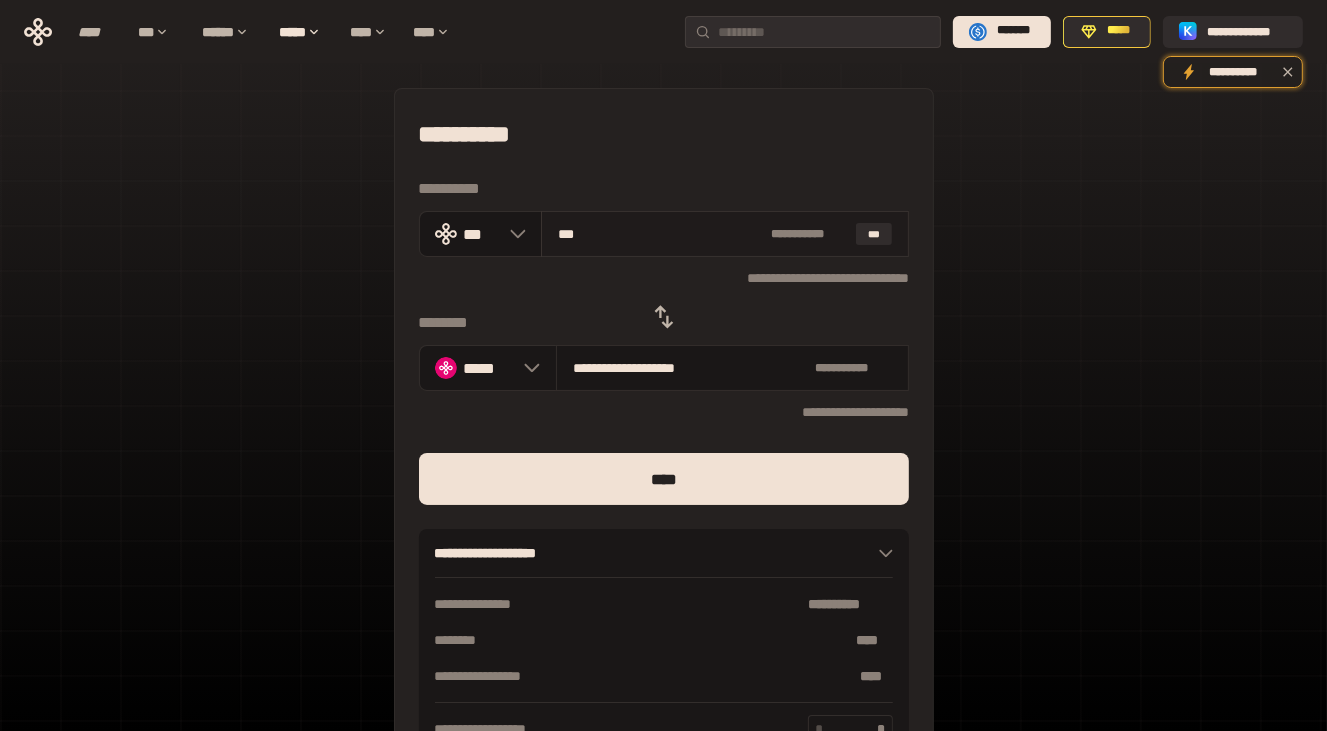 type on "****" 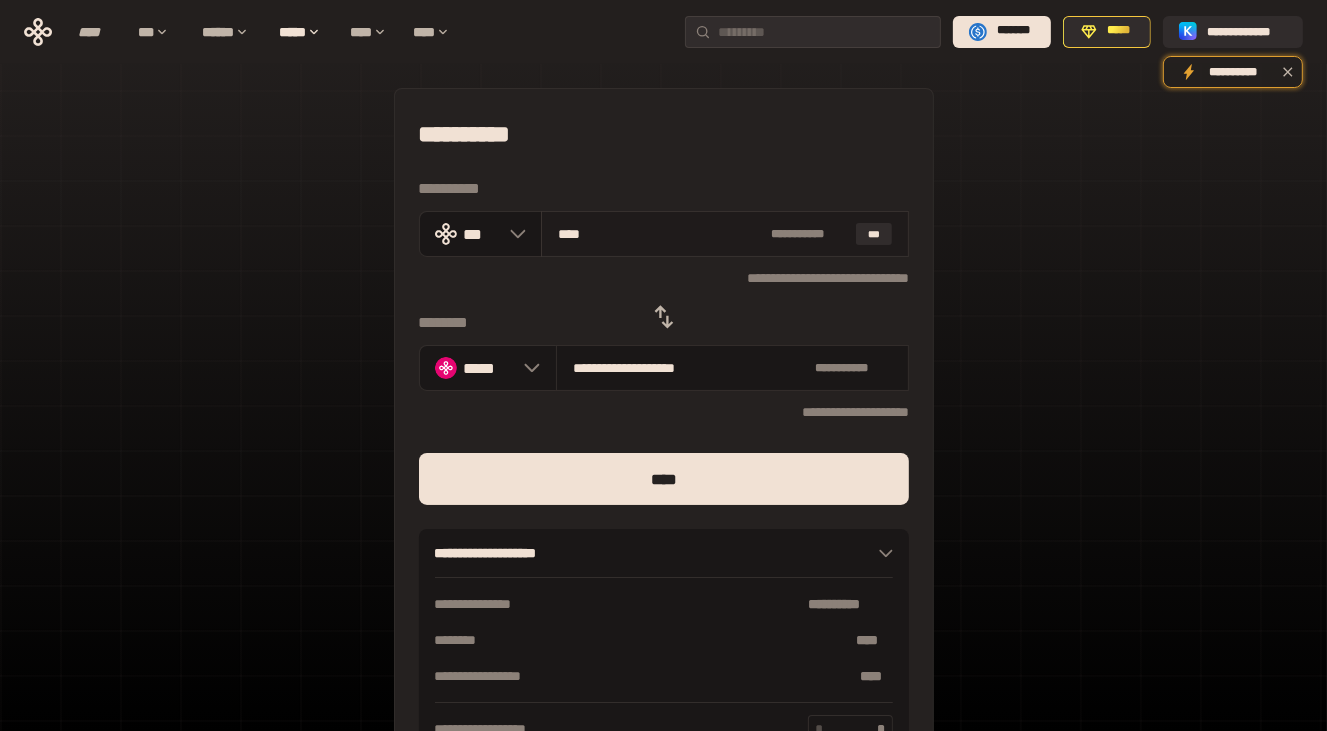type on "**********" 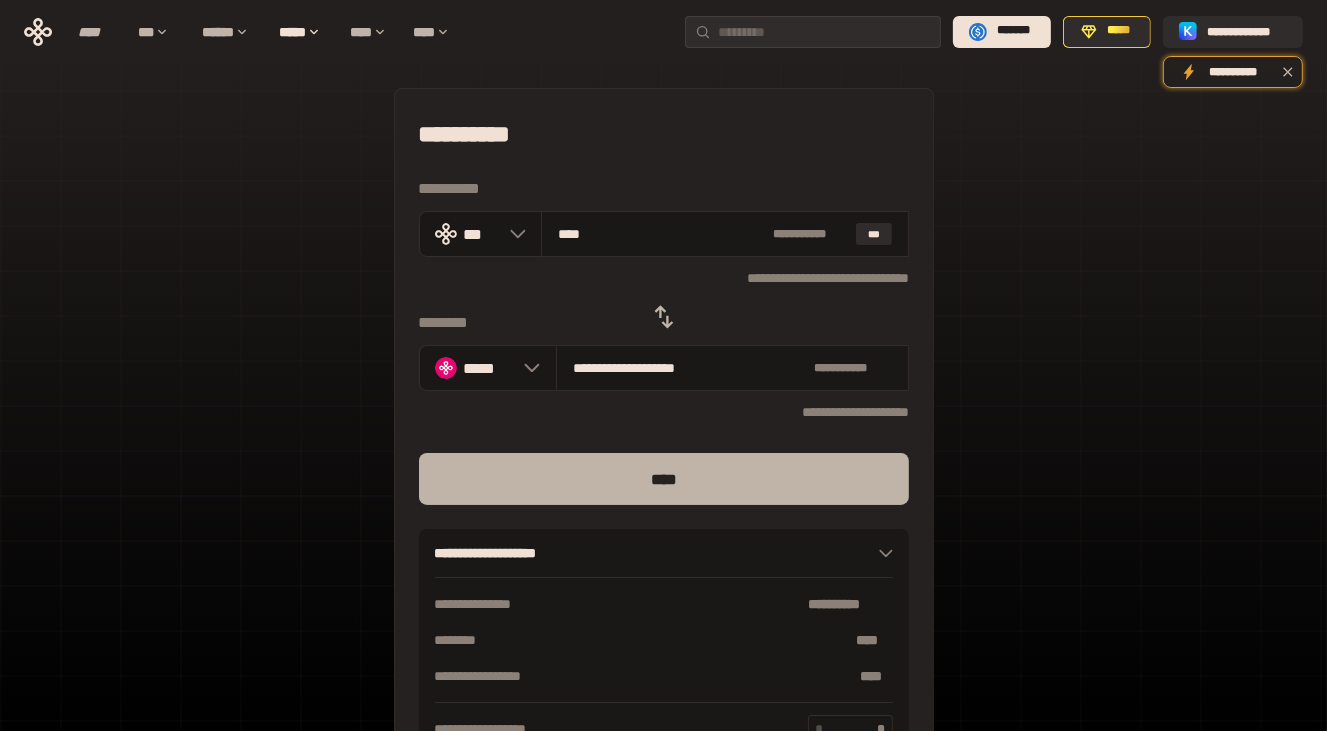 type on "****" 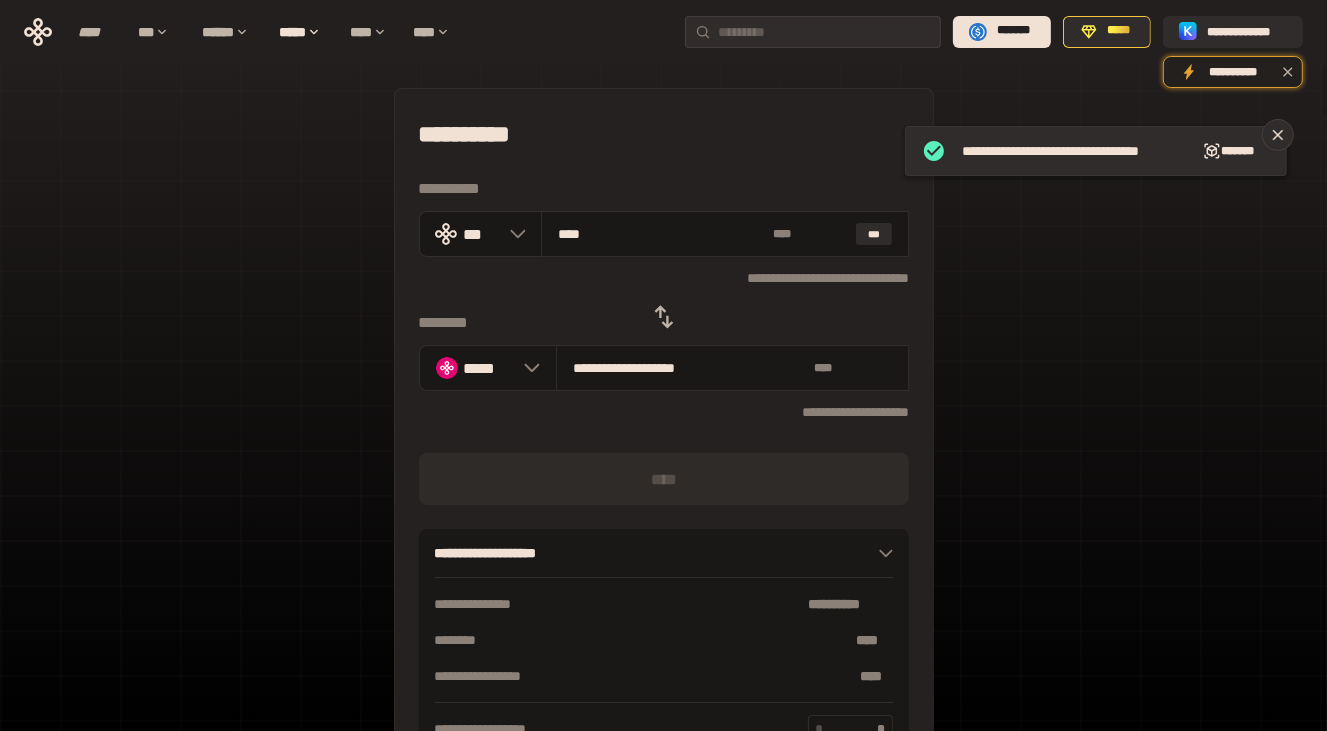 type 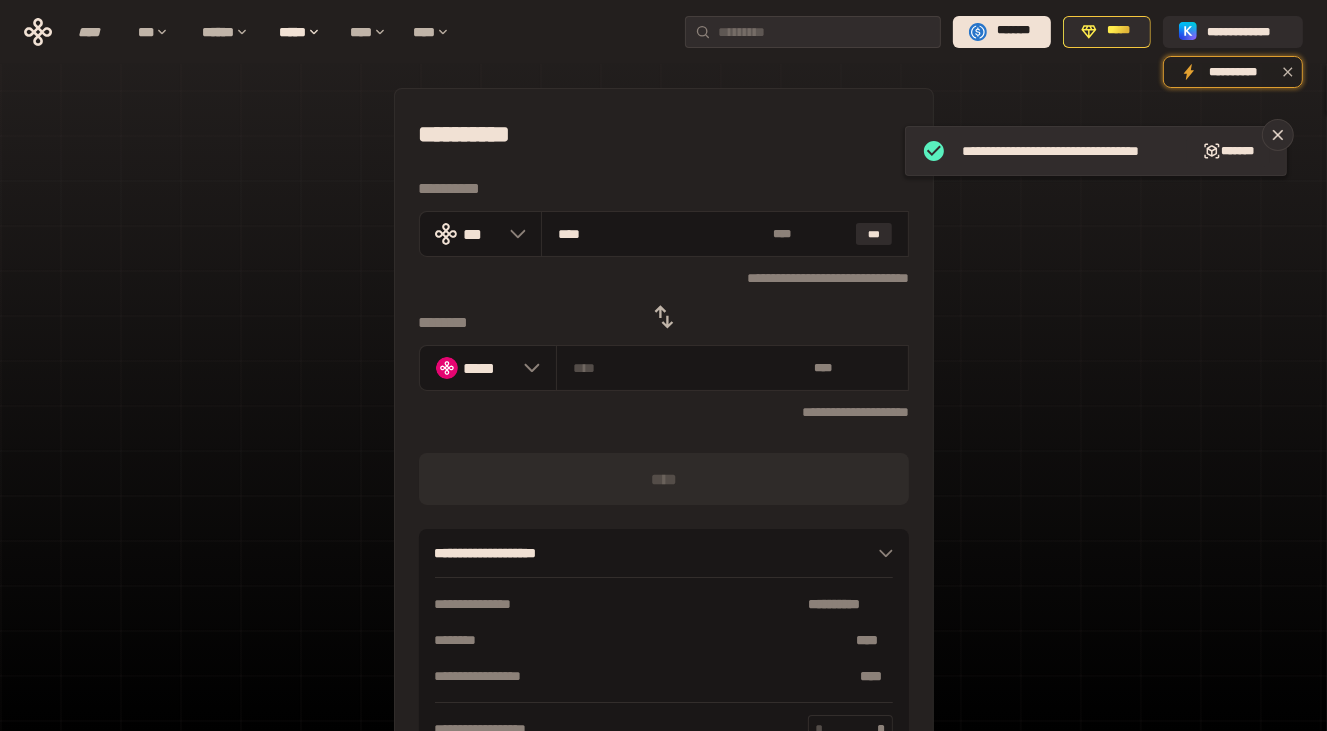 type 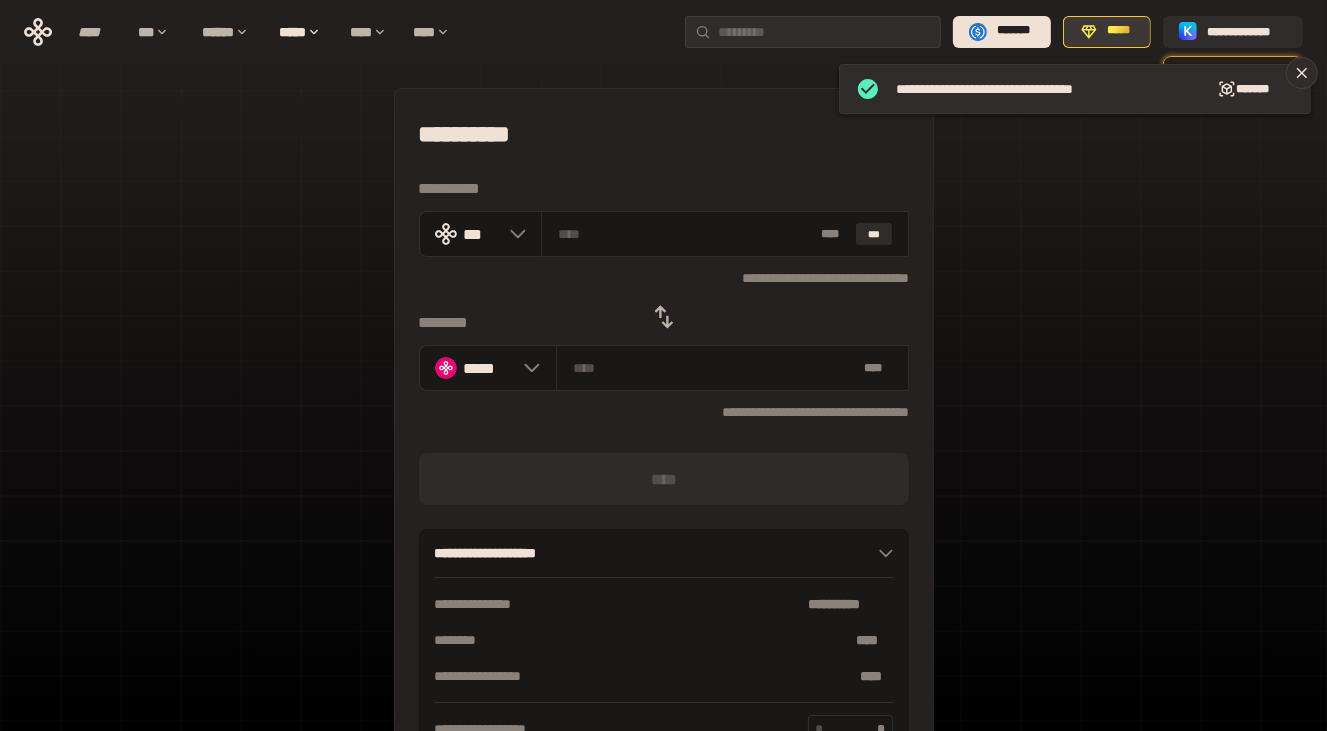 click on "*****" at bounding box center [1118, 31] 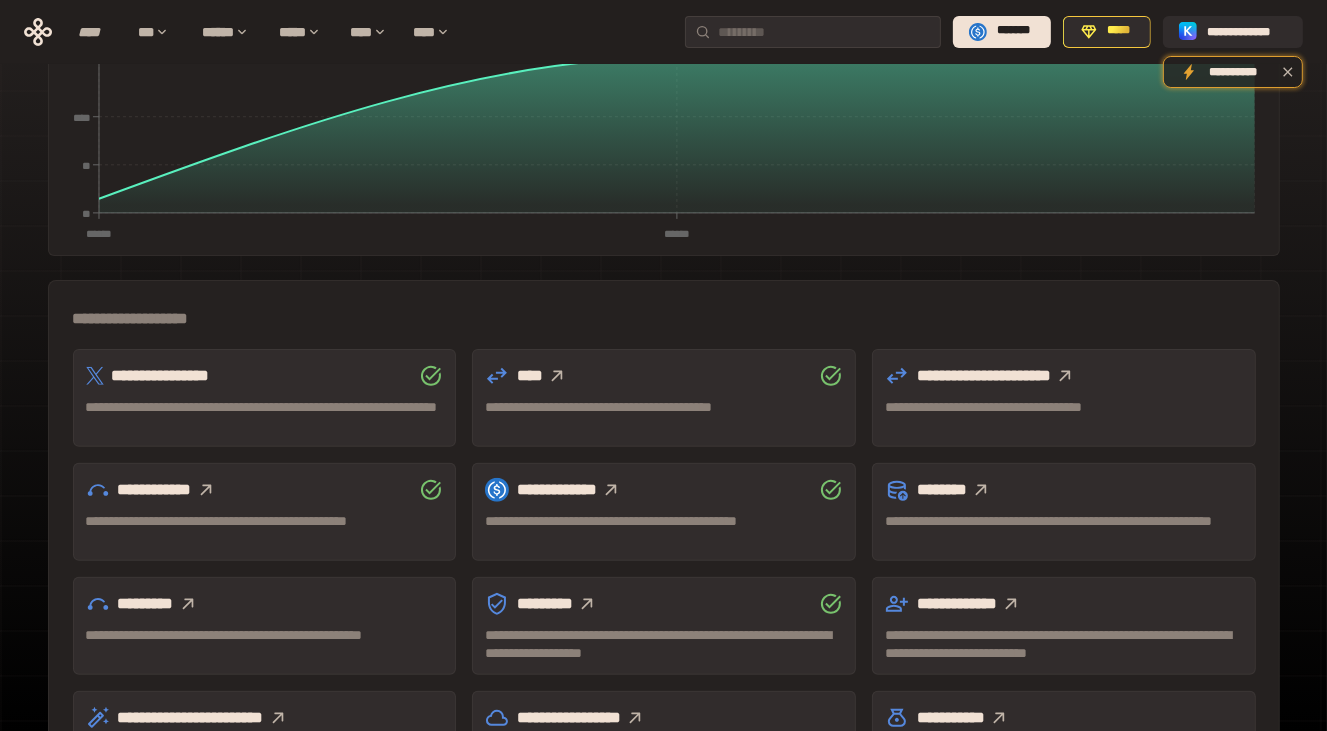 scroll, scrollTop: 500, scrollLeft: 0, axis: vertical 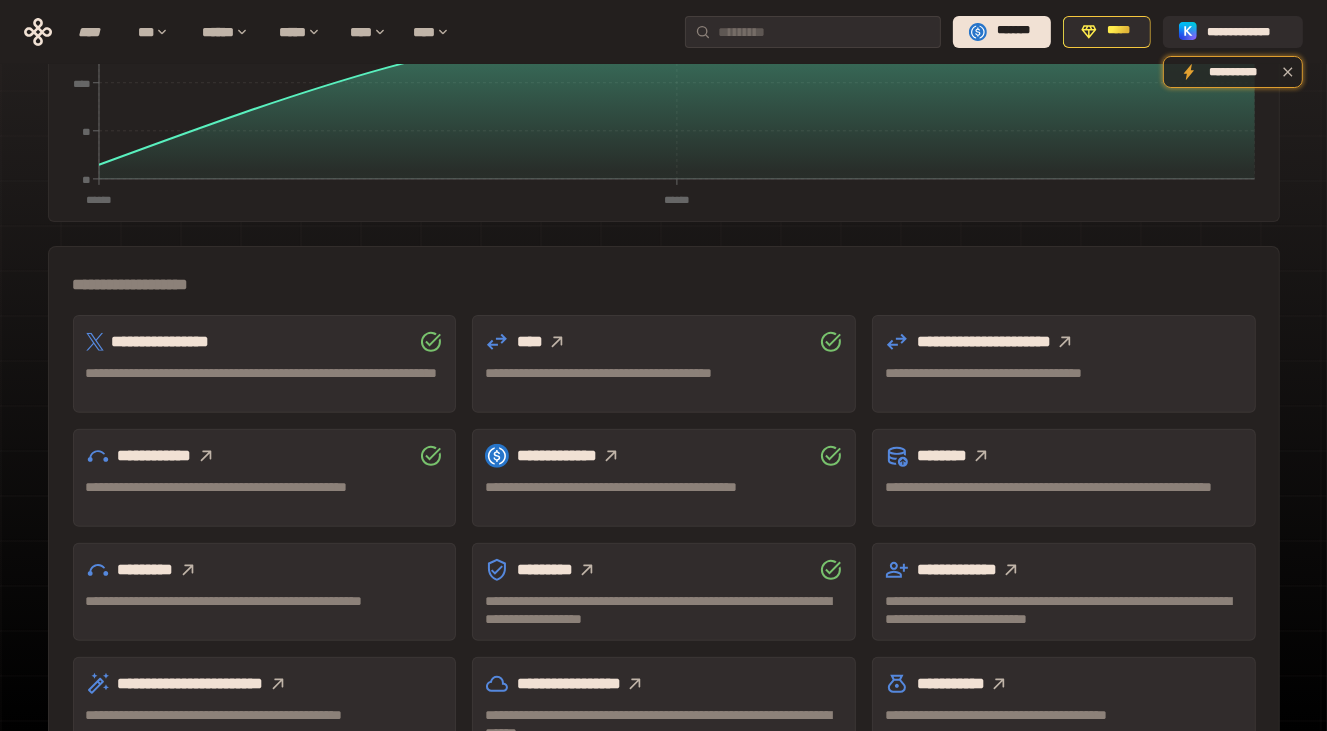 click 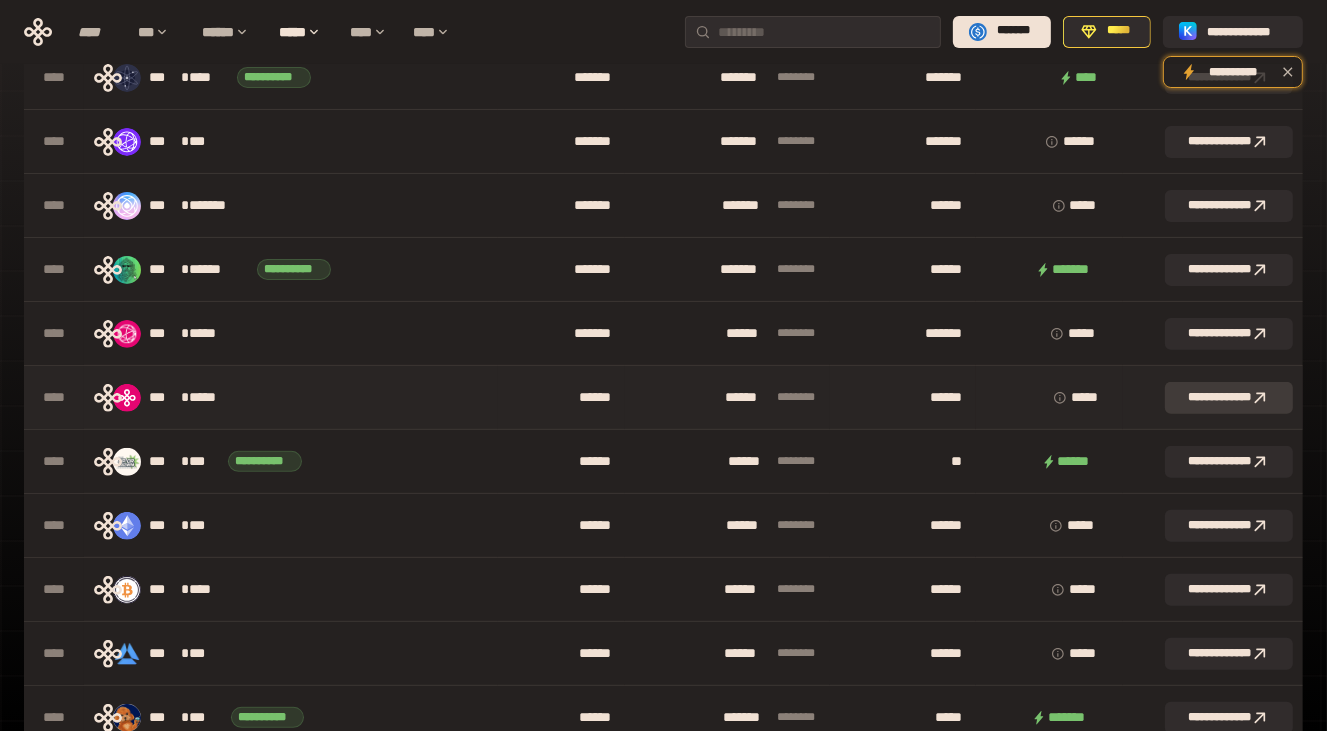 click on "**********" at bounding box center (1229, 398) 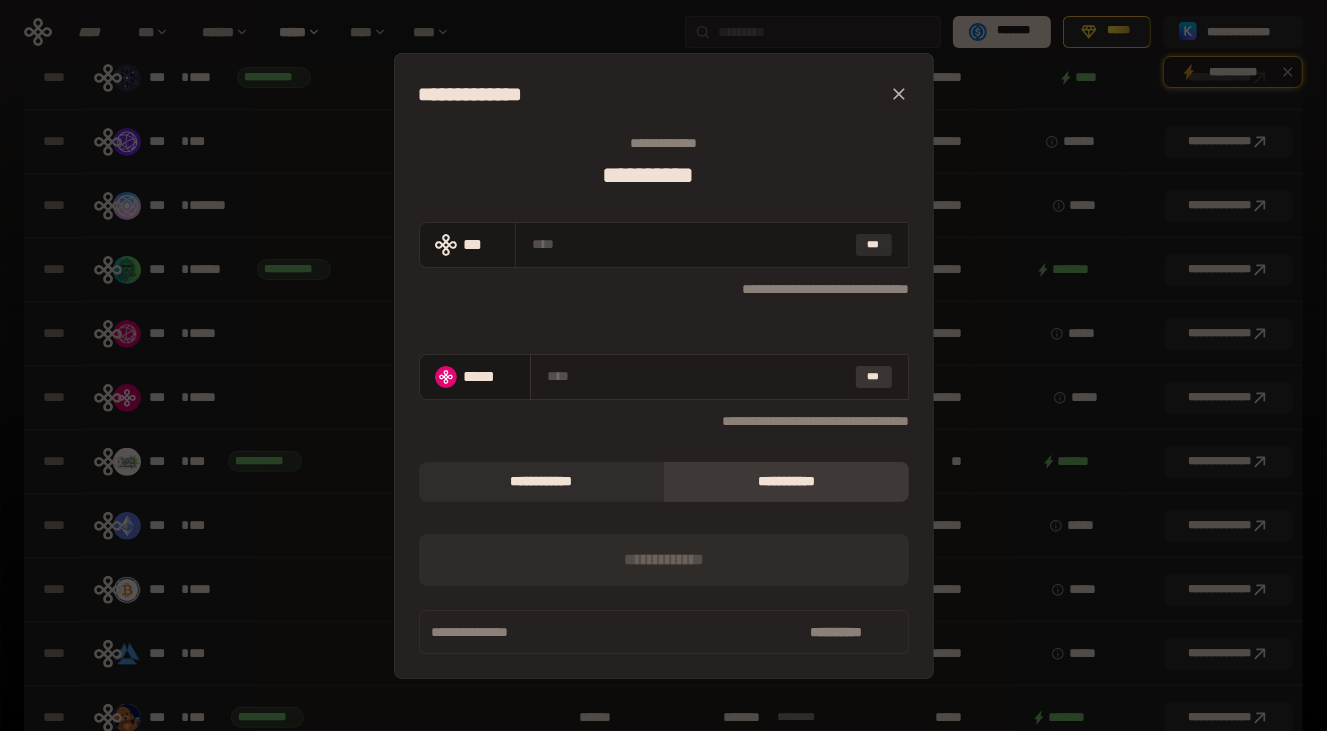 click on "***" at bounding box center [874, 377] 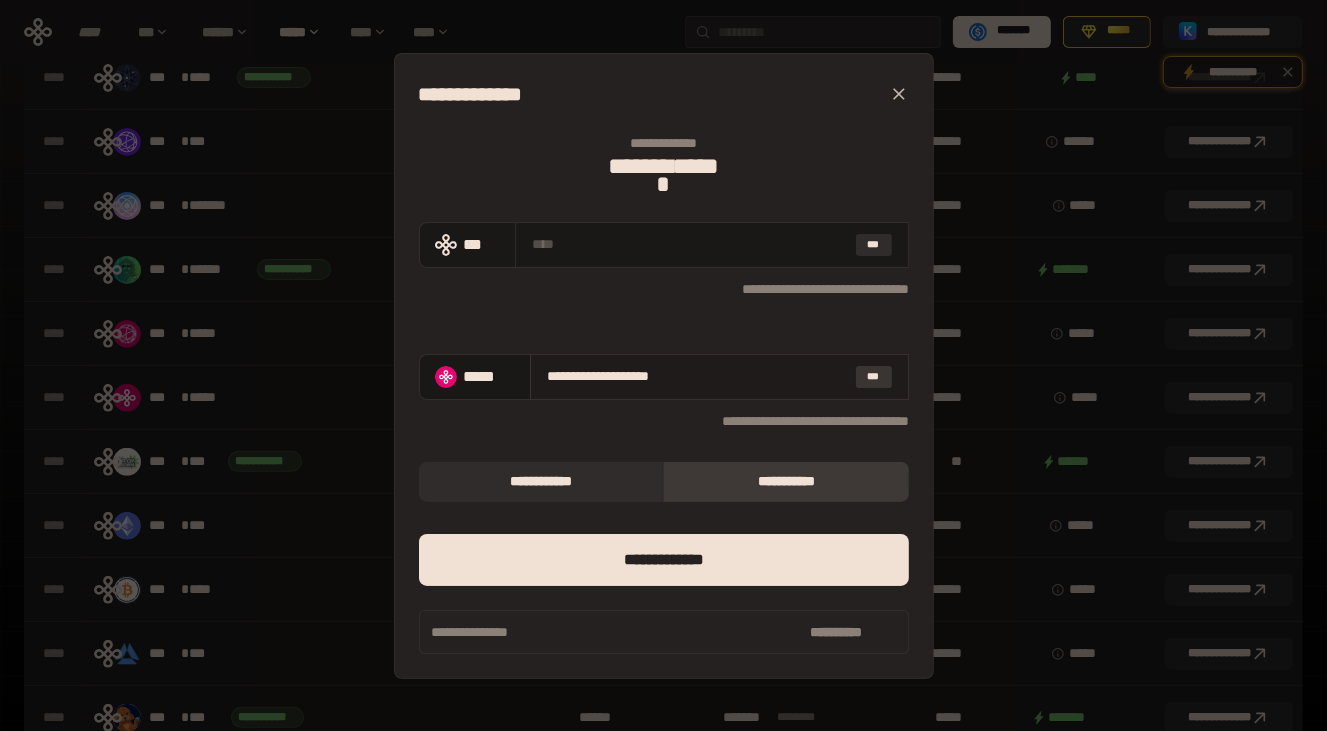 type on "**********" 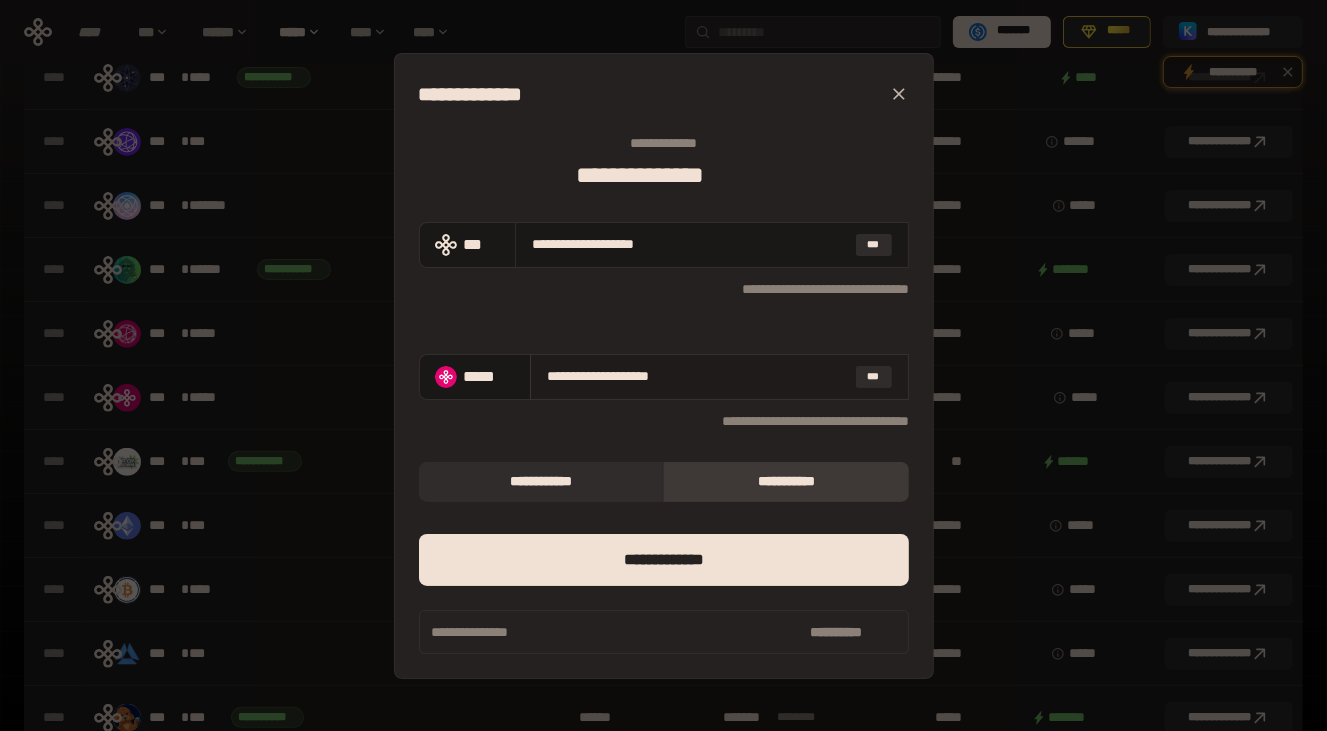 drag, startPoint x: 576, startPoint y: 372, endPoint x: 715, endPoint y: 372, distance: 139 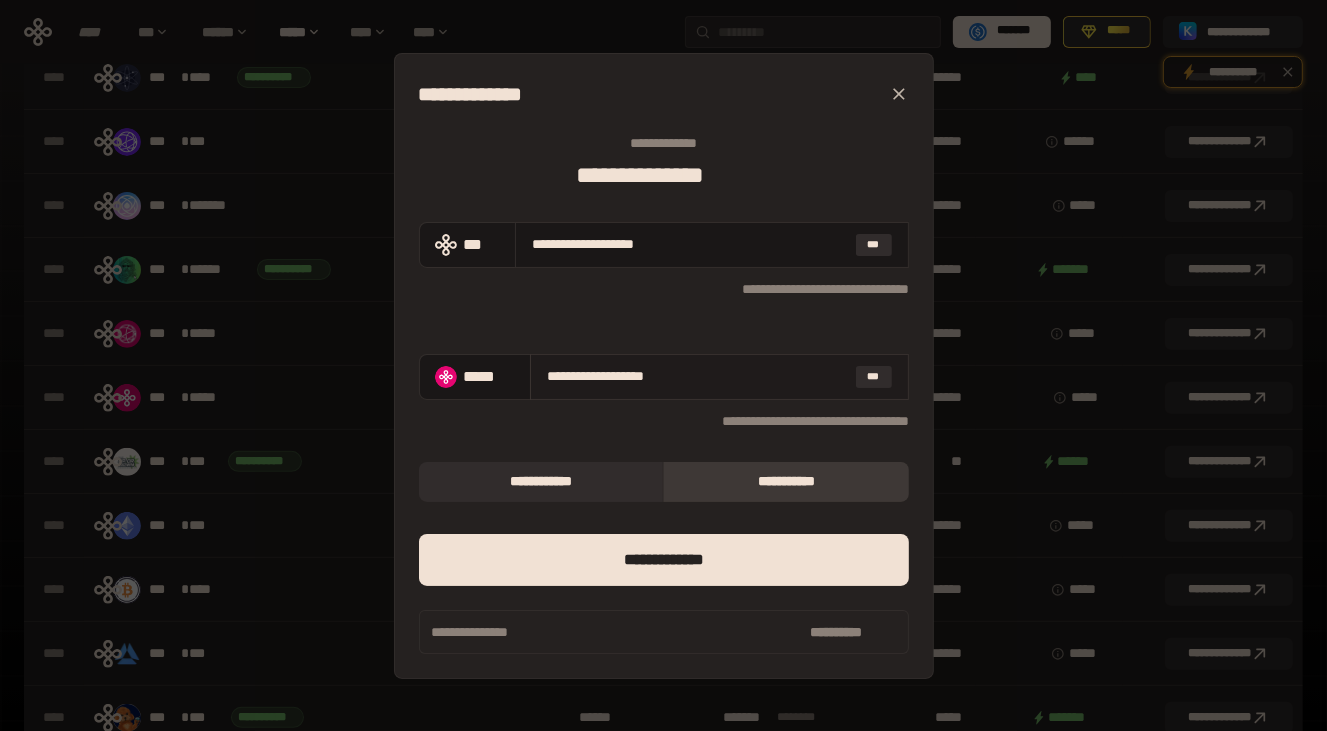 type on "**********" 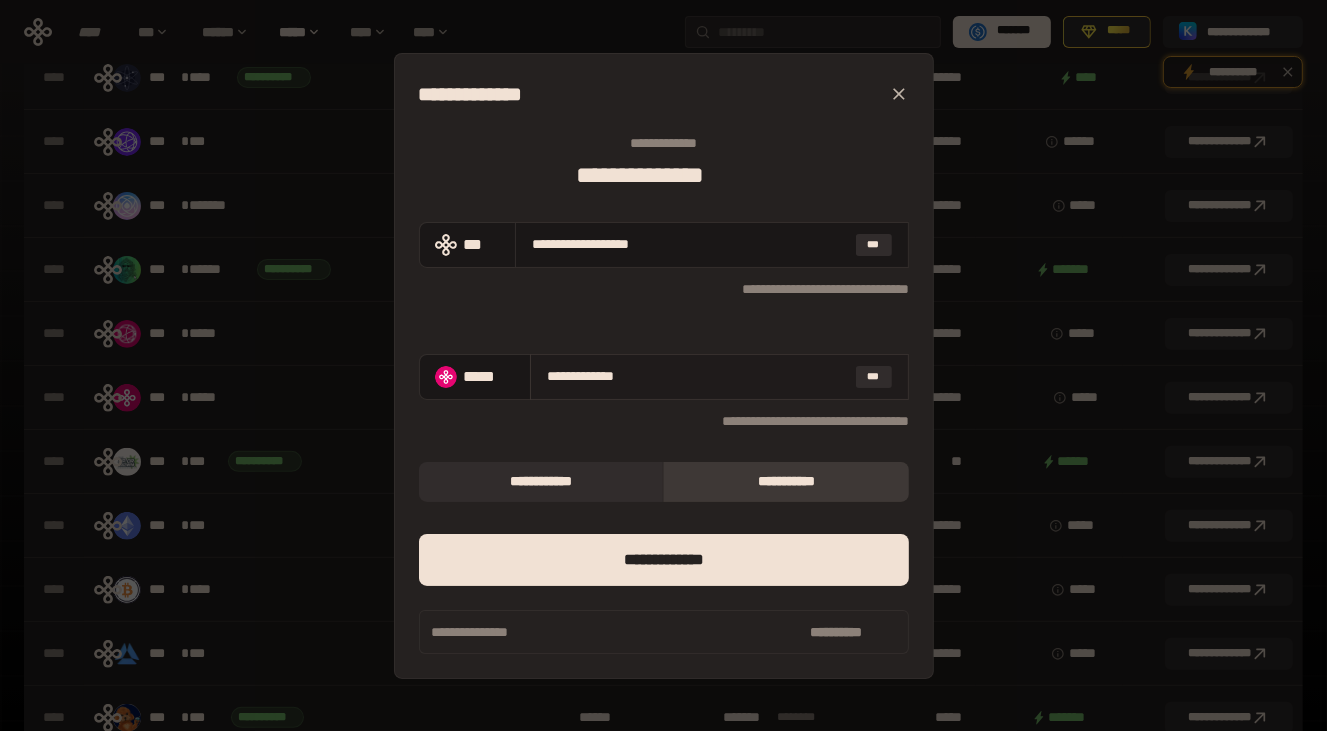 type on "**********" 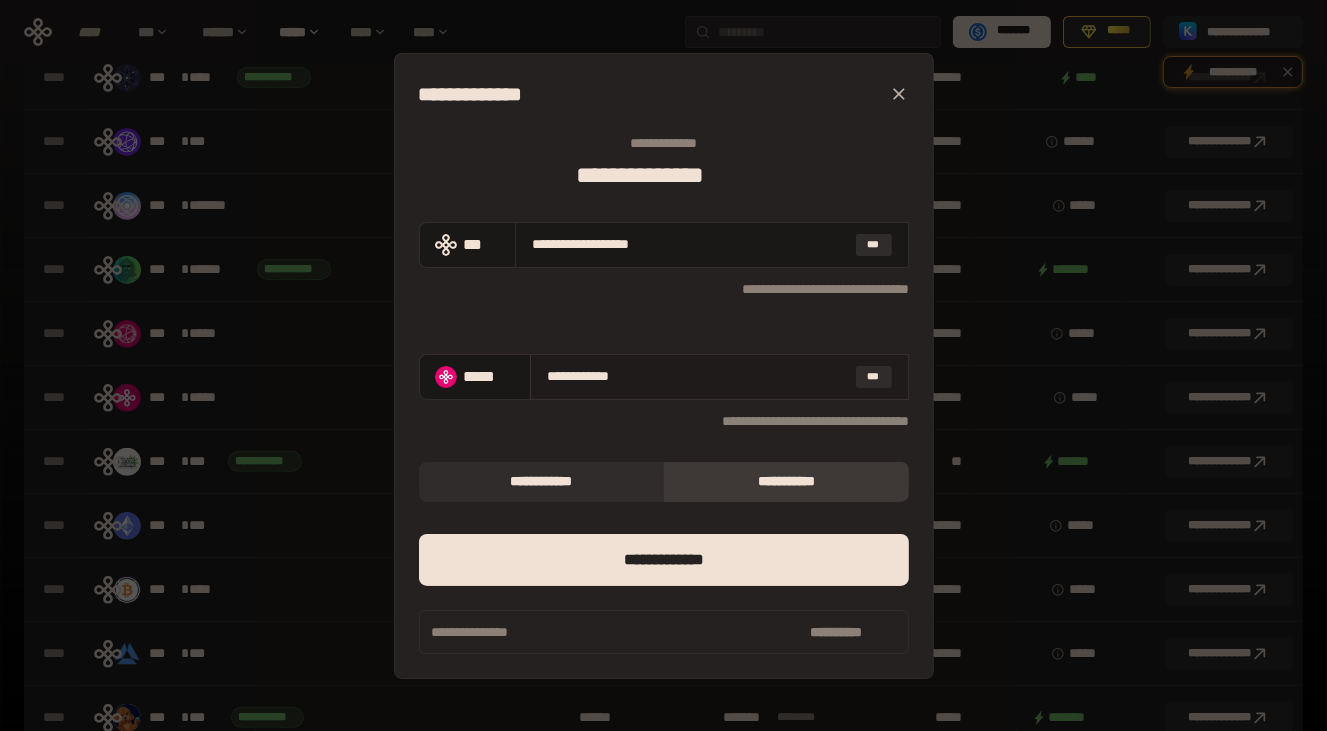 type on "**********" 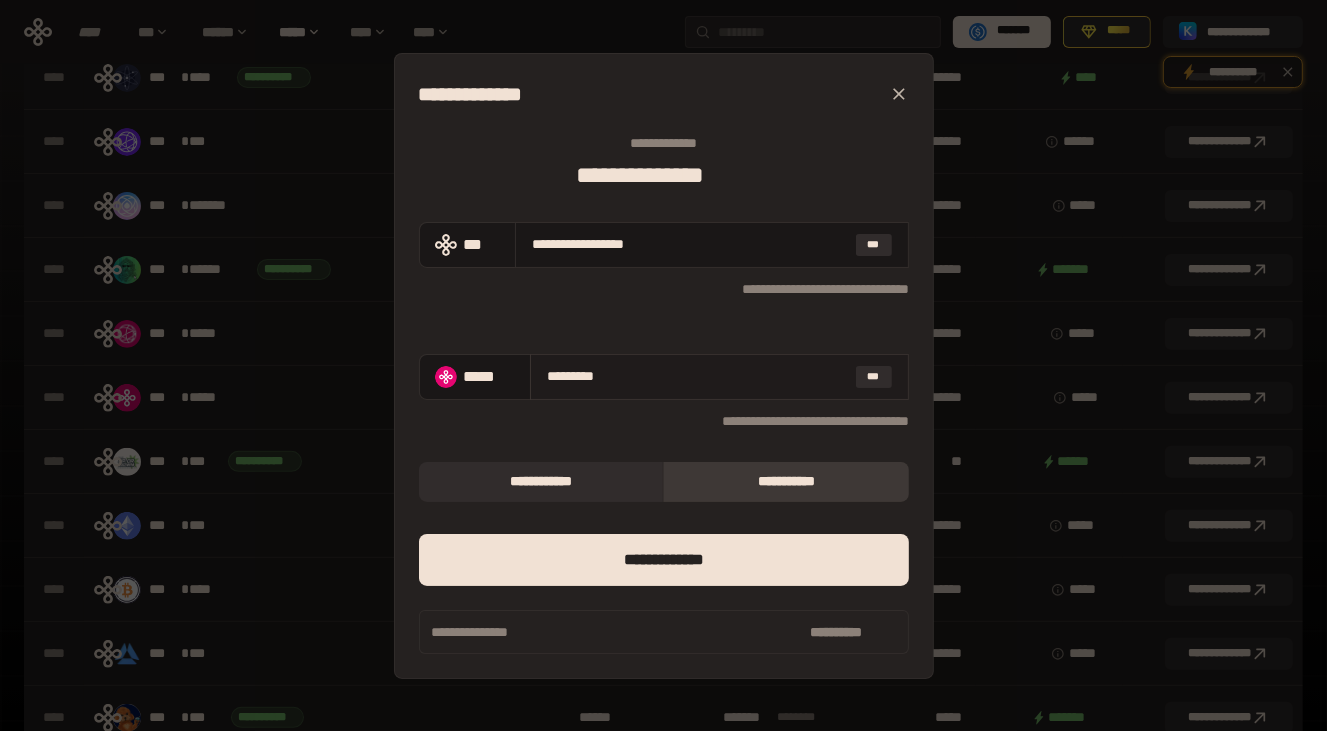 type on "********" 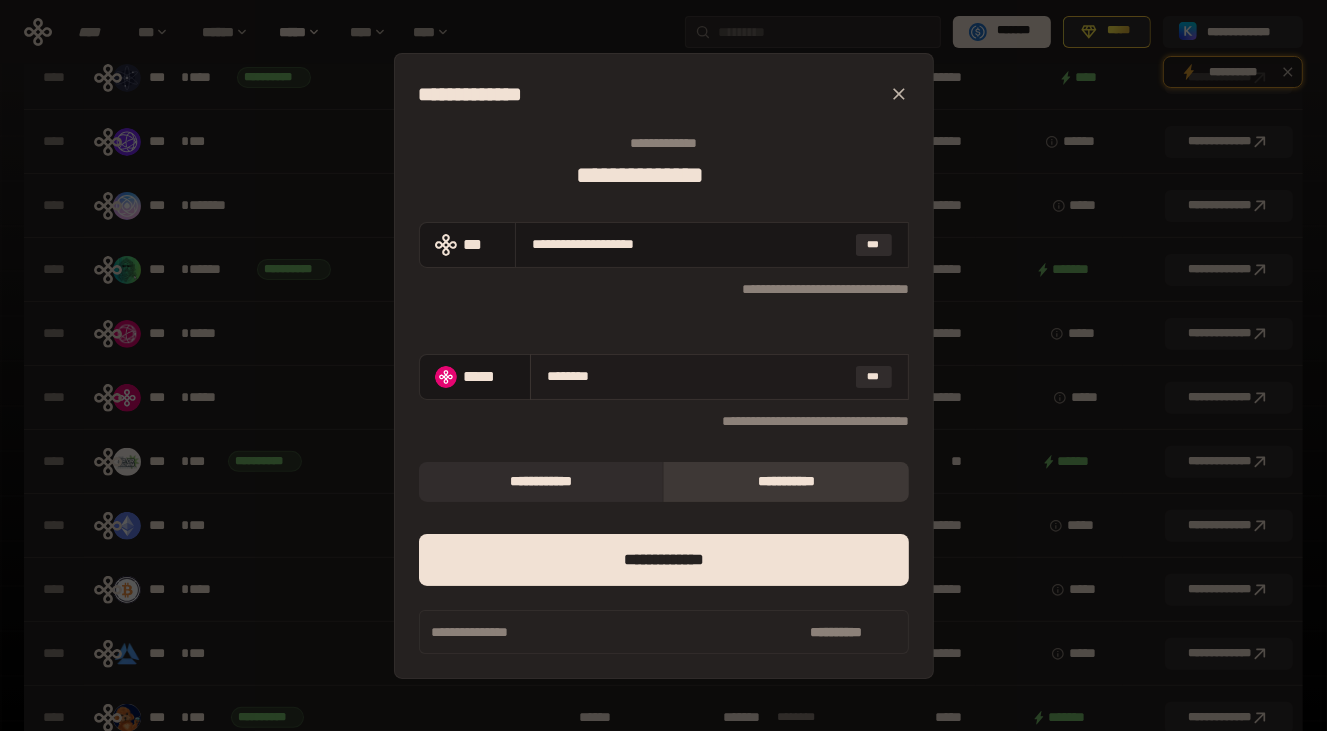 type on "**********" 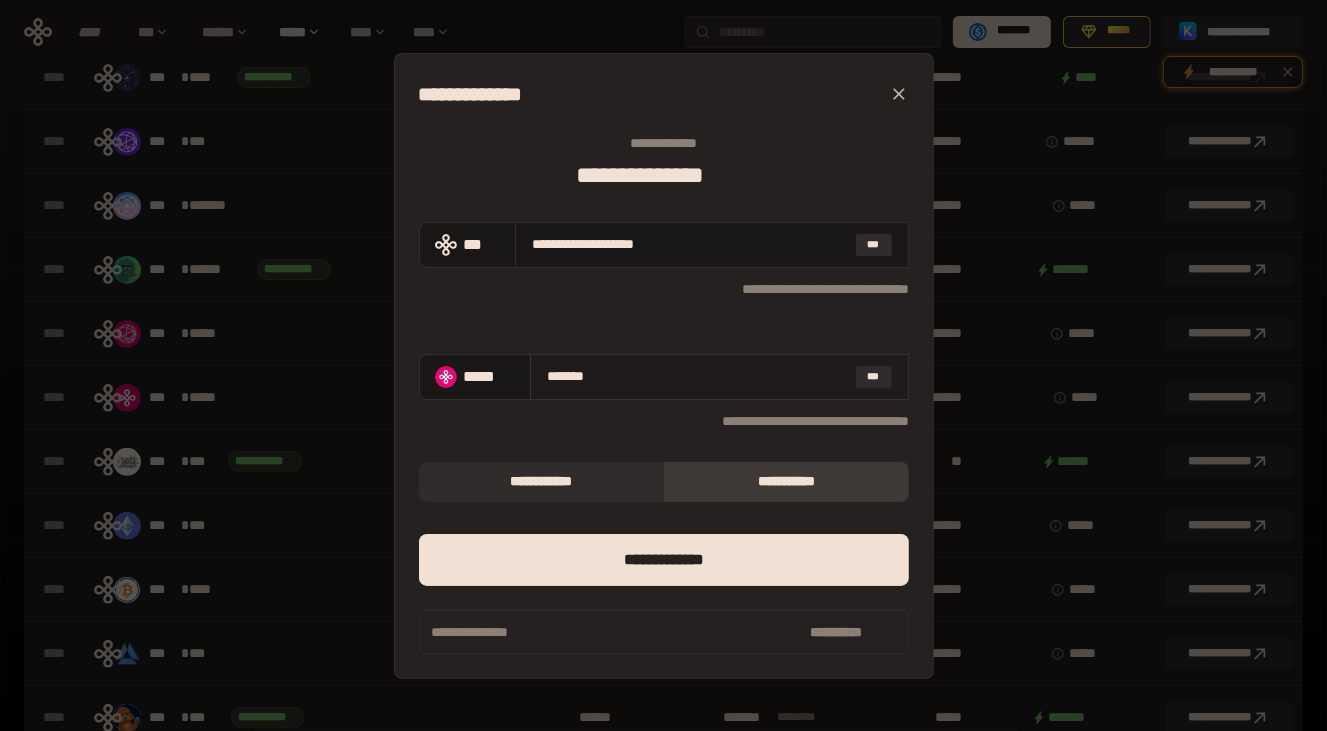 type on "**********" 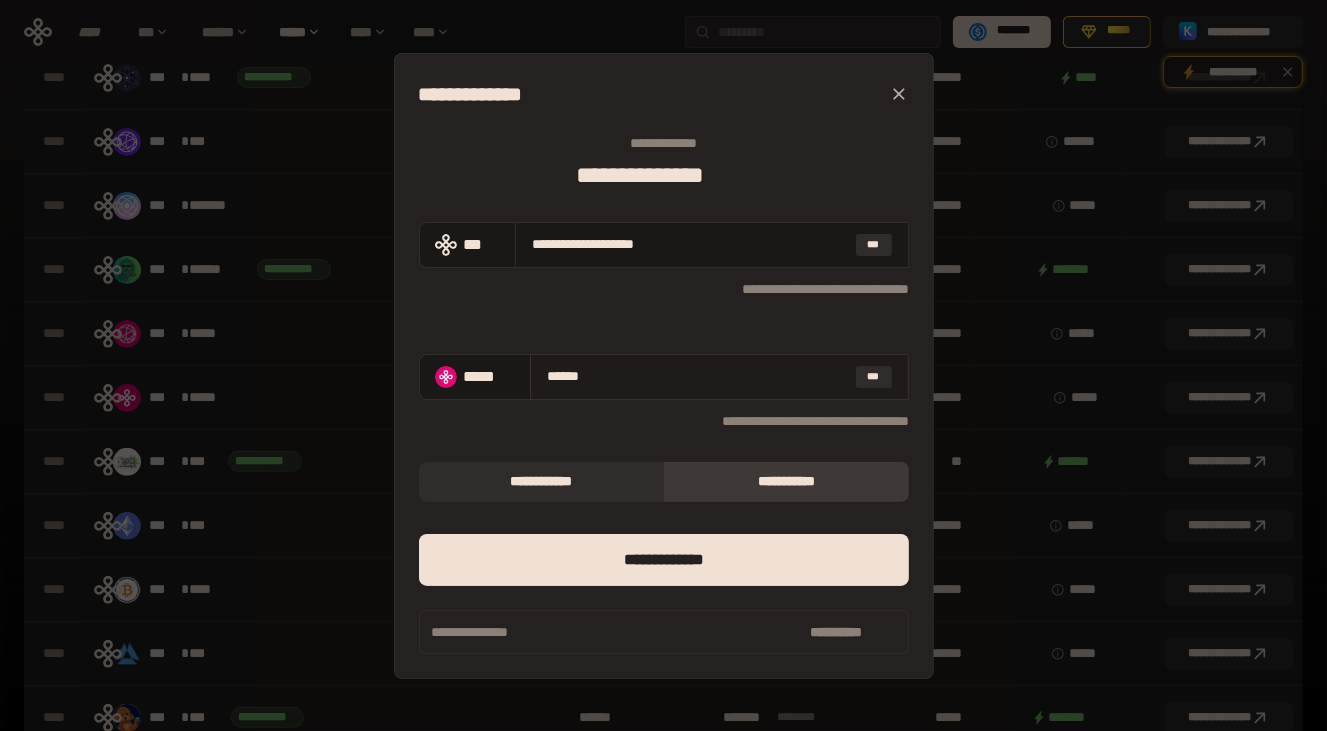type on "**********" 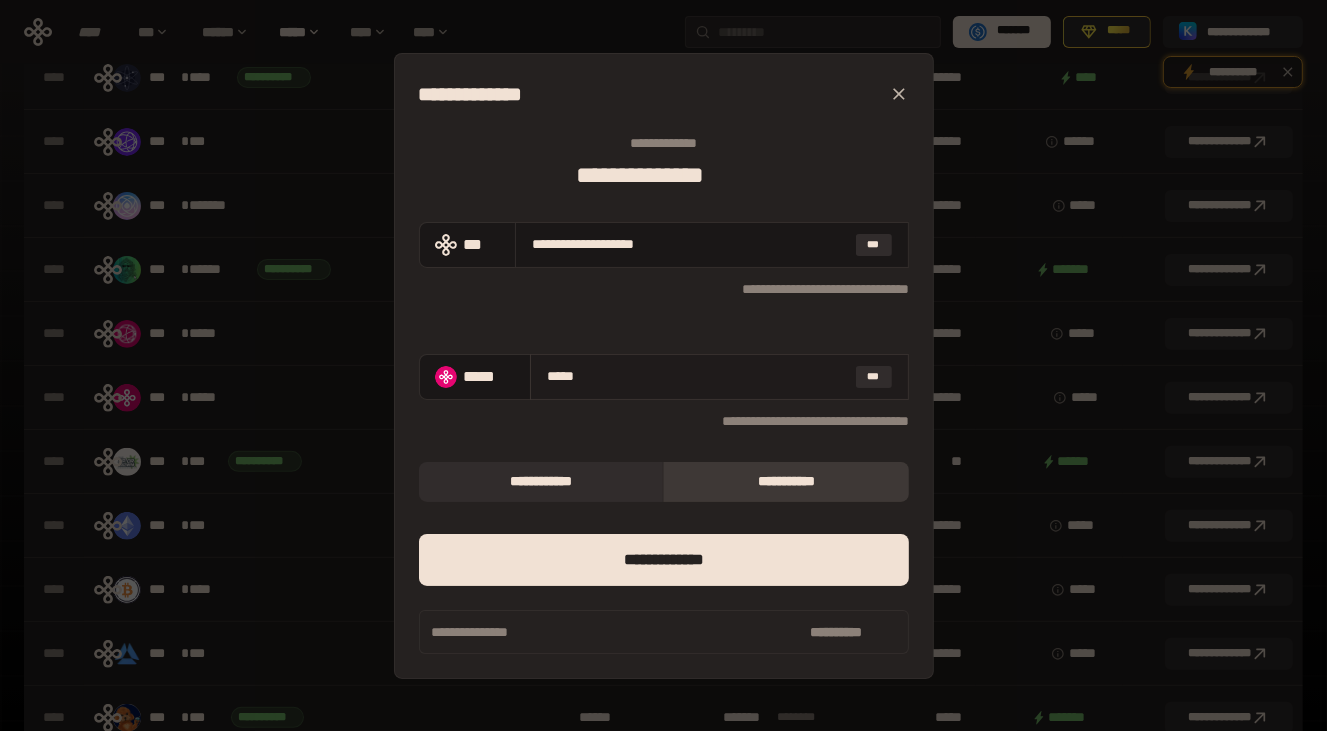 type on "**********" 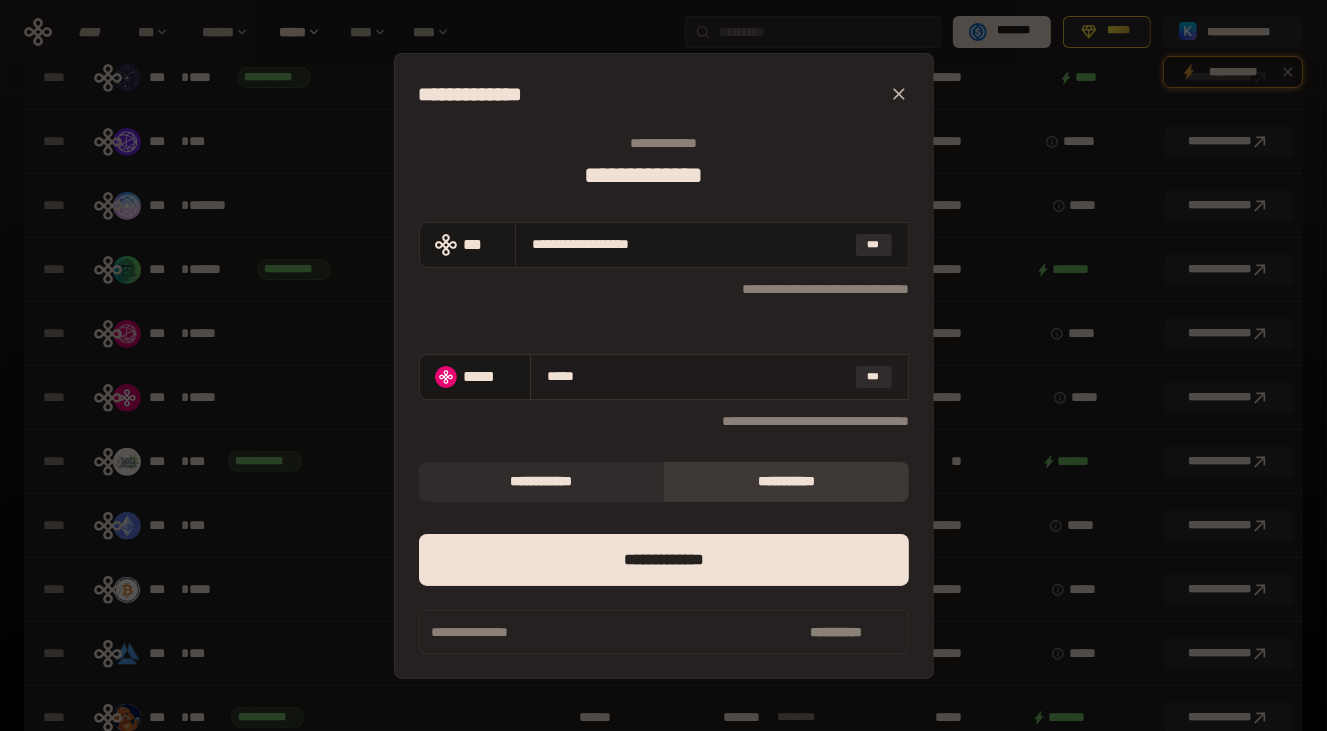 type on "****" 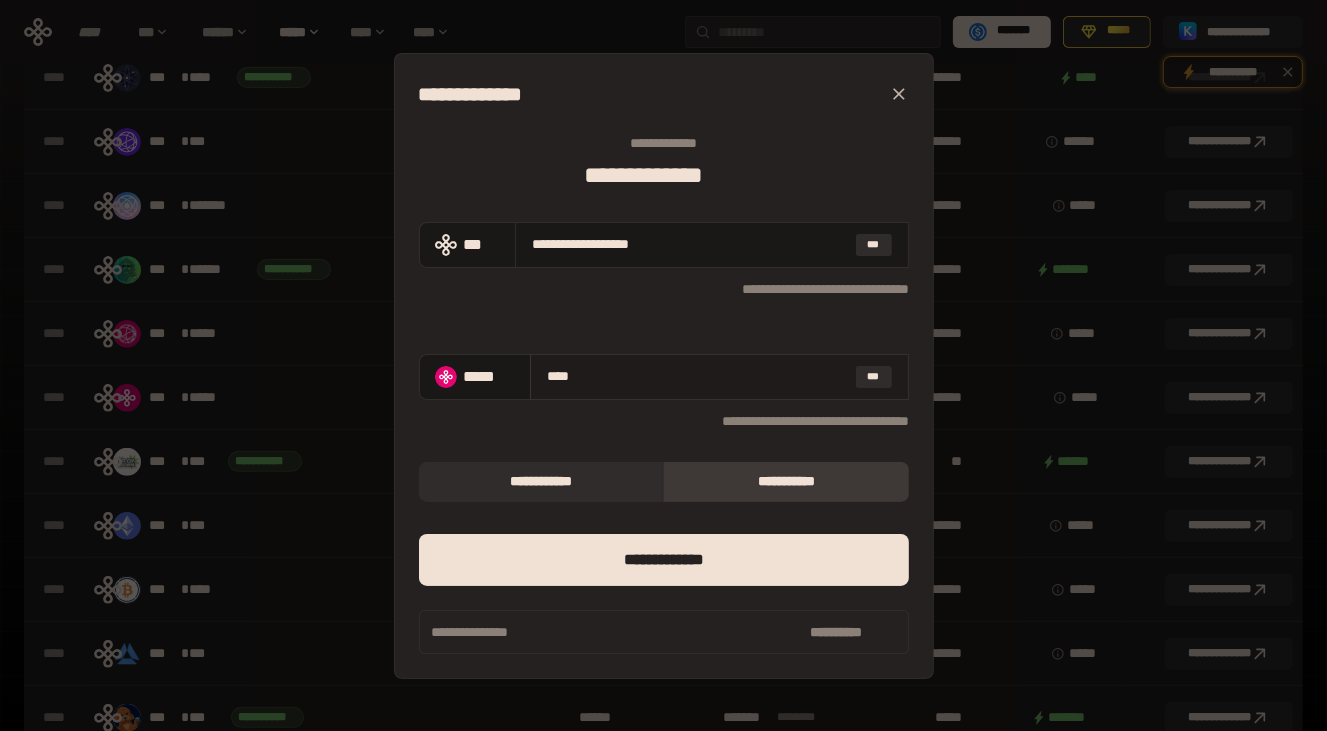 type on "**********" 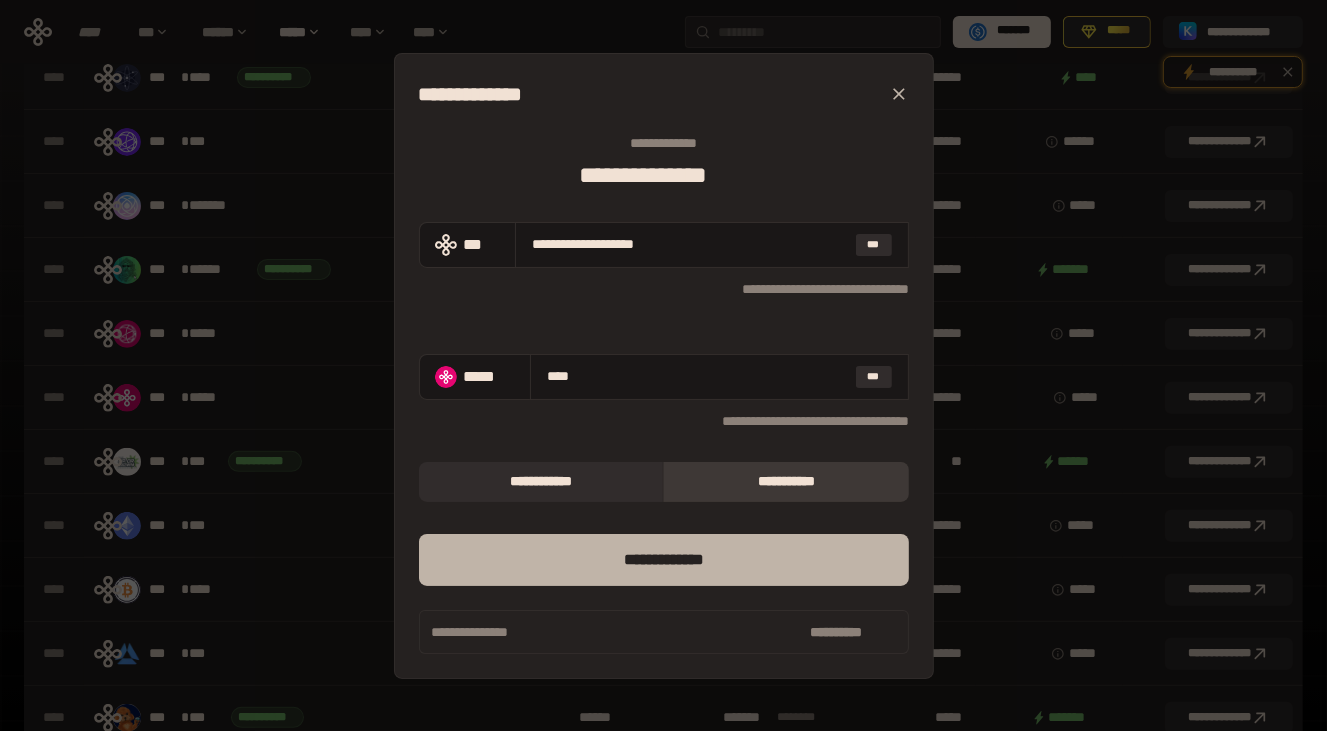 type on "****" 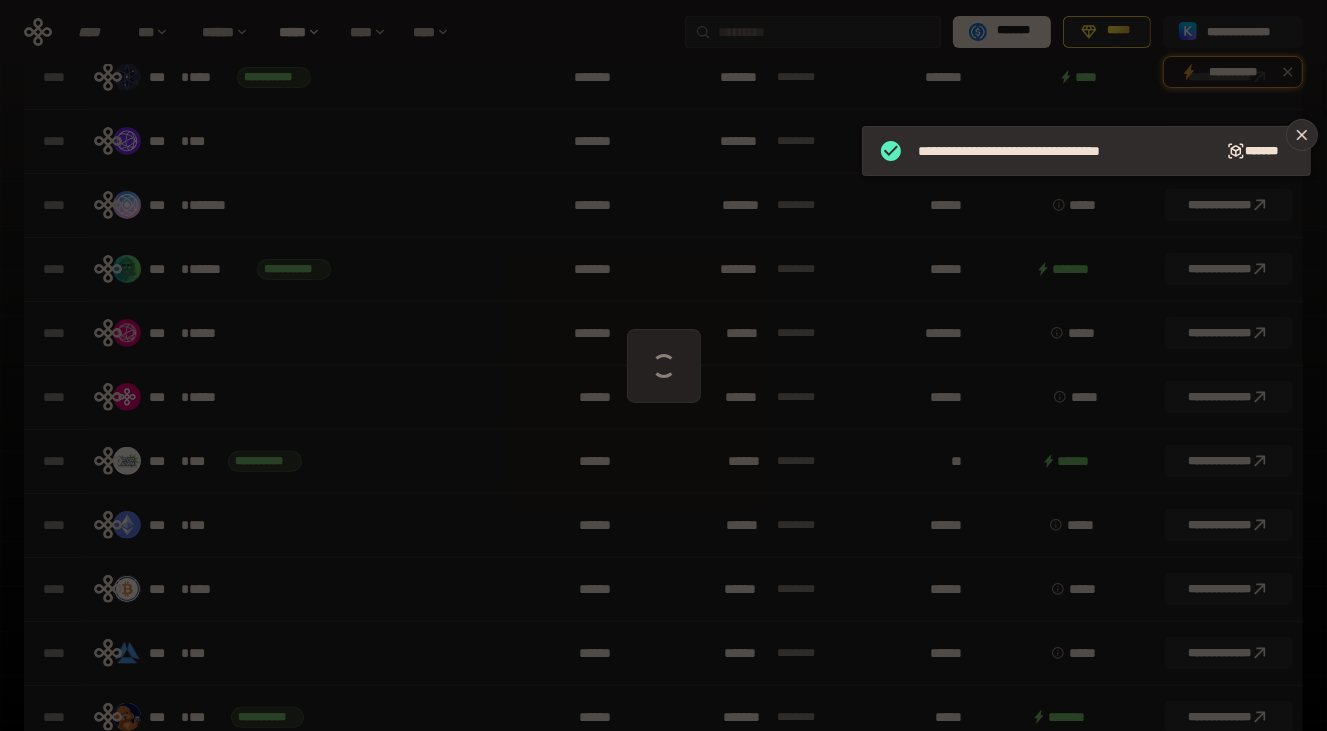 scroll, scrollTop: 499, scrollLeft: 0, axis: vertical 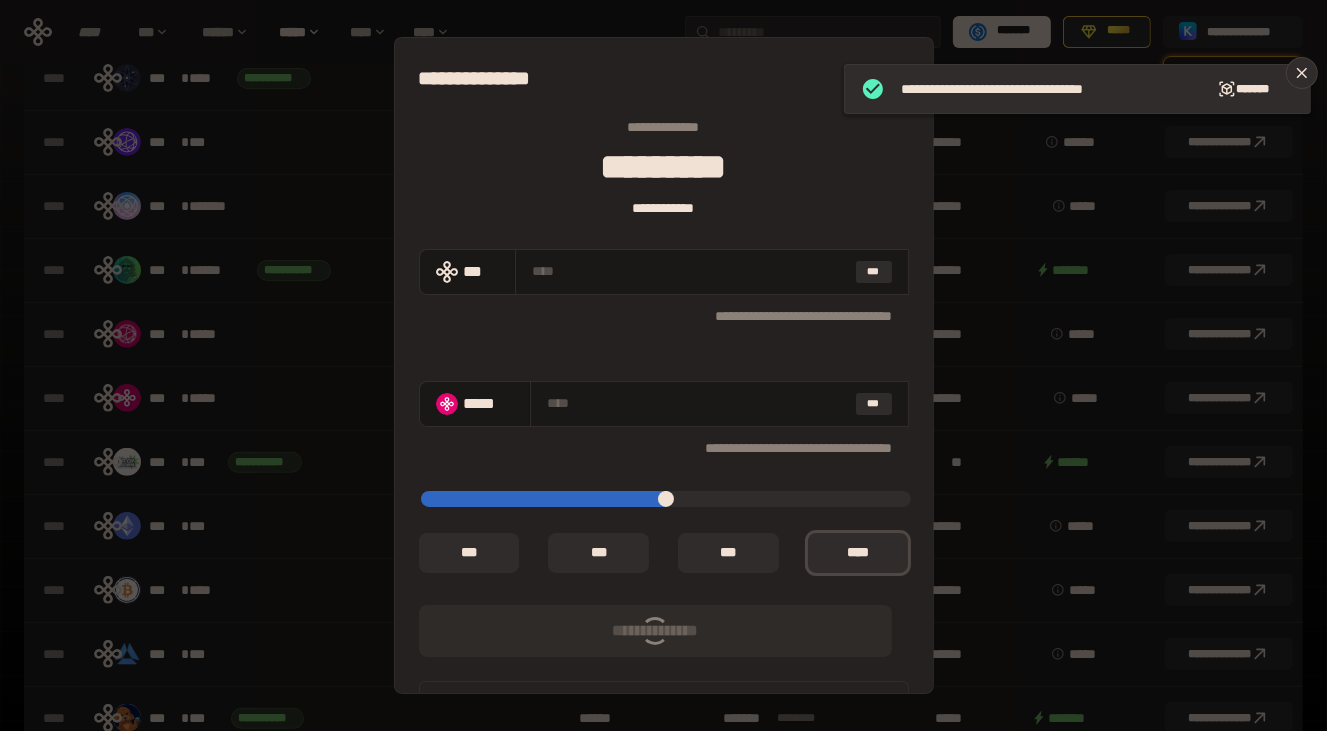 type on "**********" 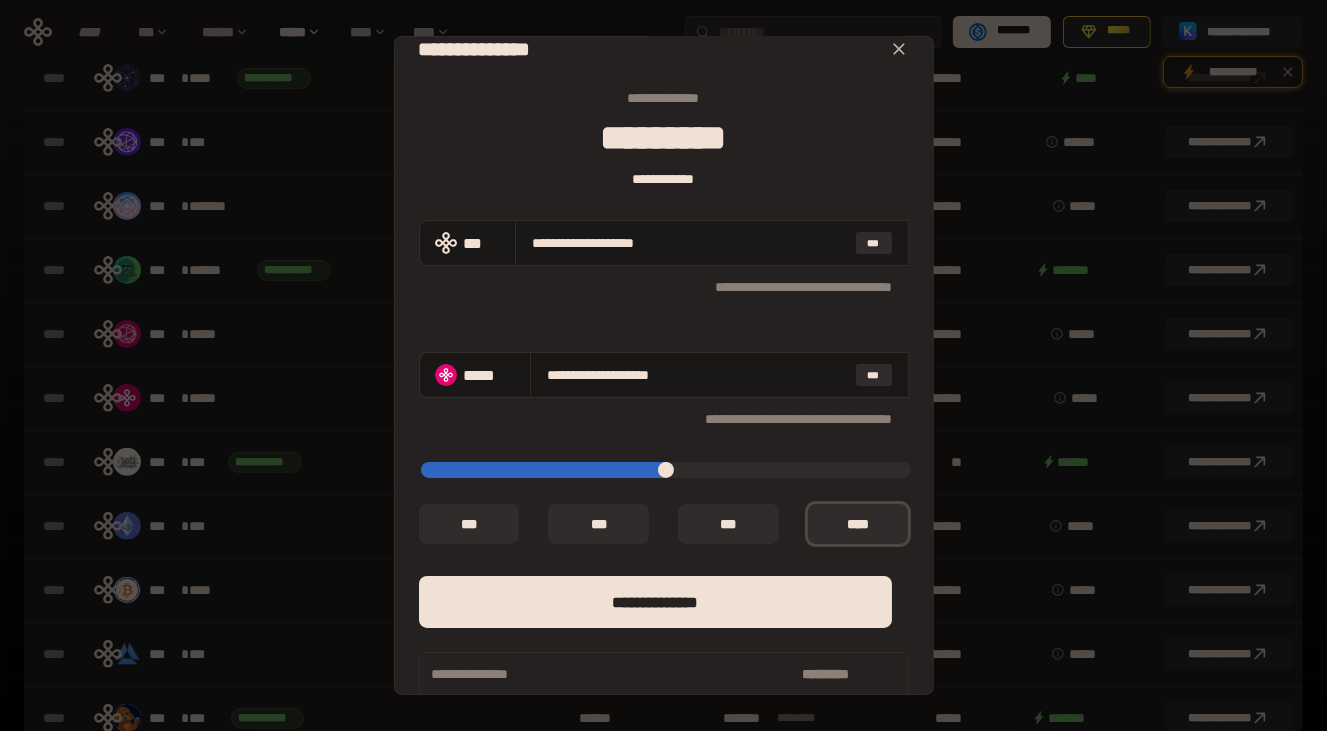 scroll, scrollTop: 0, scrollLeft: 0, axis: both 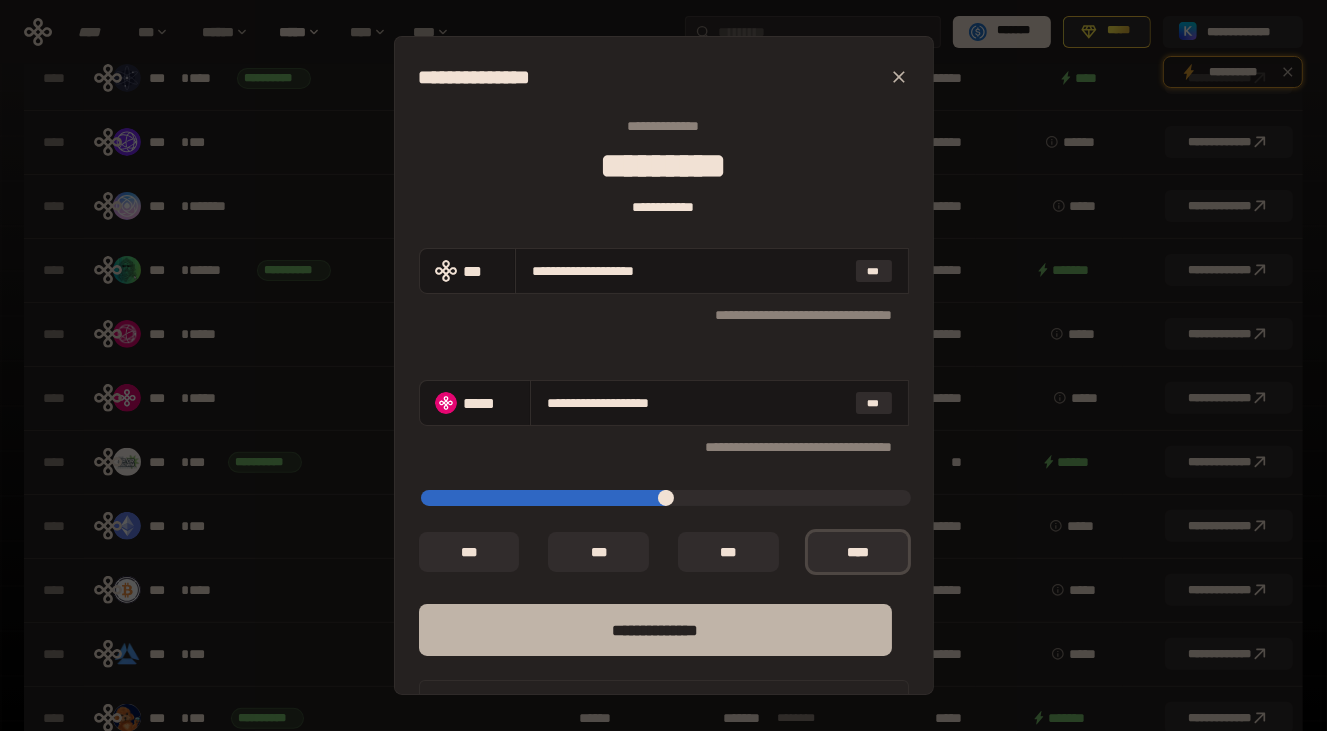click on "**** *********" at bounding box center [656, 630] 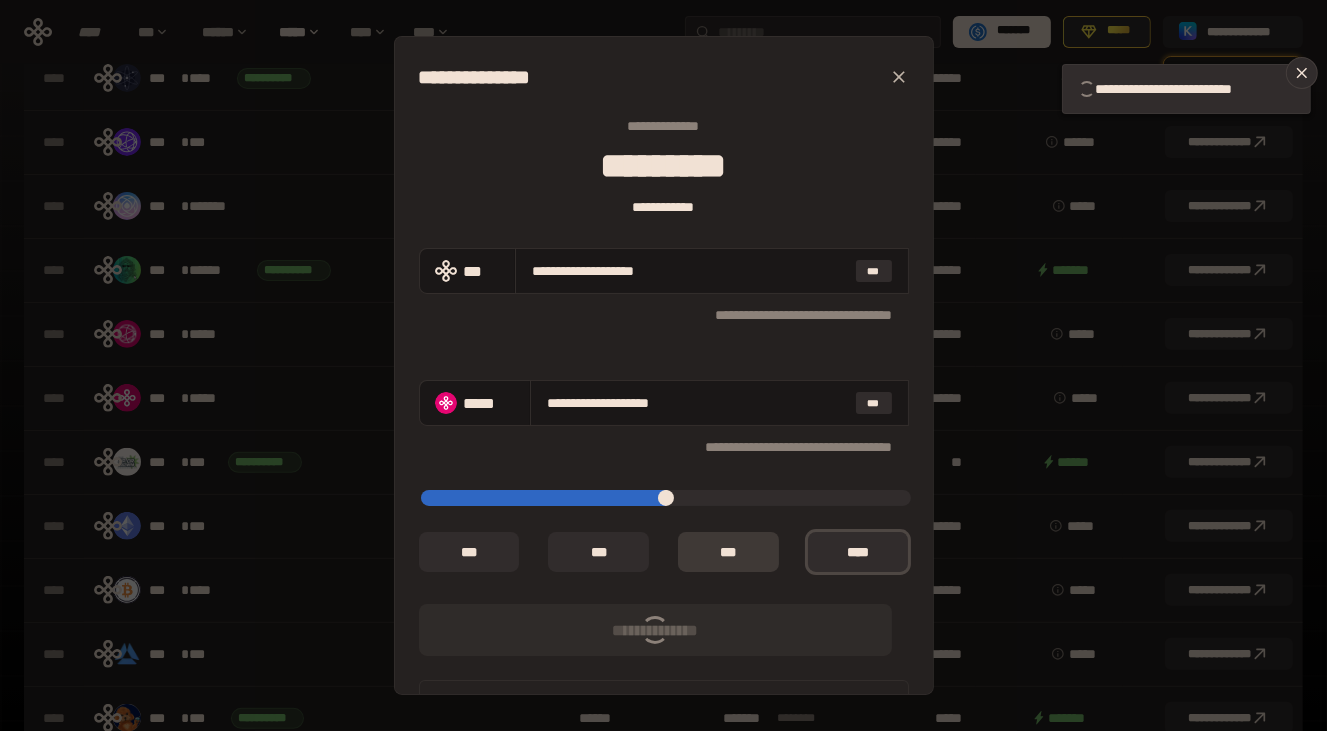 scroll, scrollTop: 84, scrollLeft: 0, axis: vertical 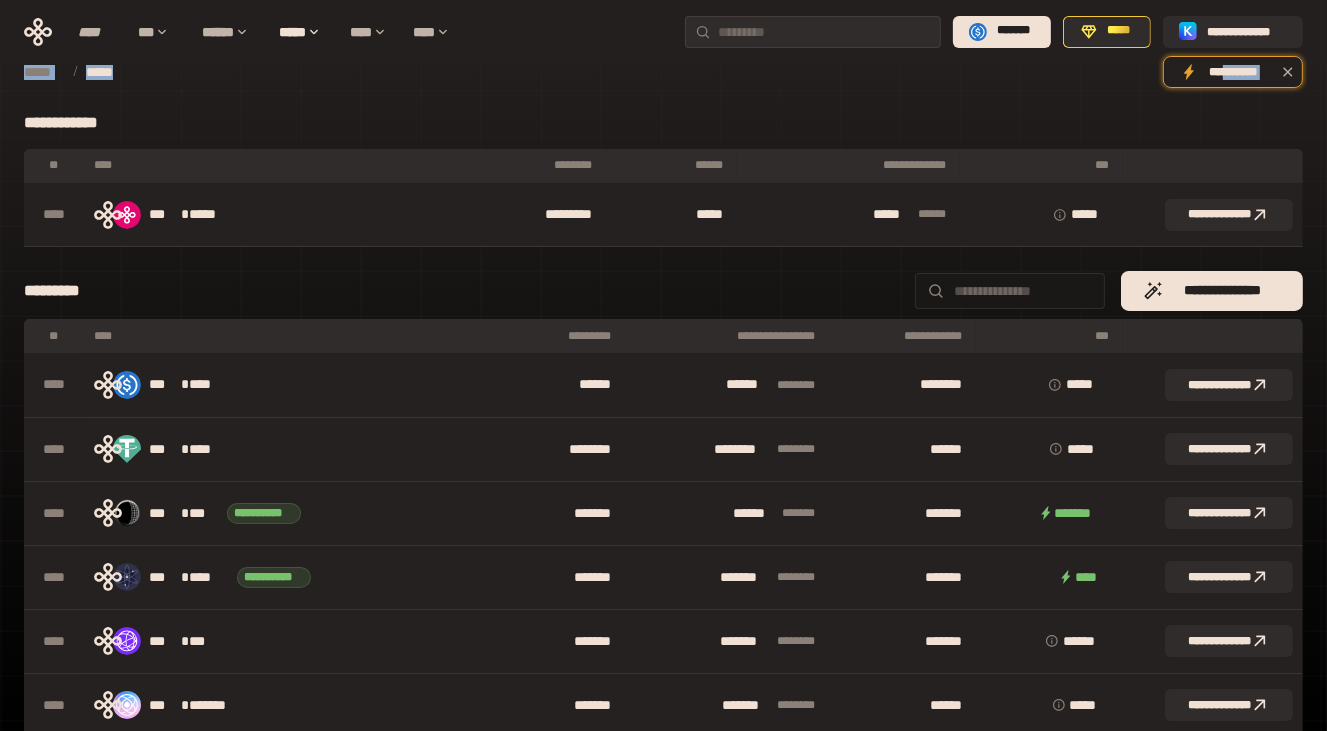 drag, startPoint x: 1223, startPoint y: 75, endPoint x: 1044, endPoint y: 79, distance: 179.0447 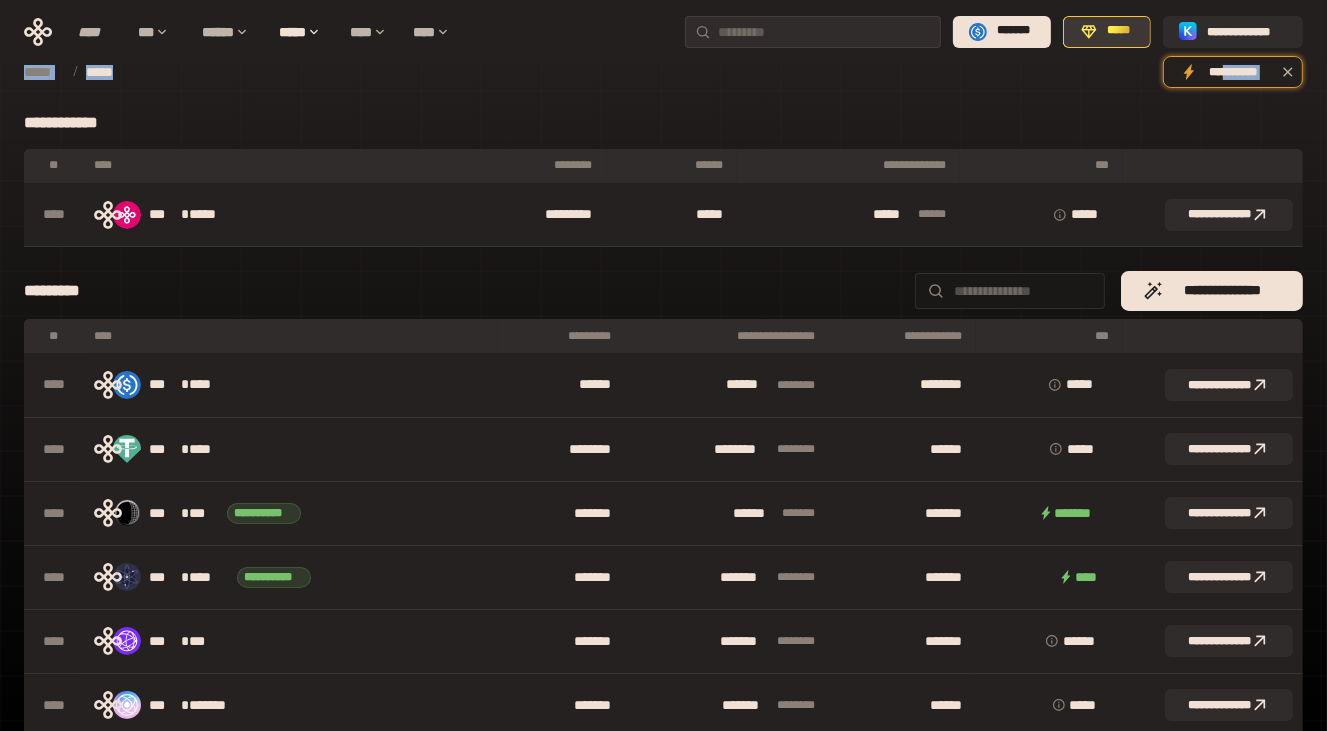 click on "*****" at bounding box center (1118, 31) 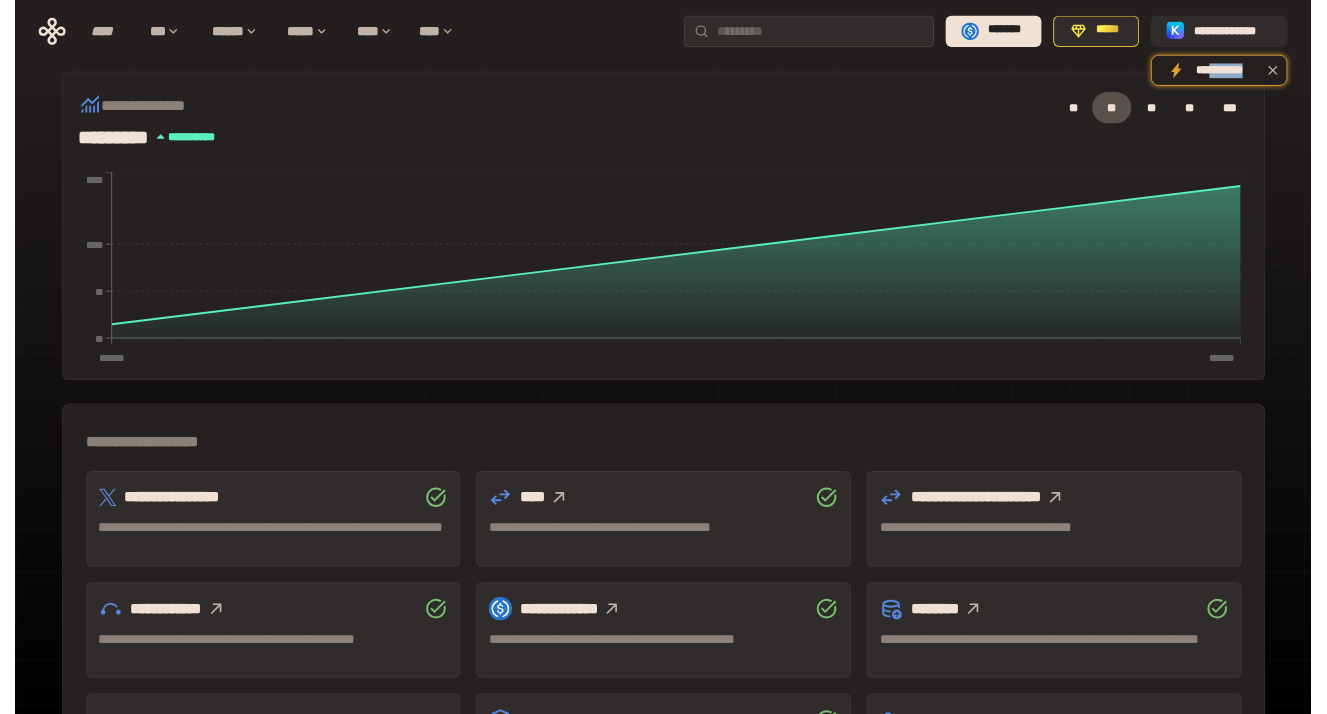 scroll, scrollTop: 500, scrollLeft: 0, axis: vertical 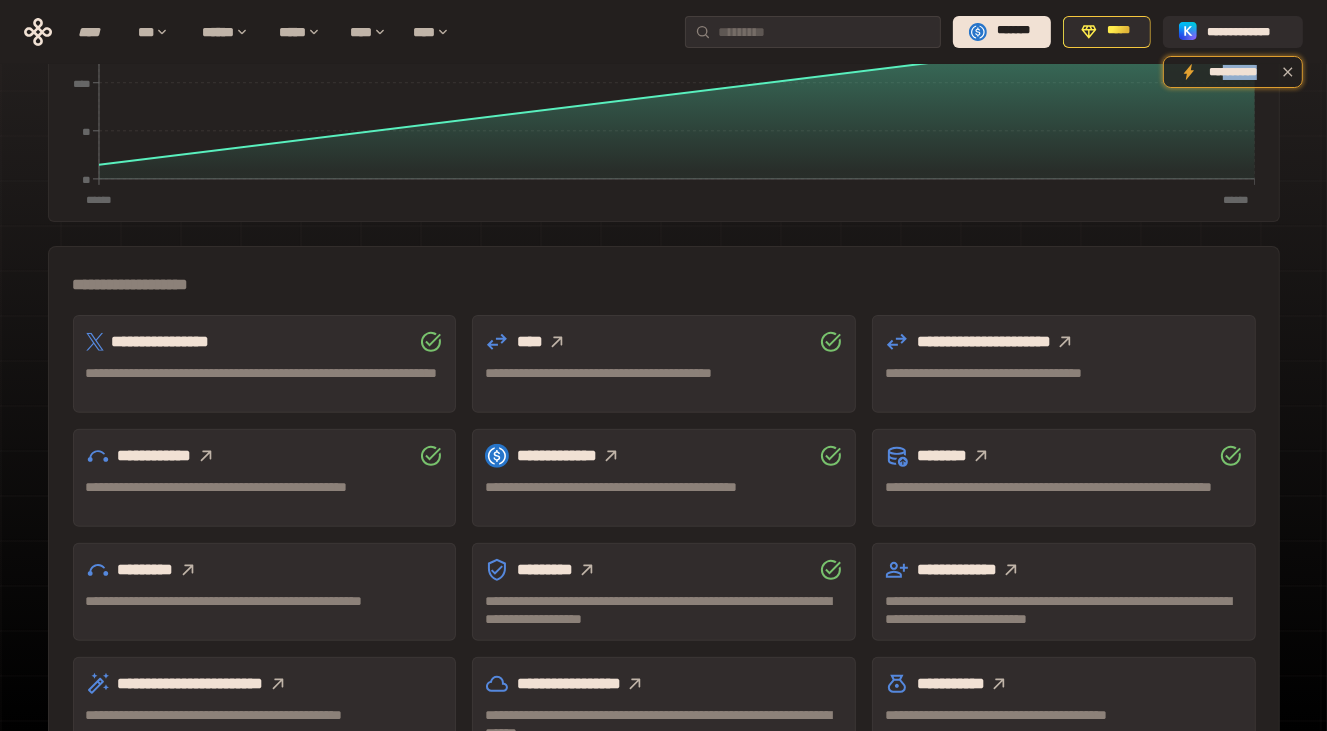 click 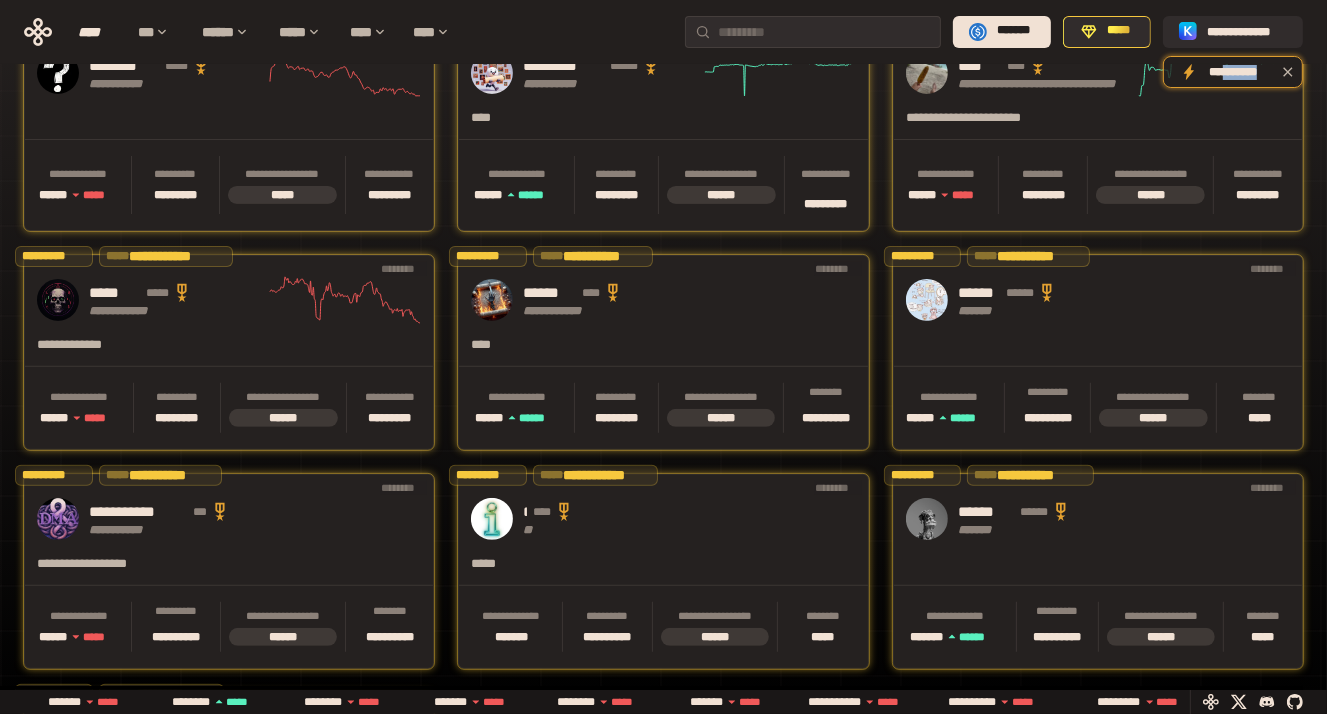 scroll, scrollTop: 0, scrollLeft: 16, axis: horizontal 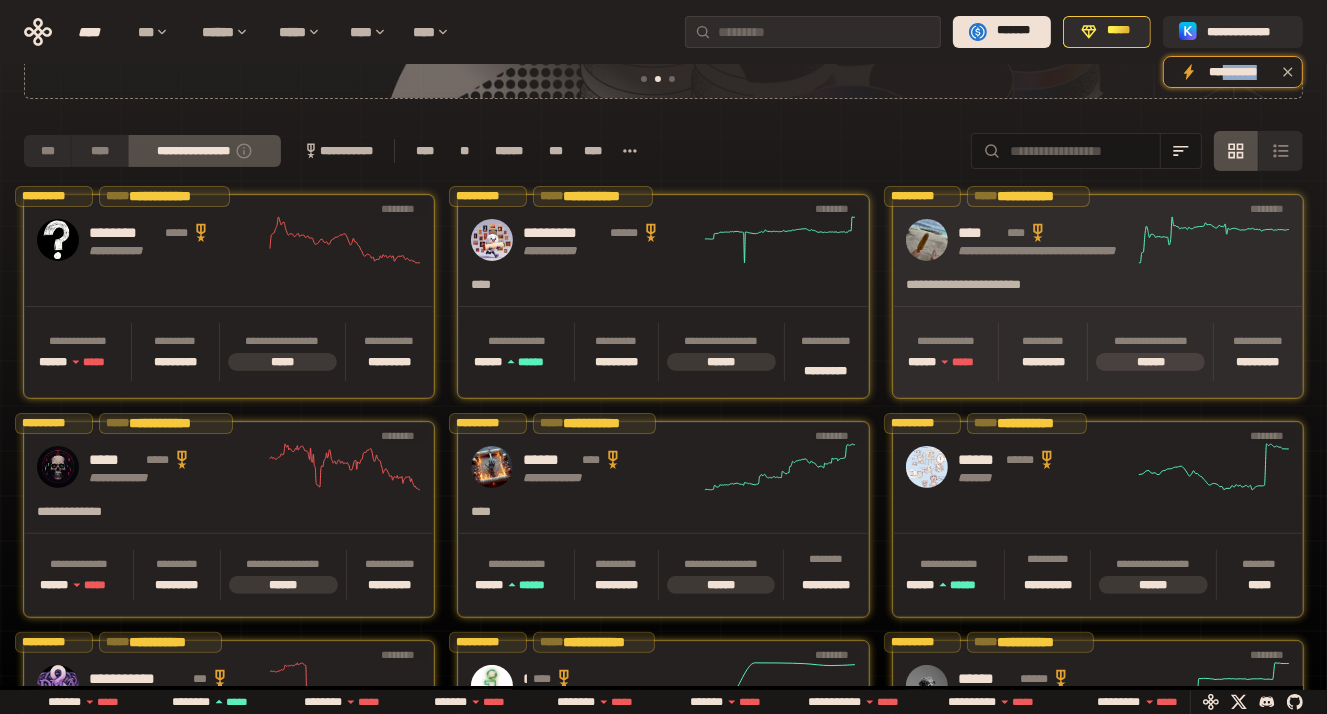 click on "**********" at bounding box center (1038, 291) 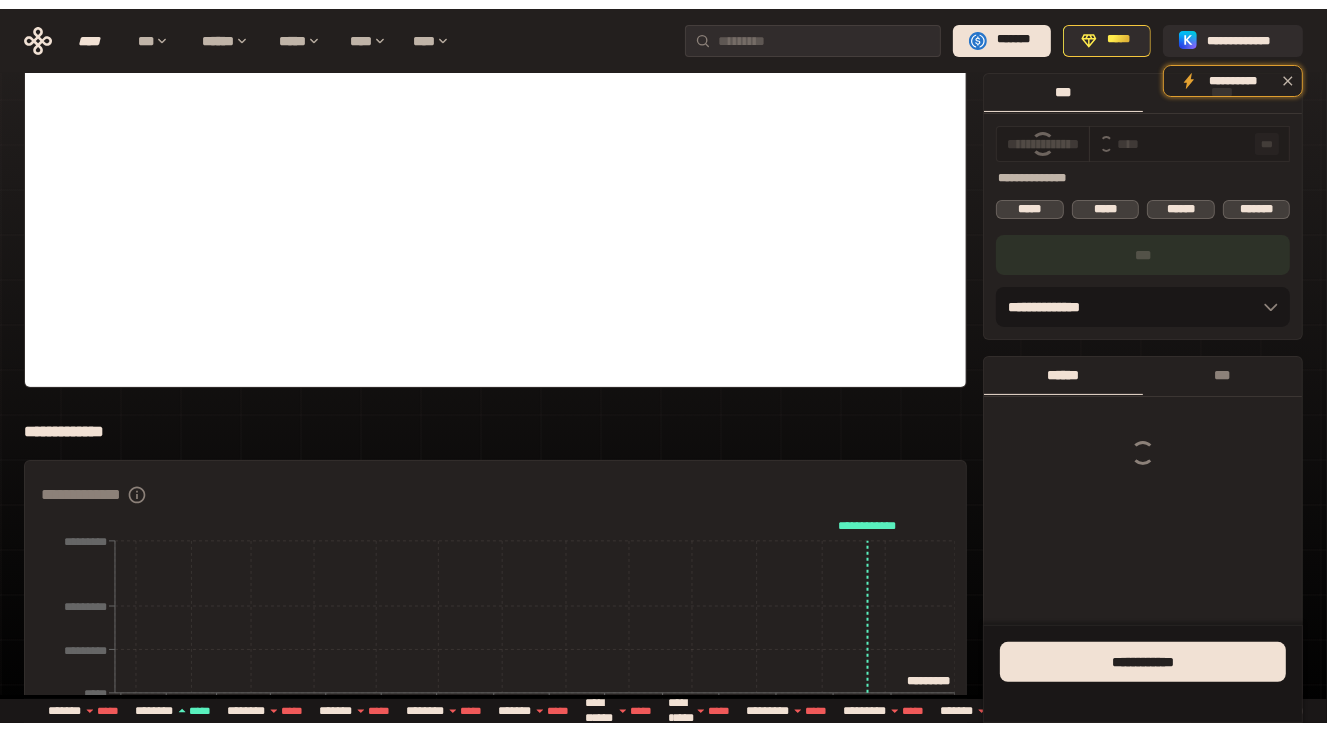 scroll, scrollTop: 0, scrollLeft: 0, axis: both 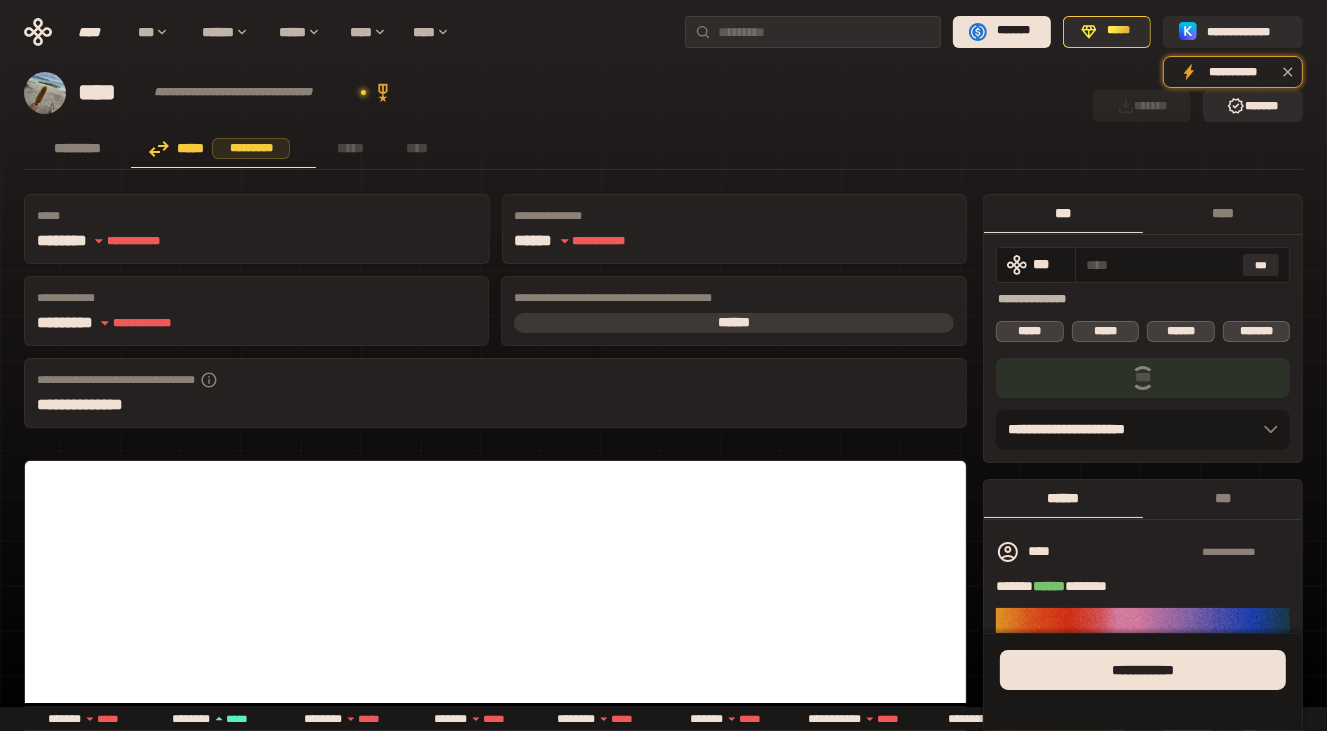 click on "***" at bounding box center (1261, 265) 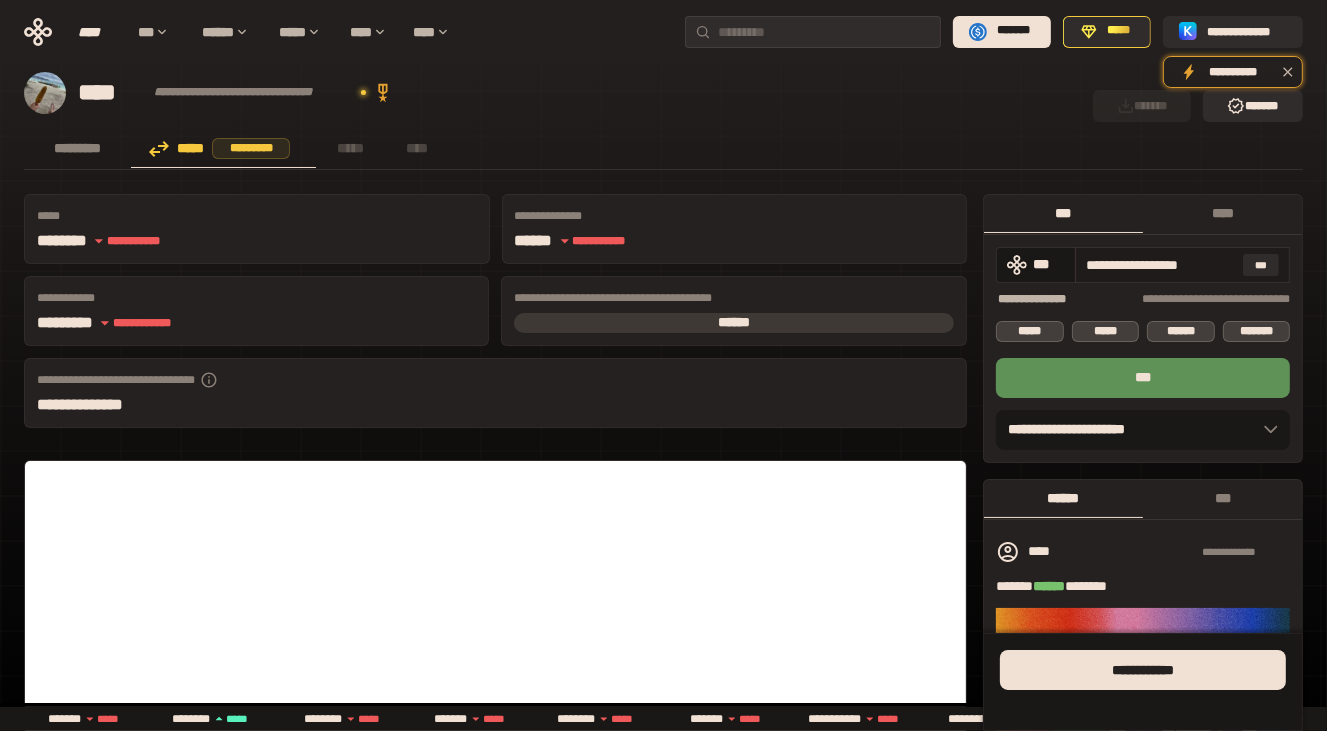drag, startPoint x: 1098, startPoint y: 261, endPoint x: 1111, endPoint y: 259, distance: 13.152946 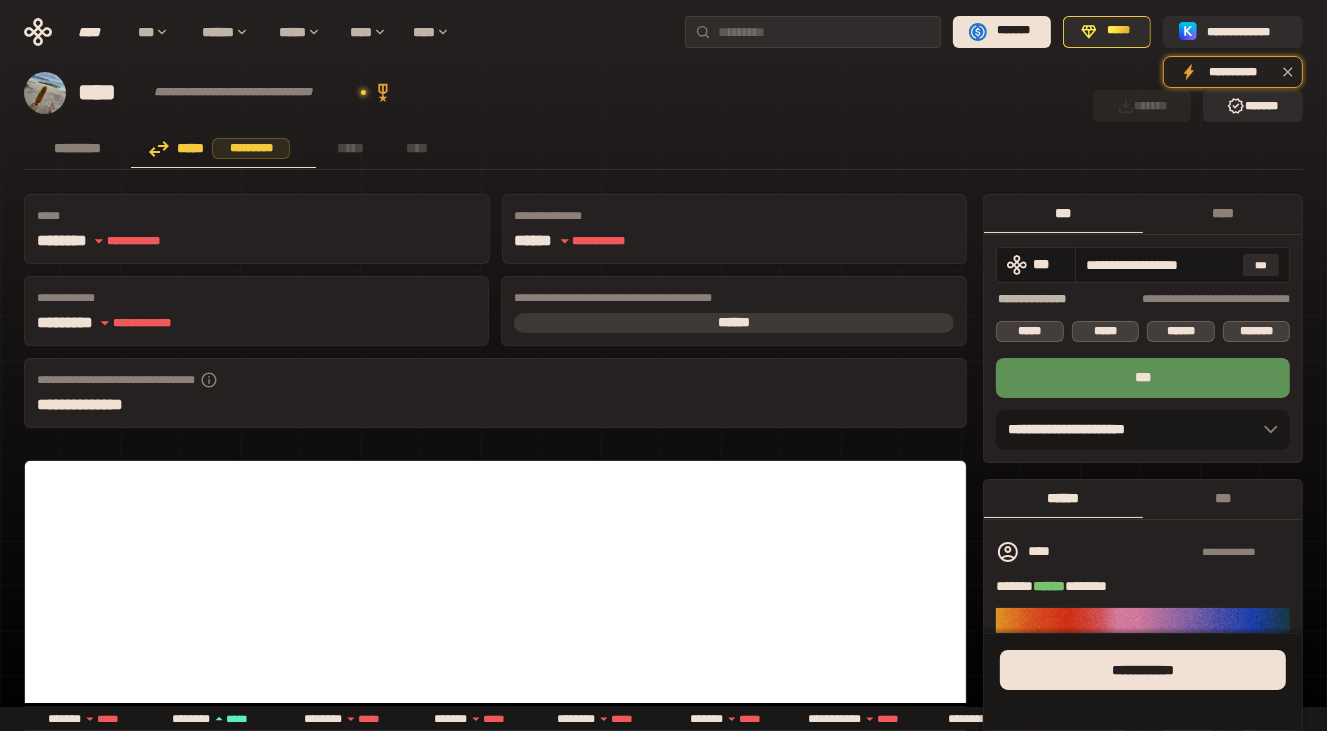 drag, startPoint x: 1111, startPoint y: 259, endPoint x: 1343, endPoint y: 265, distance: 232.07758 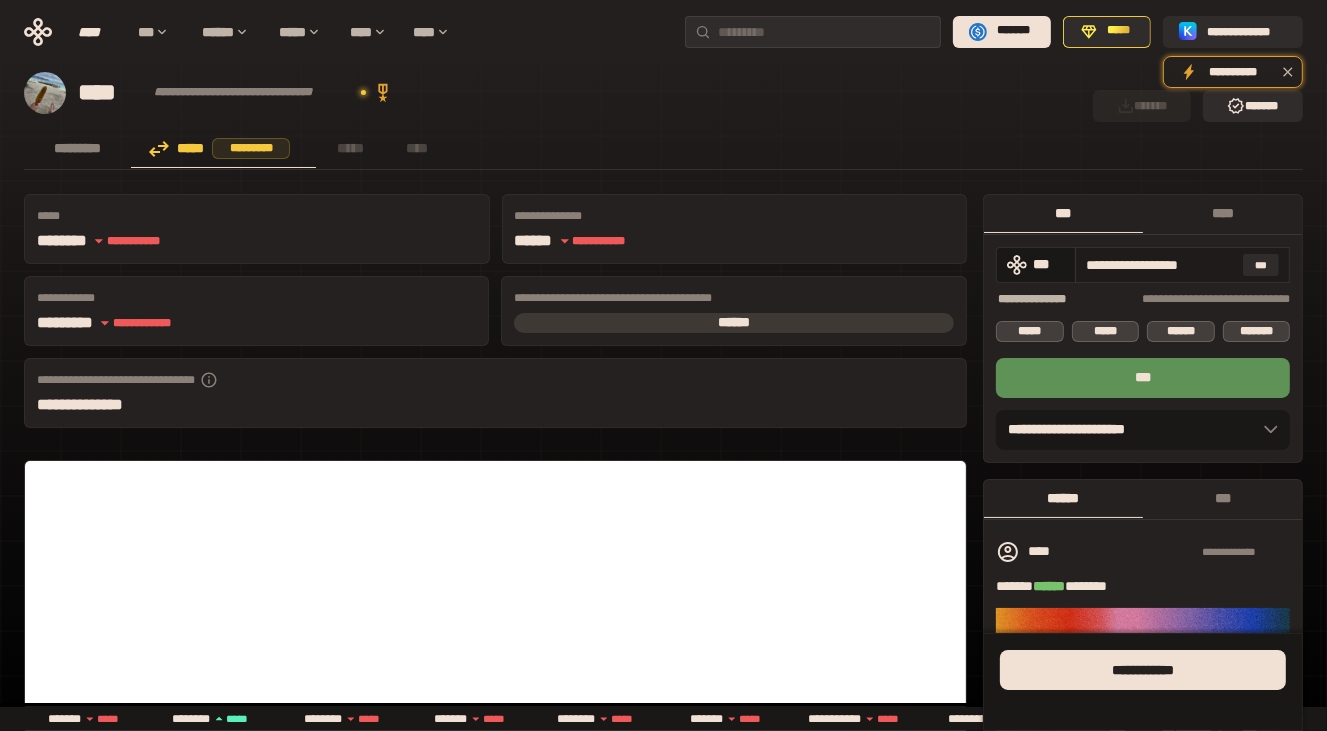 click on "**********" at bounding box center (1161, 265) 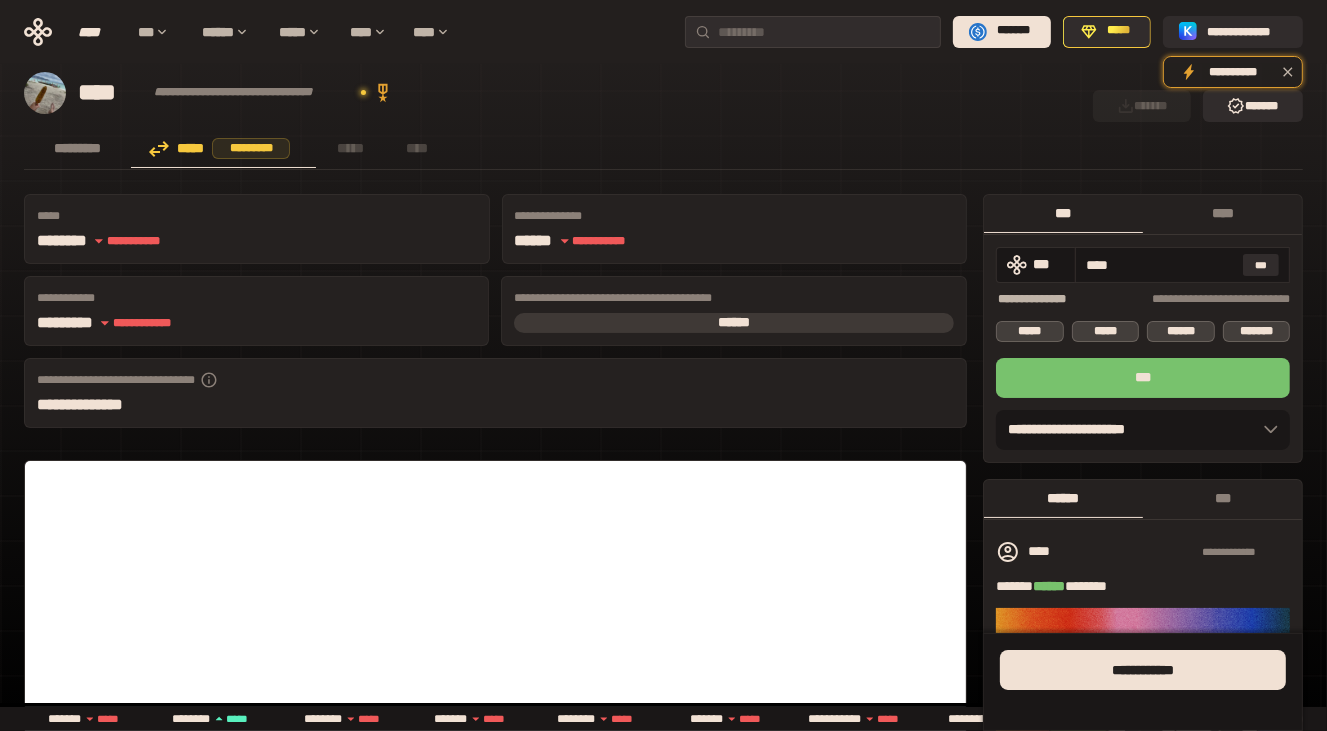 type on "****" 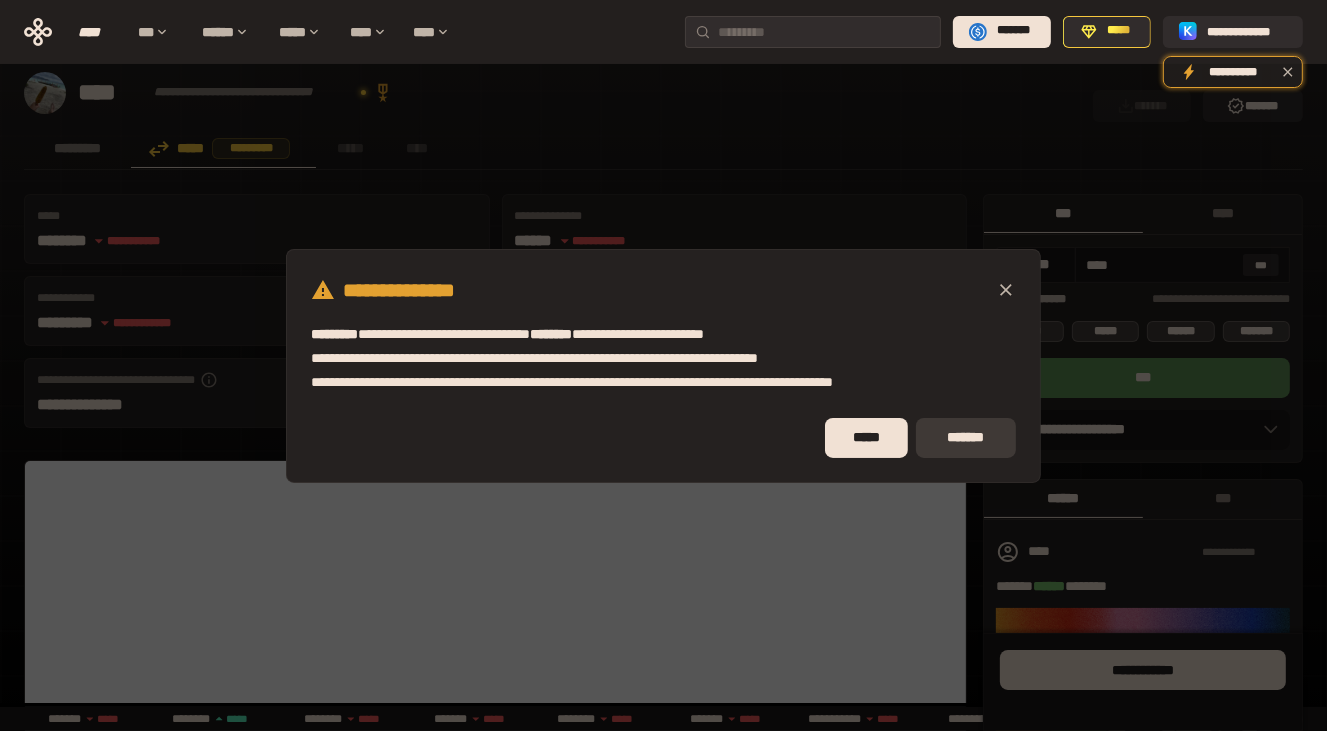 click on "*******" at bounding box center [966, 438] 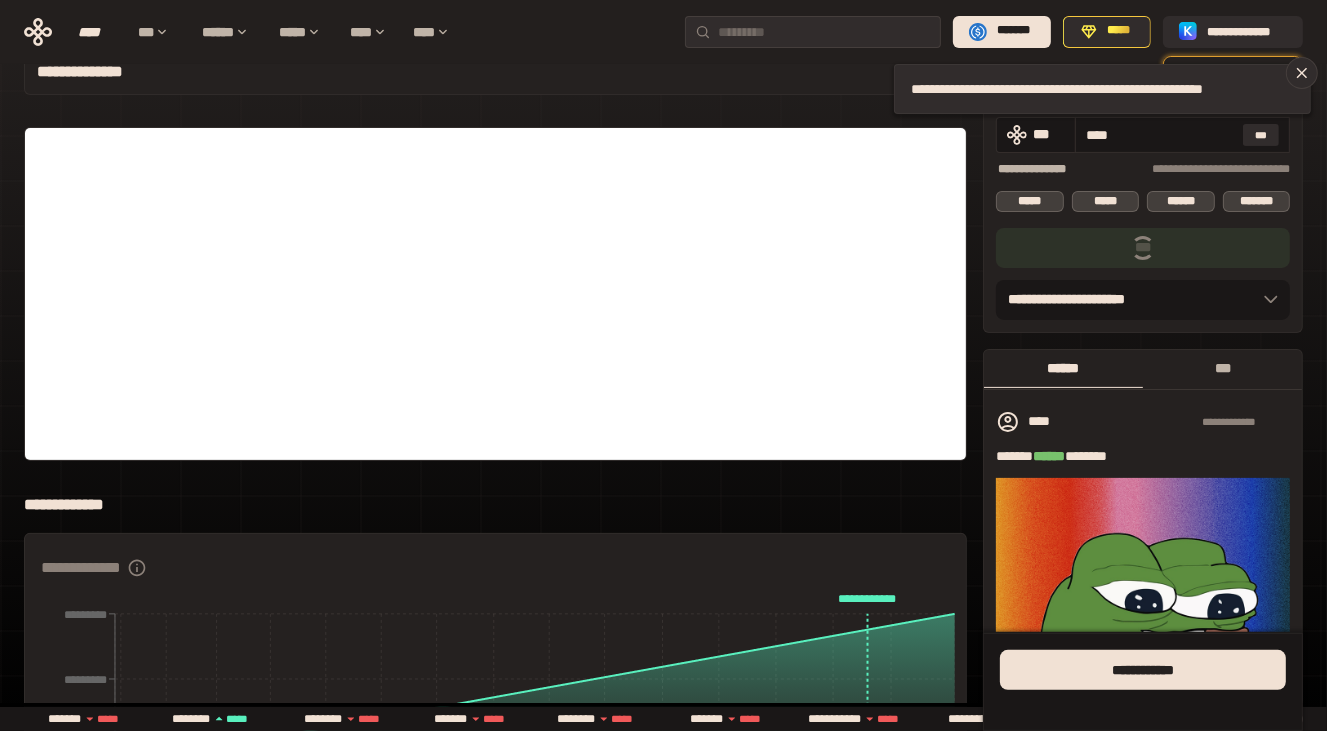 scroll, scrollTop: 166, scrollLeft: 0, axis: vertical 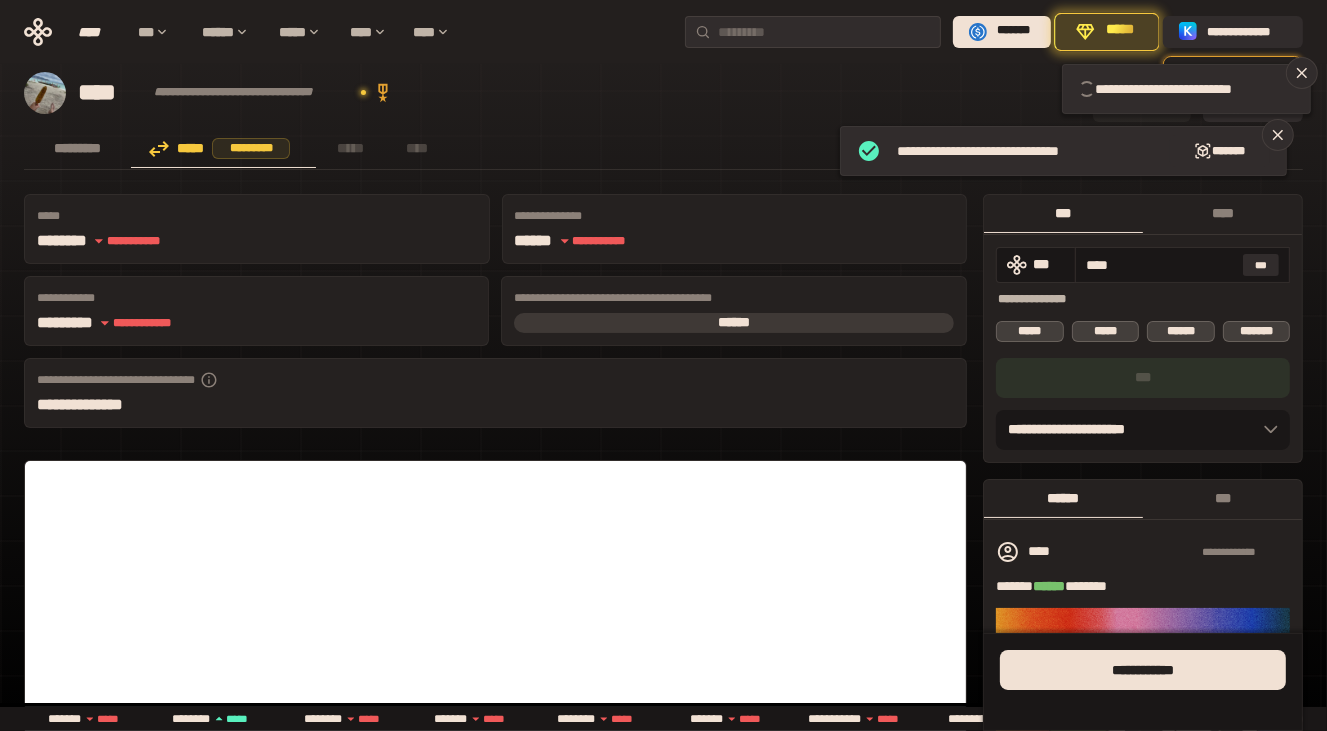 type 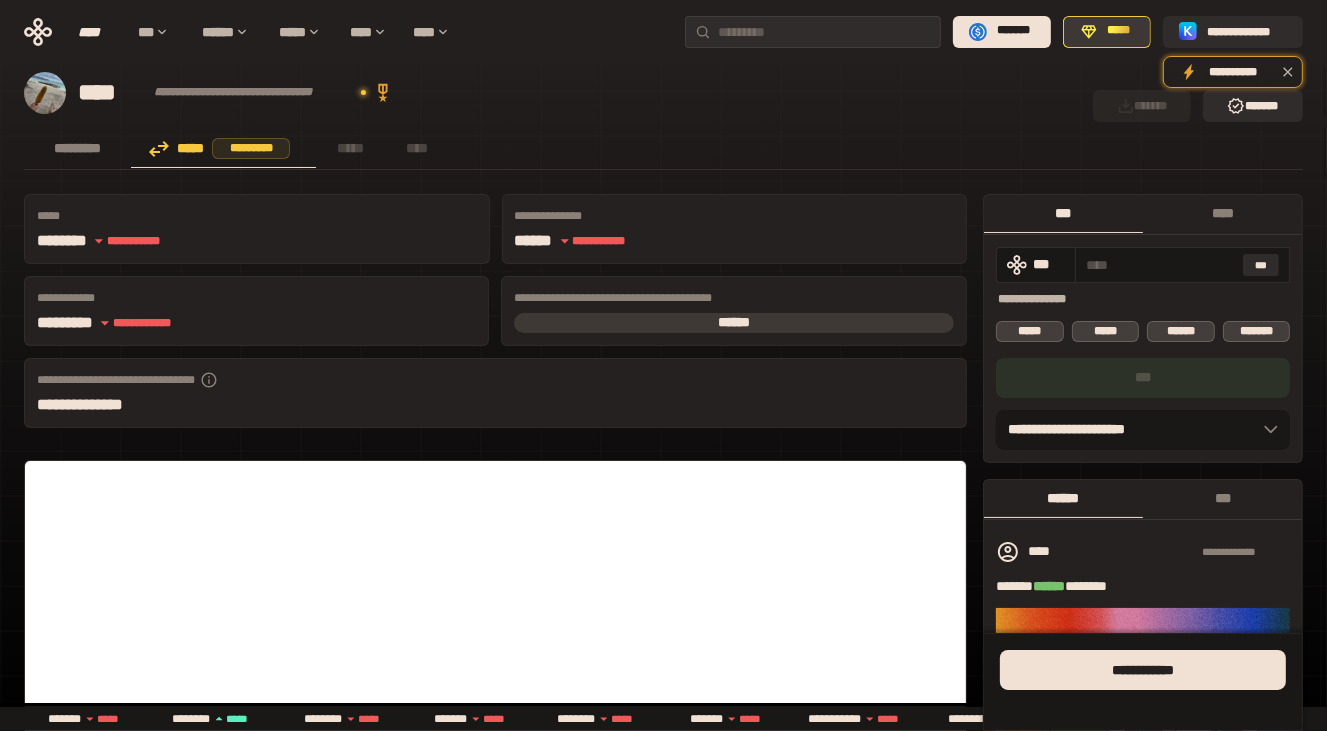 click on "*****" at bounding box center [1107, 32] 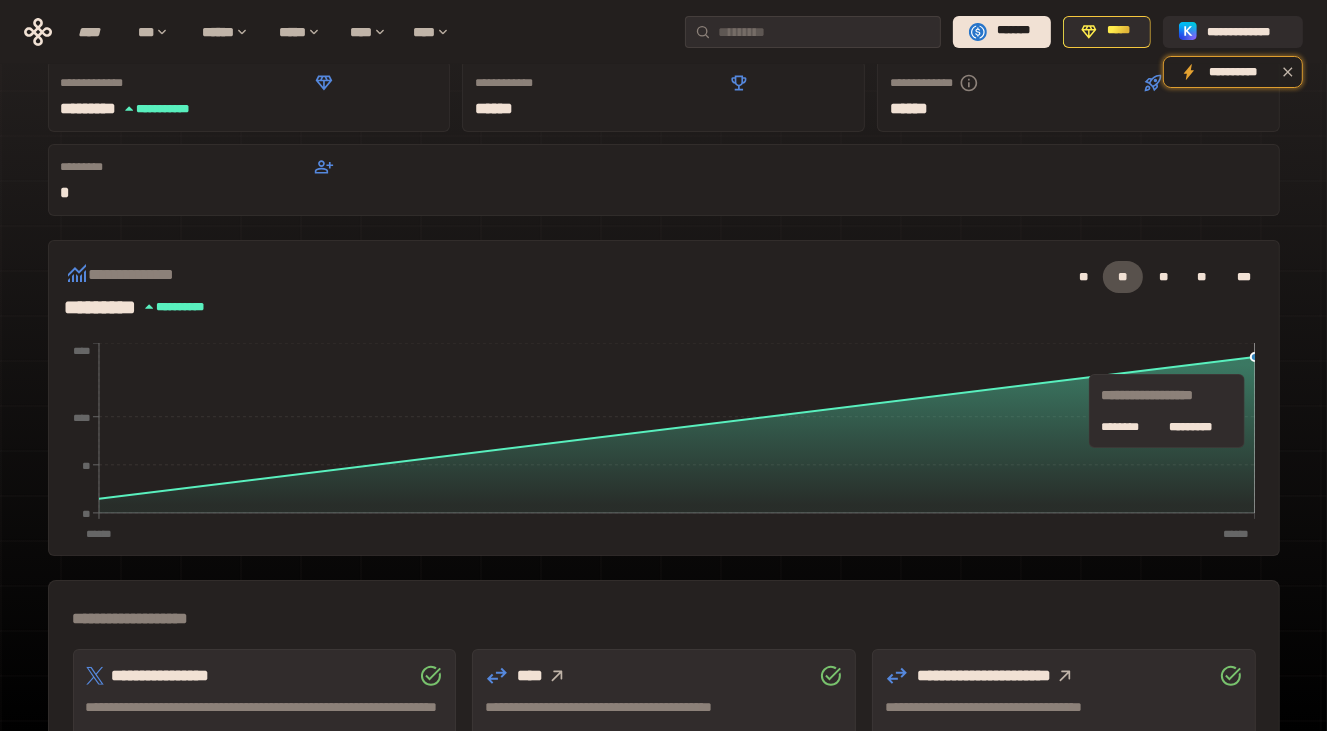 scroll, scrollTop: 0, scrollLeft: 0, axis: both 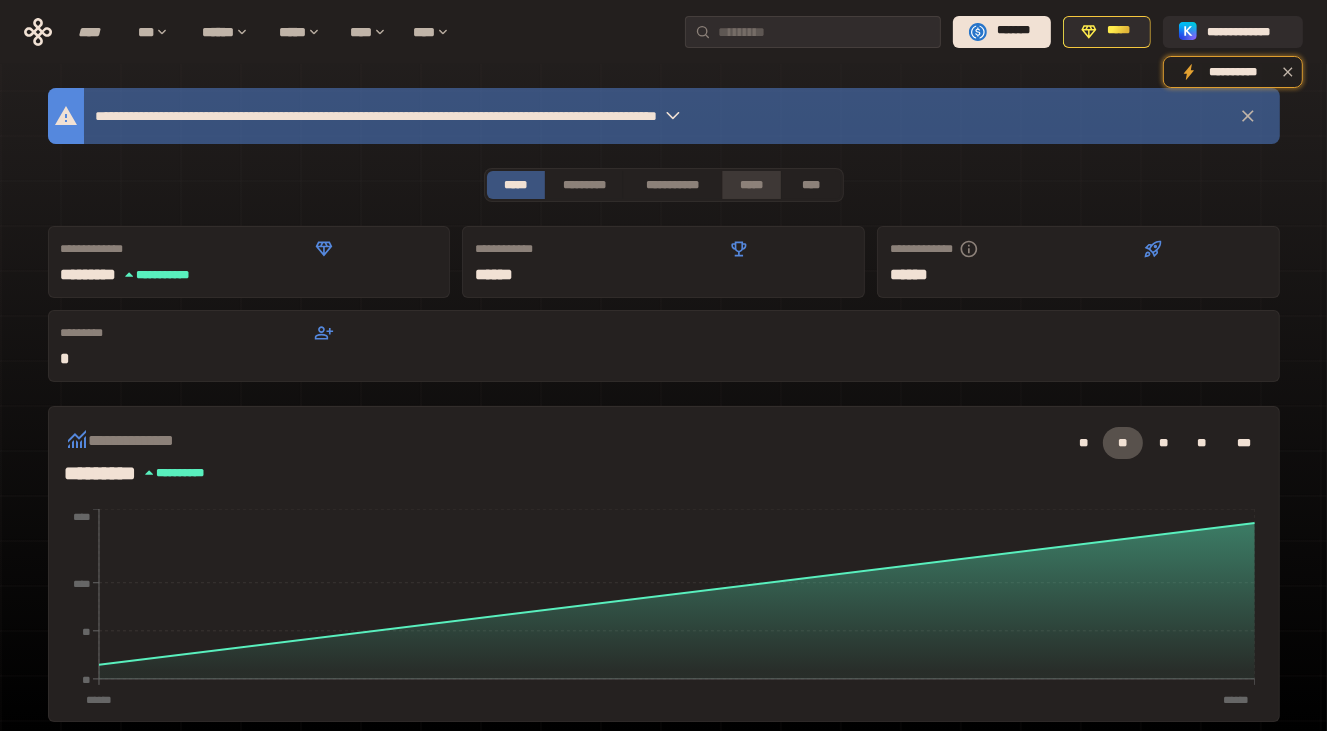 click on "*****" at bounding box center [752, 185] 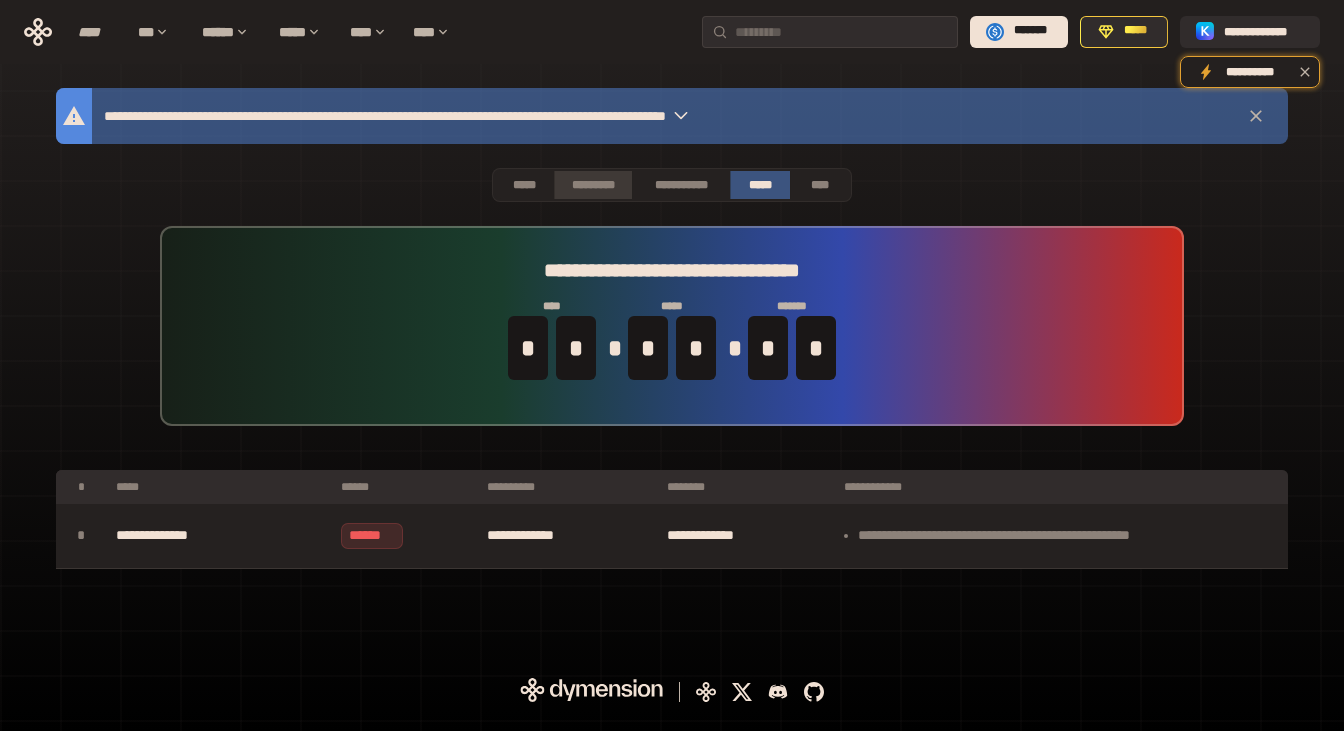 click on "*********" at bounding box center [593, 185] 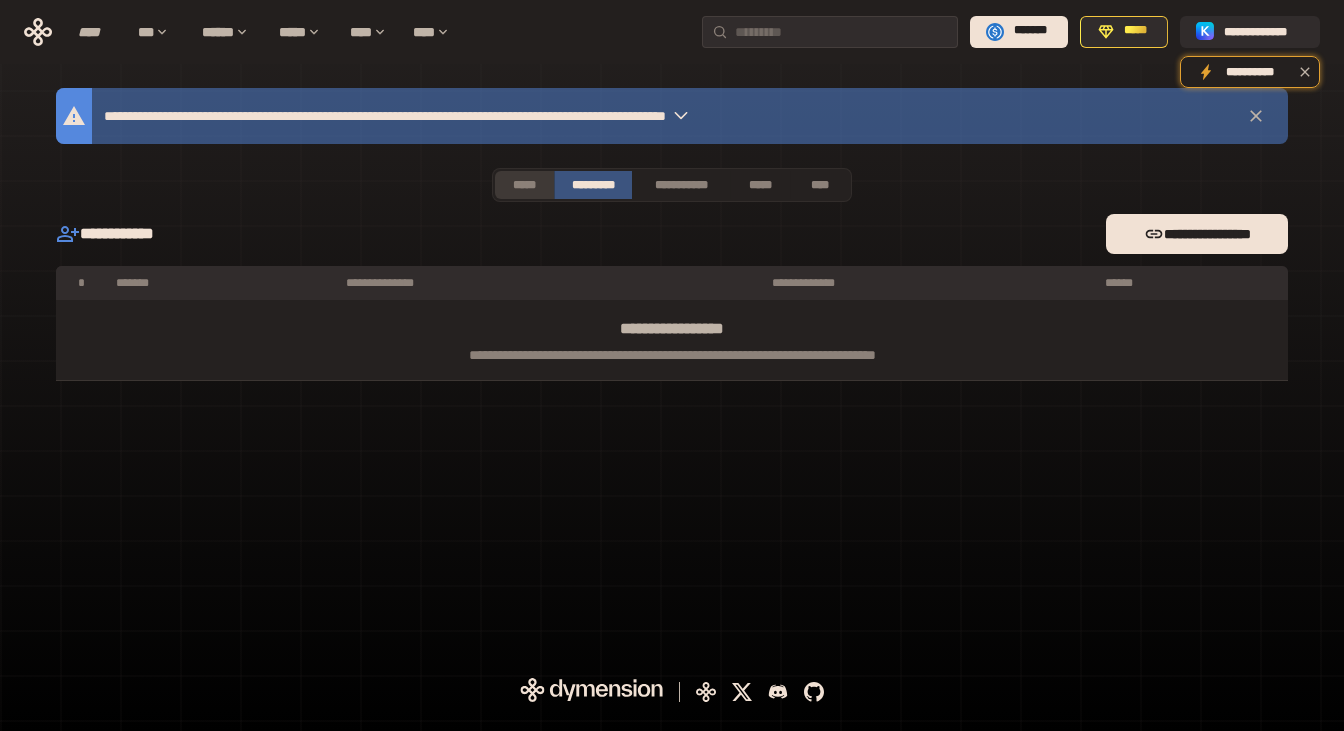 click on "*****" at bounding box center [524, 185] 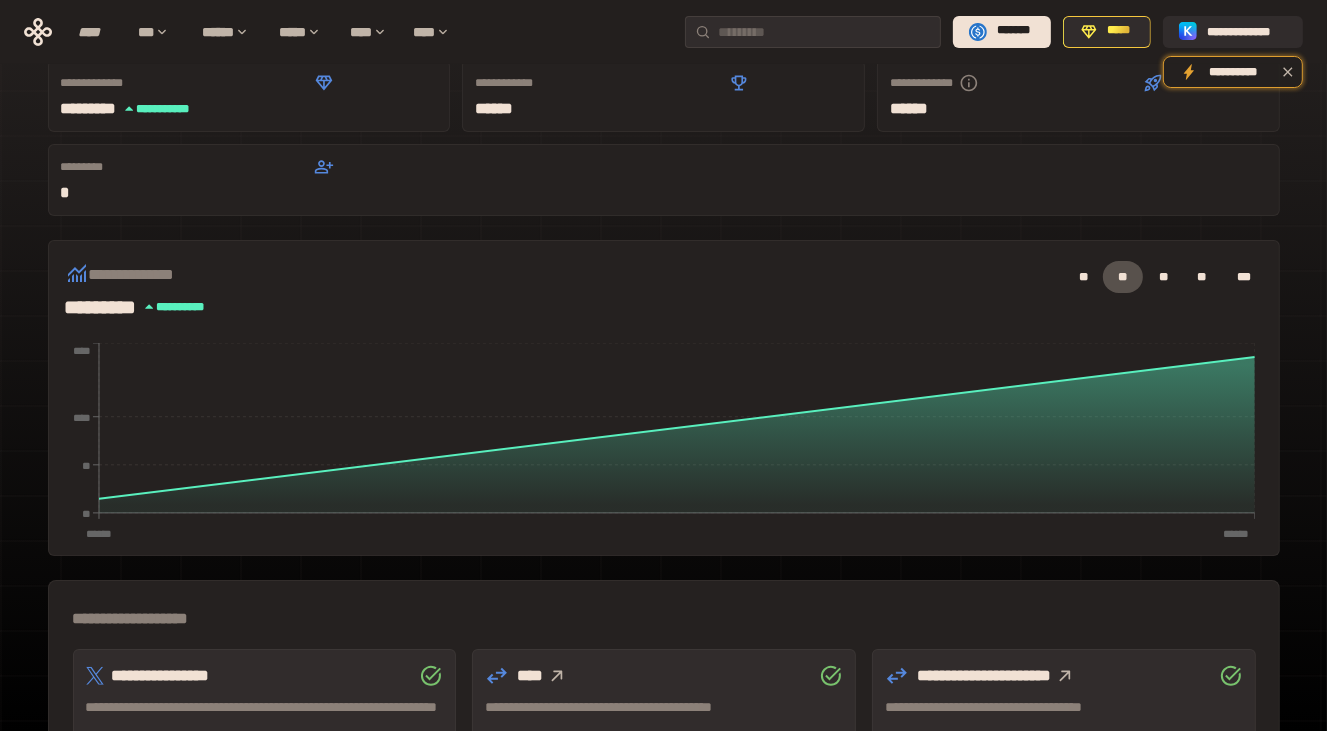 scroll, scrollTop: 500, scrollLeft: 0, axis: vertical 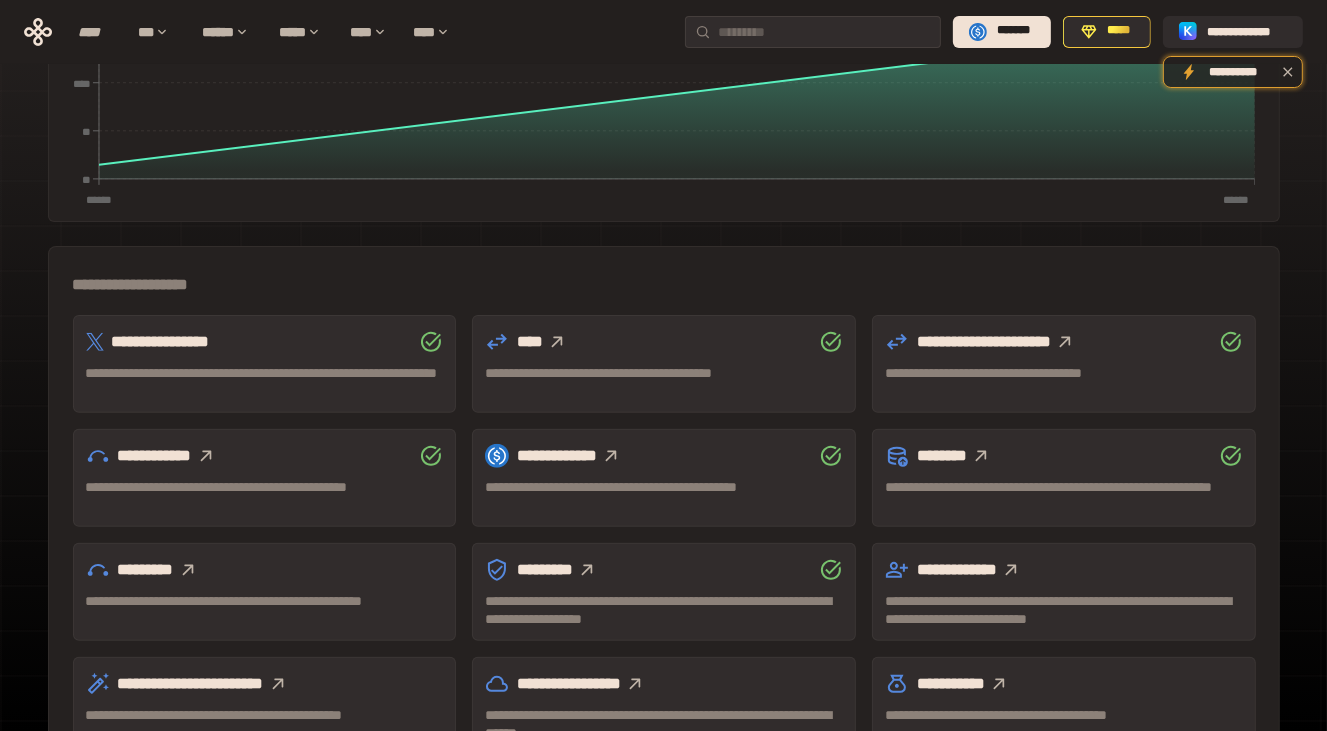 click 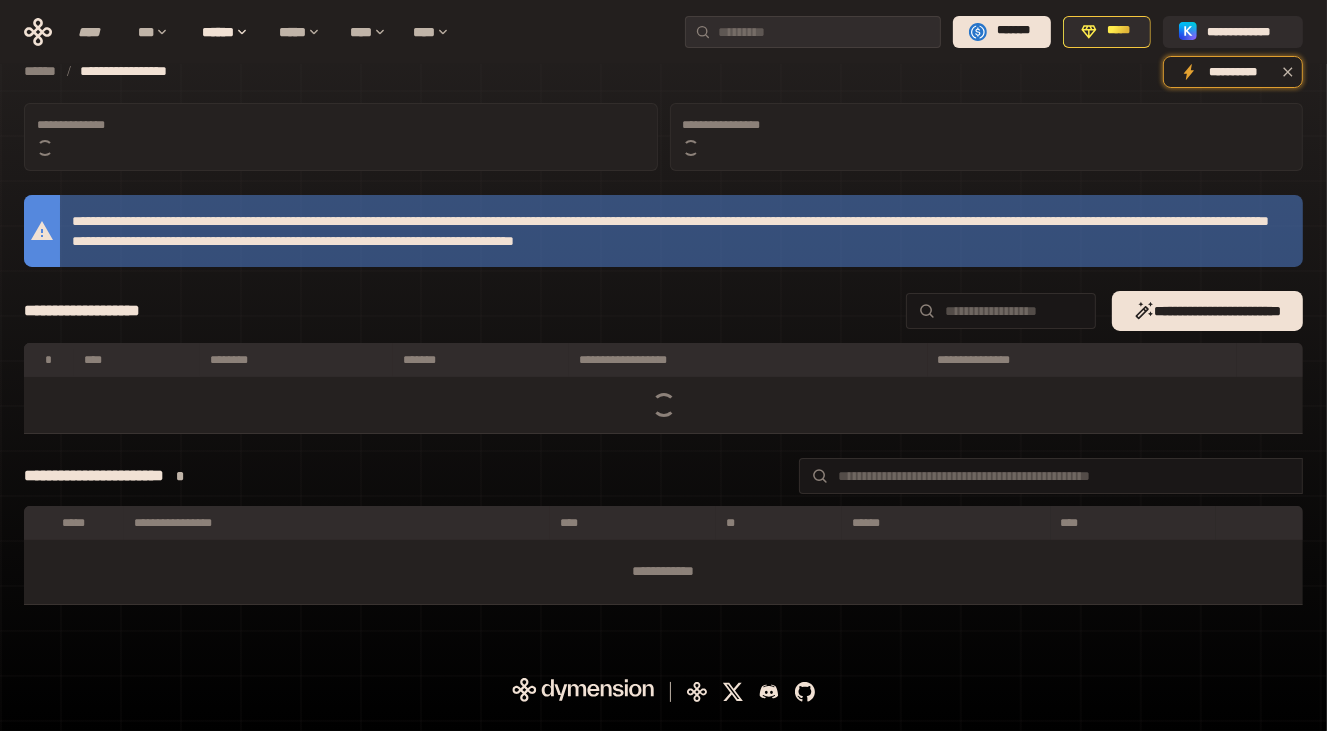 scroll, scrollTop: 0, scrollLeft: 0, axis: both 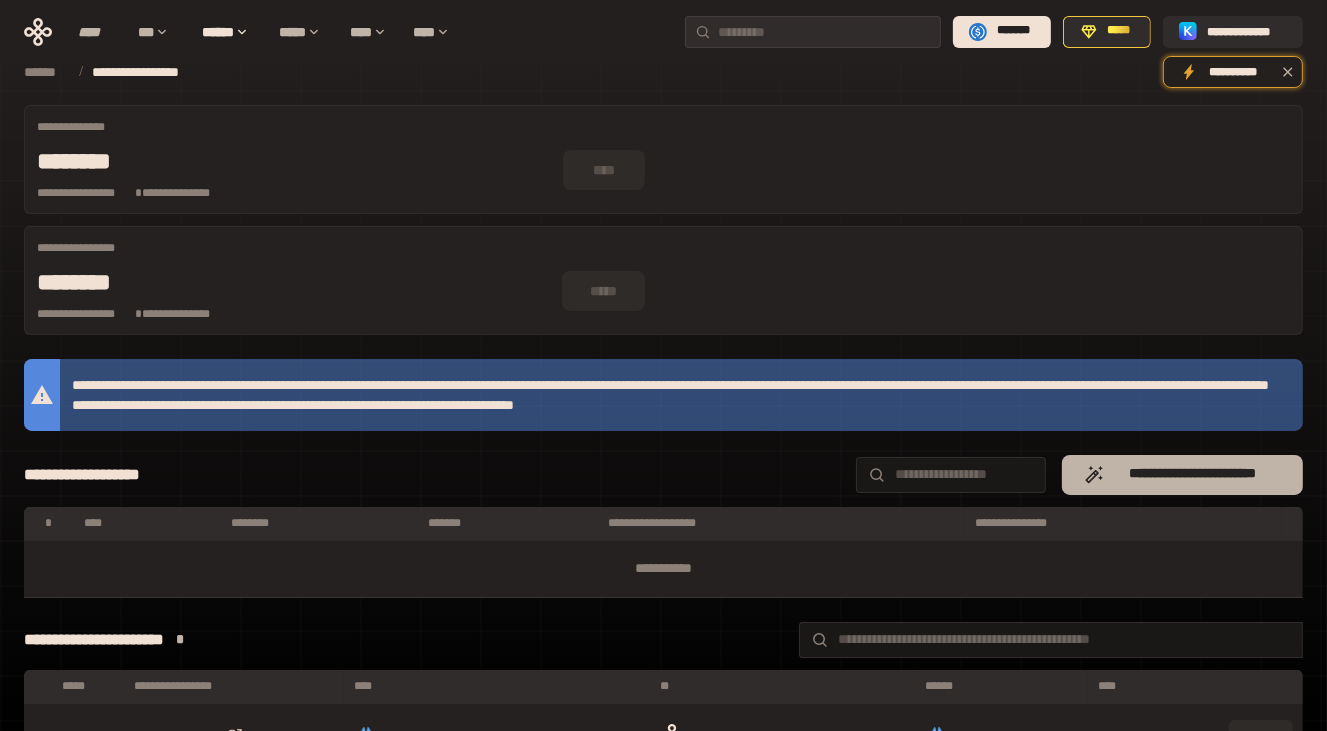 click on "**********" at bounding box center [1182, 475] 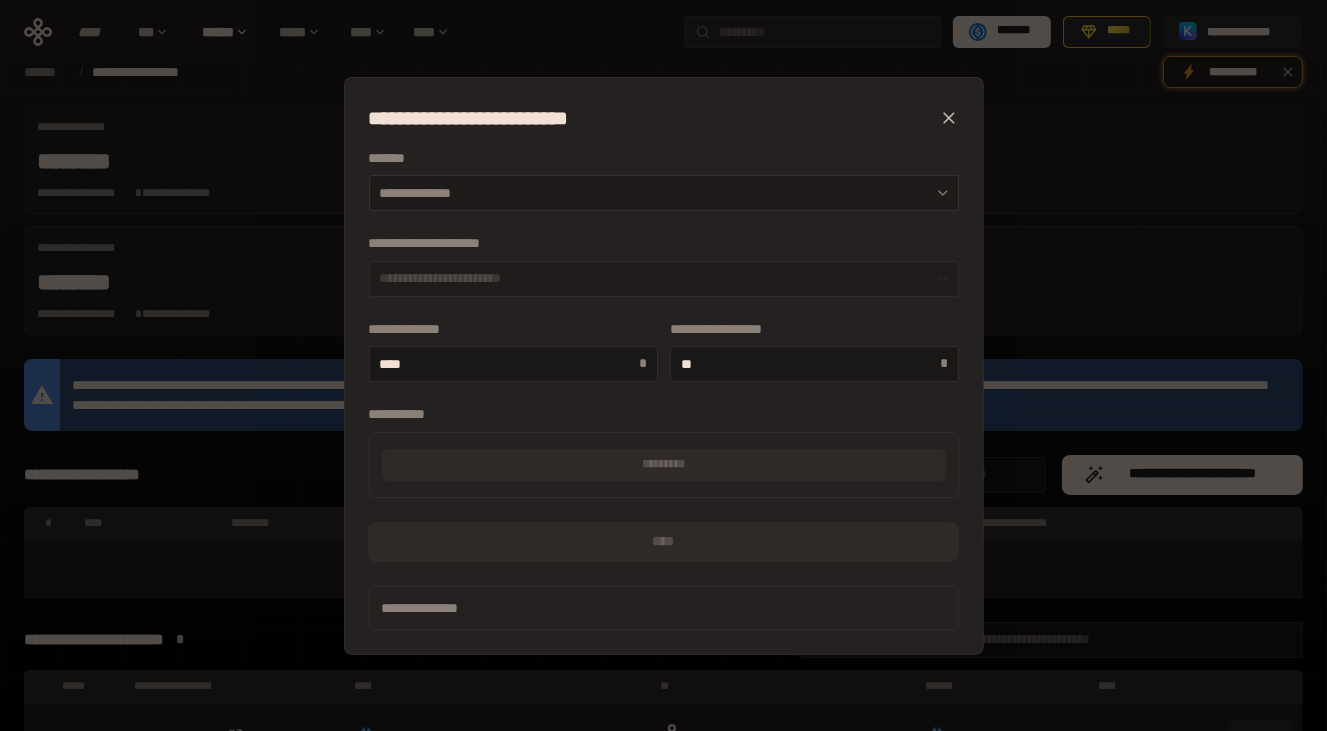 click on "**********" at bounding box center (664, 193) 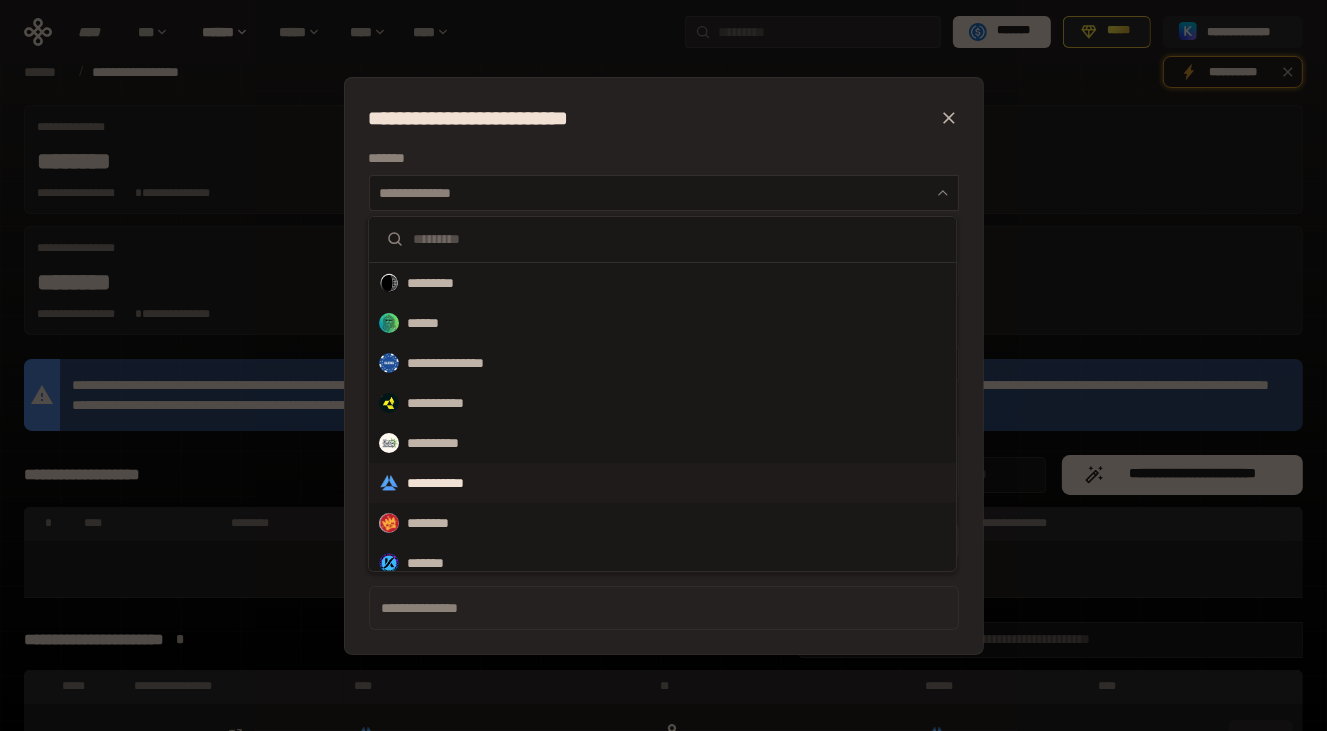 click on "**********" at bounding box center (662, 483) 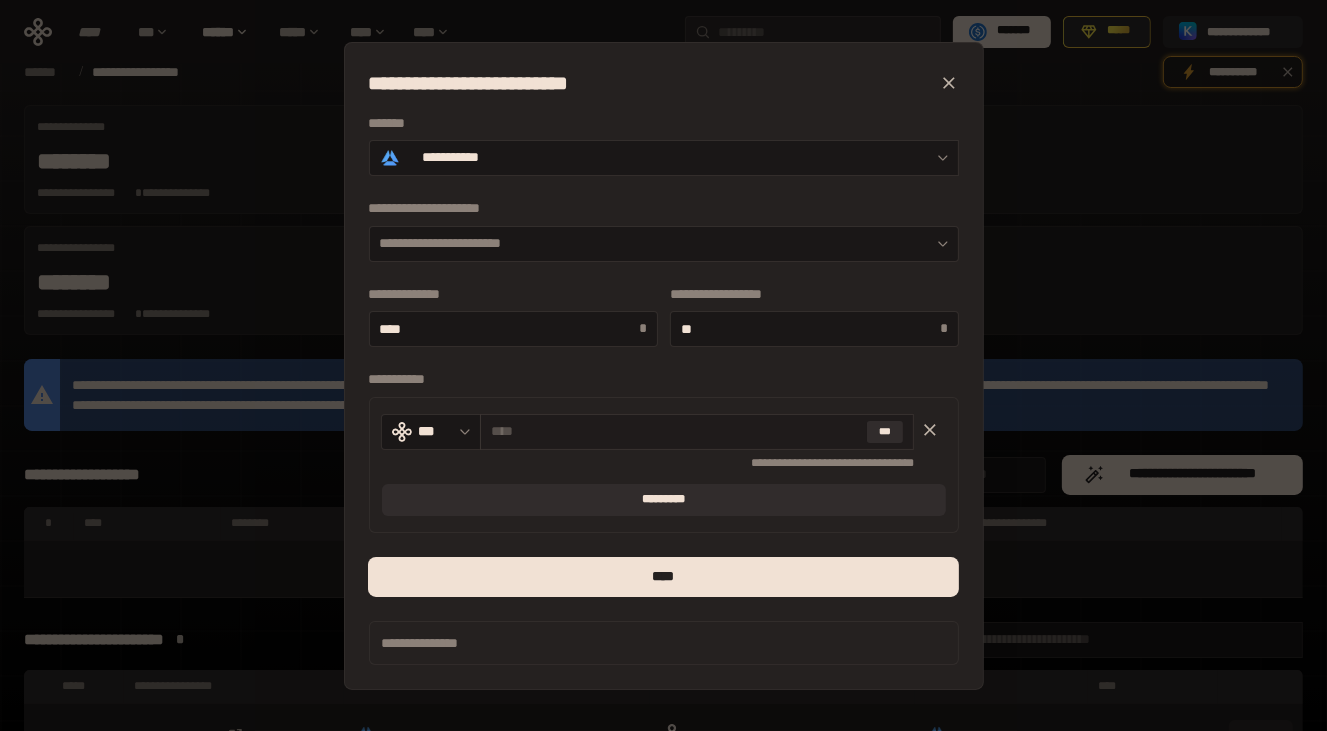 click at bounding box center (675, 431) 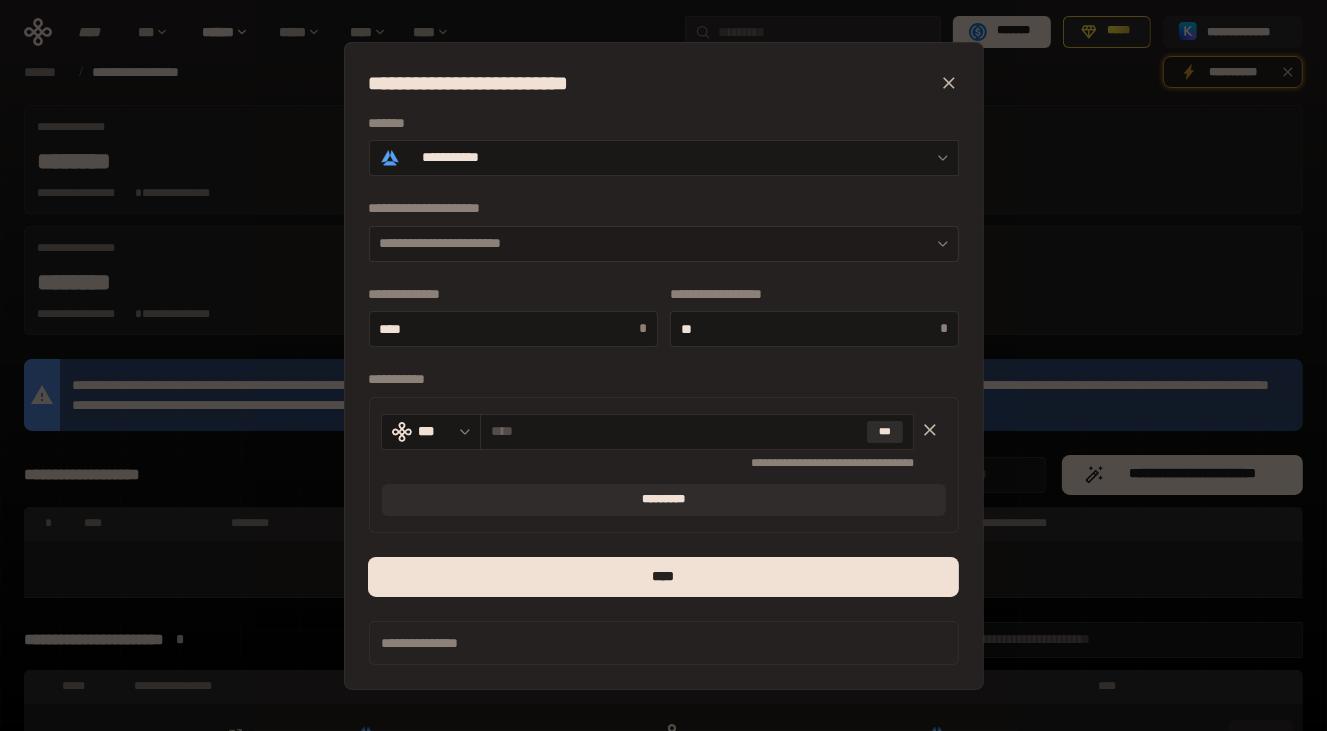 click on "**********" at bounding box center (664, 244) 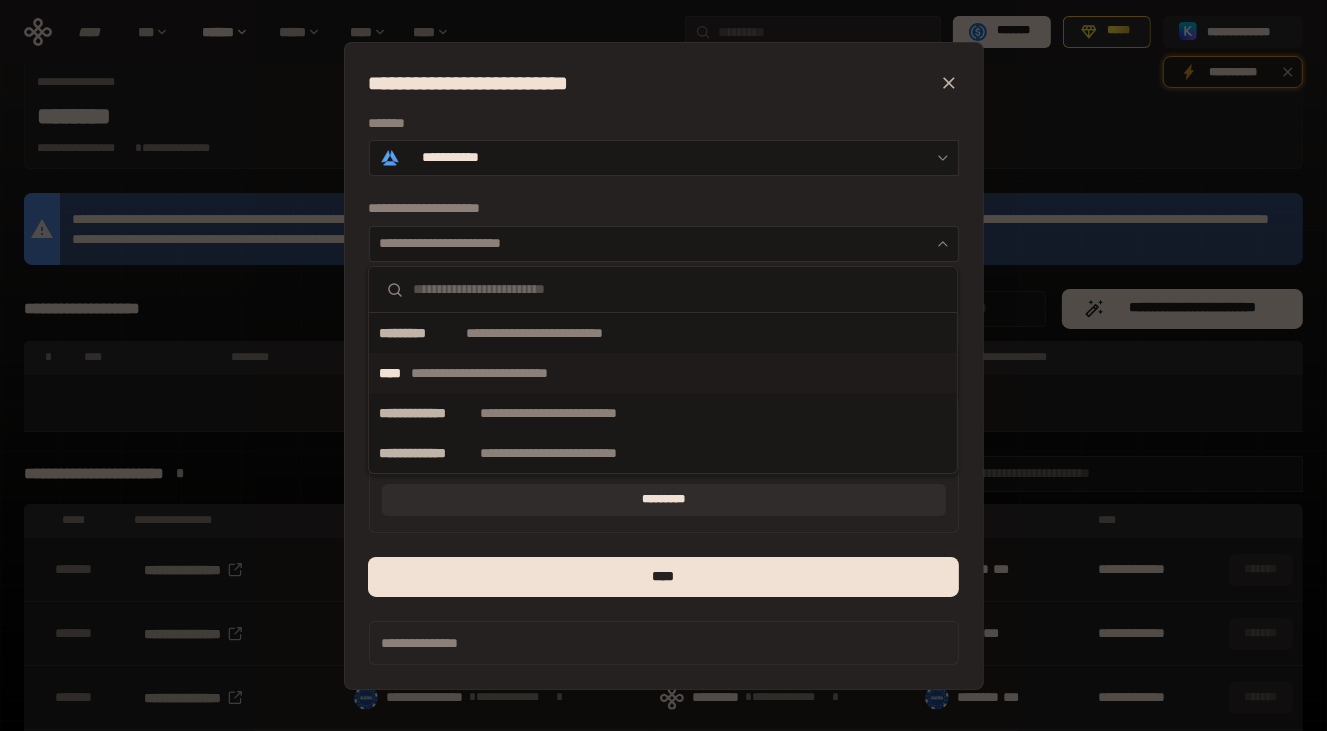 scroll, scrollTop: 0, scrollLeft: 0, axis: both 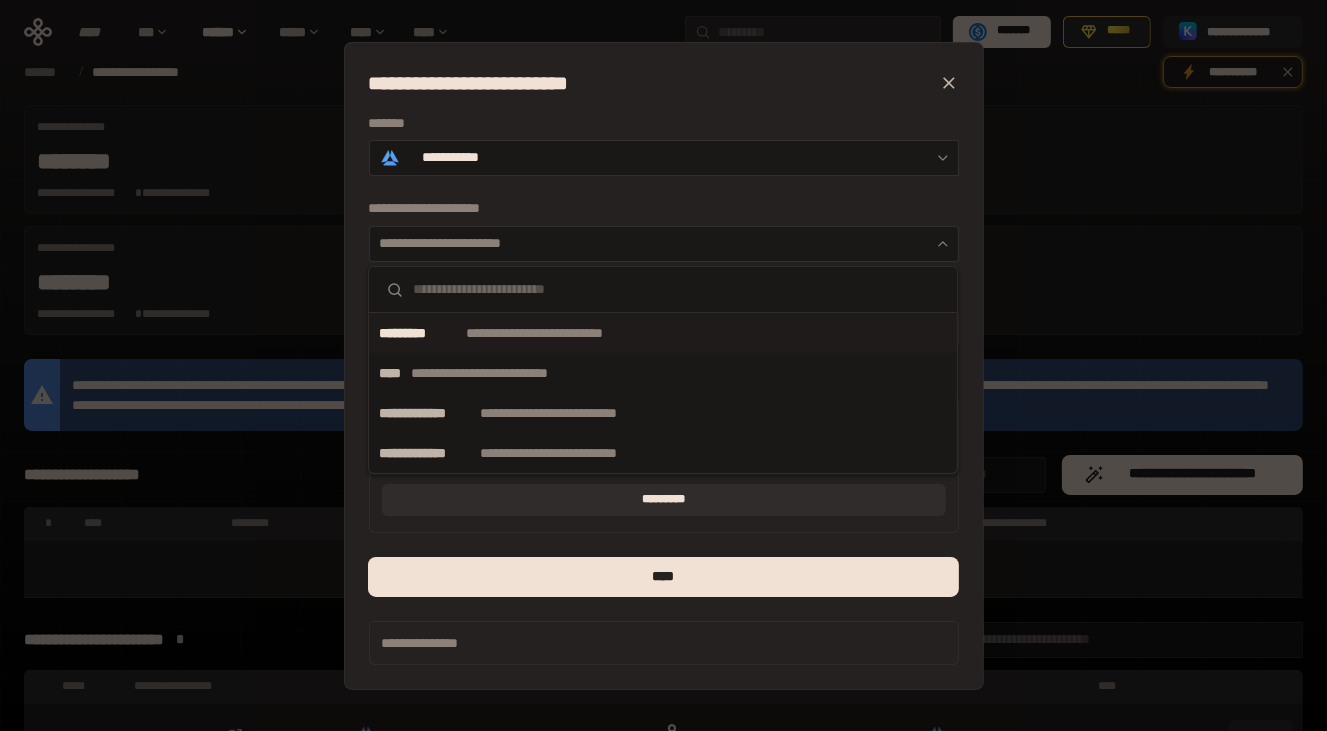 click on "**********" at bounding box center [565, 333] 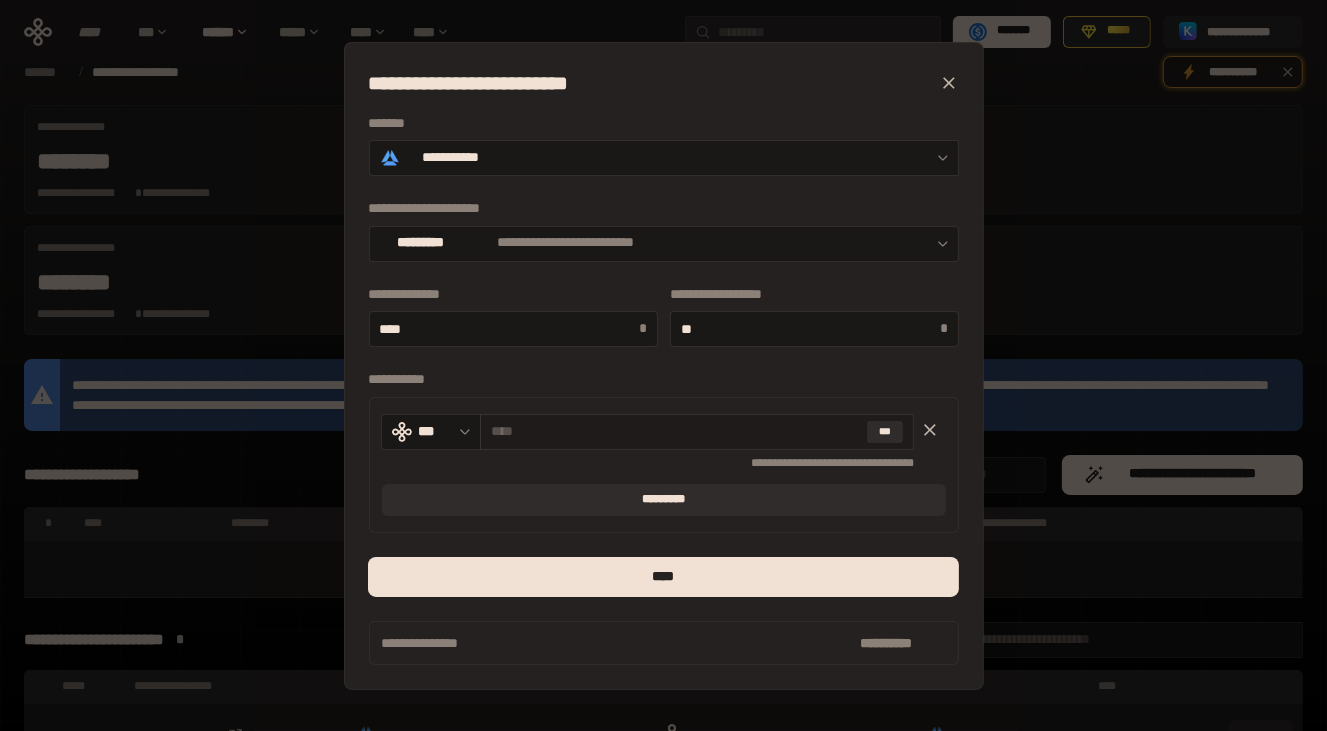 click at bounding box center [675, 431] 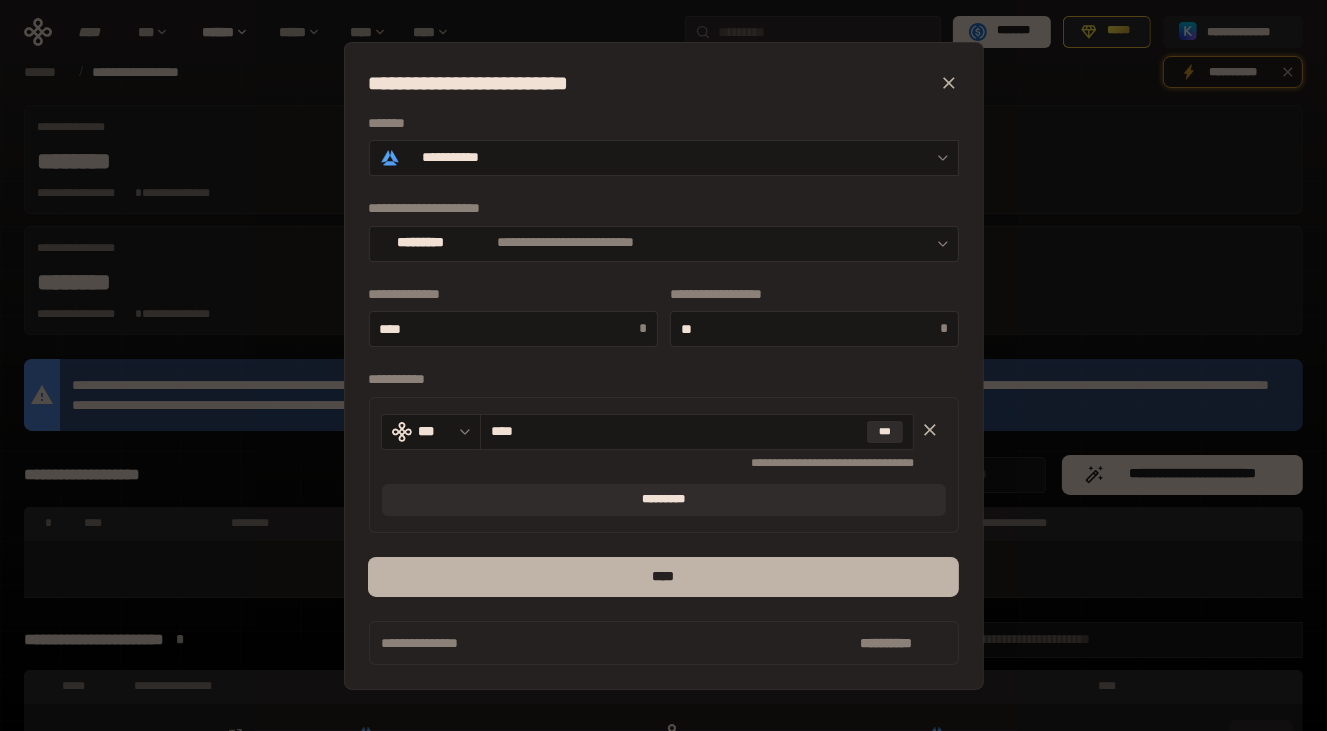 type on "****" 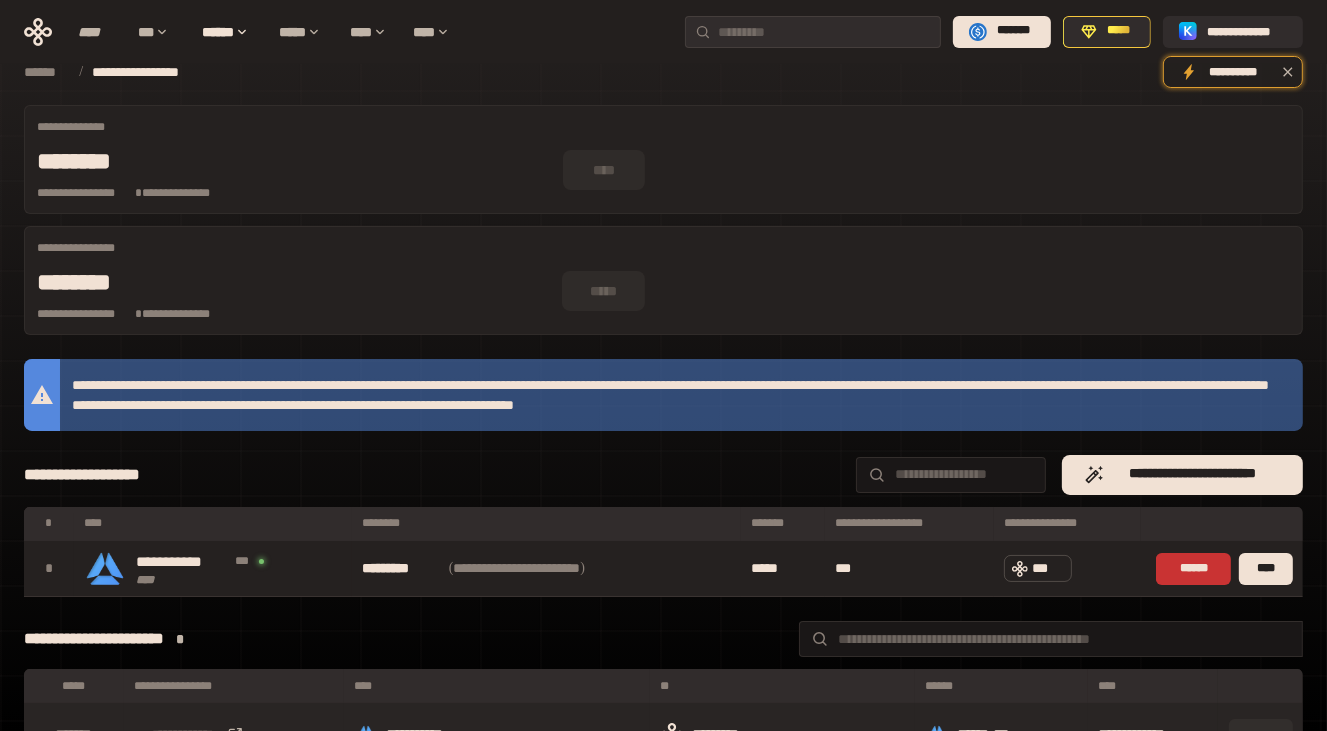 scroll, scrollTop: 0, scrollLeft: 0, axis: both 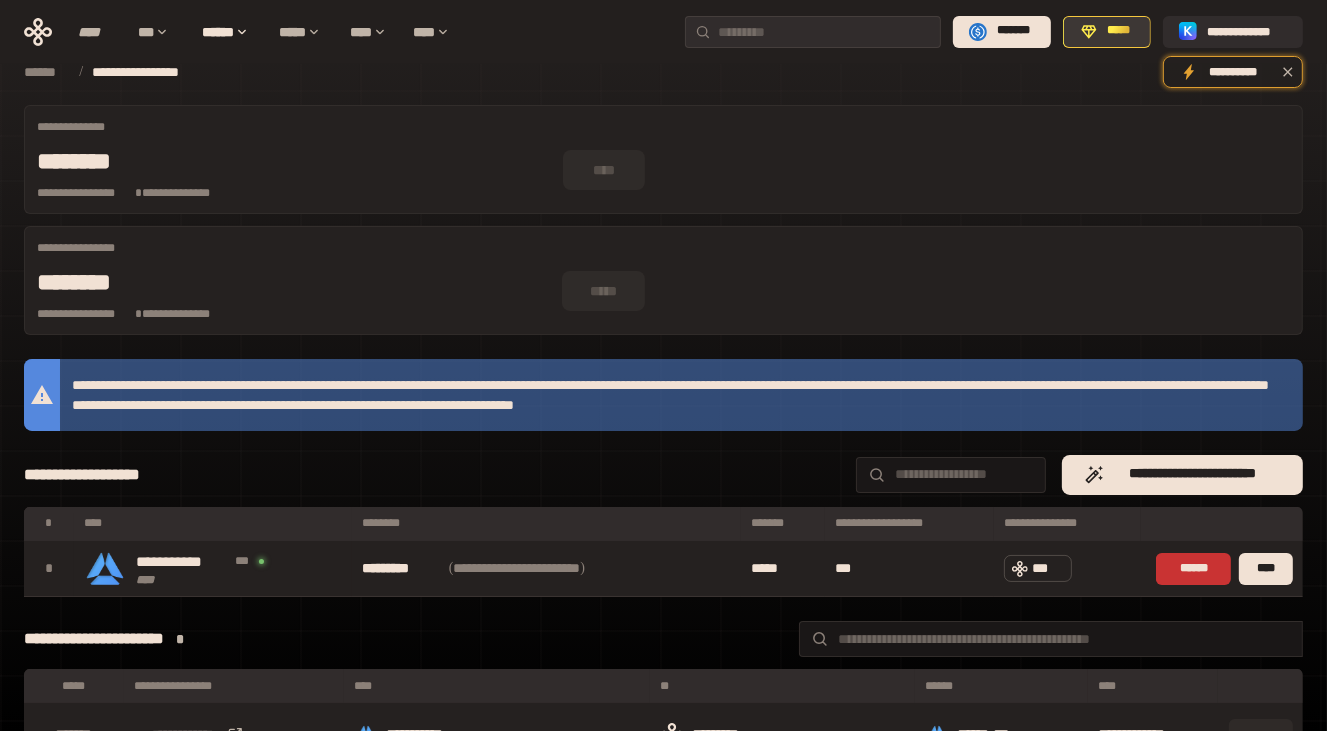 click on "*****" at bounding box center (1118, 31) 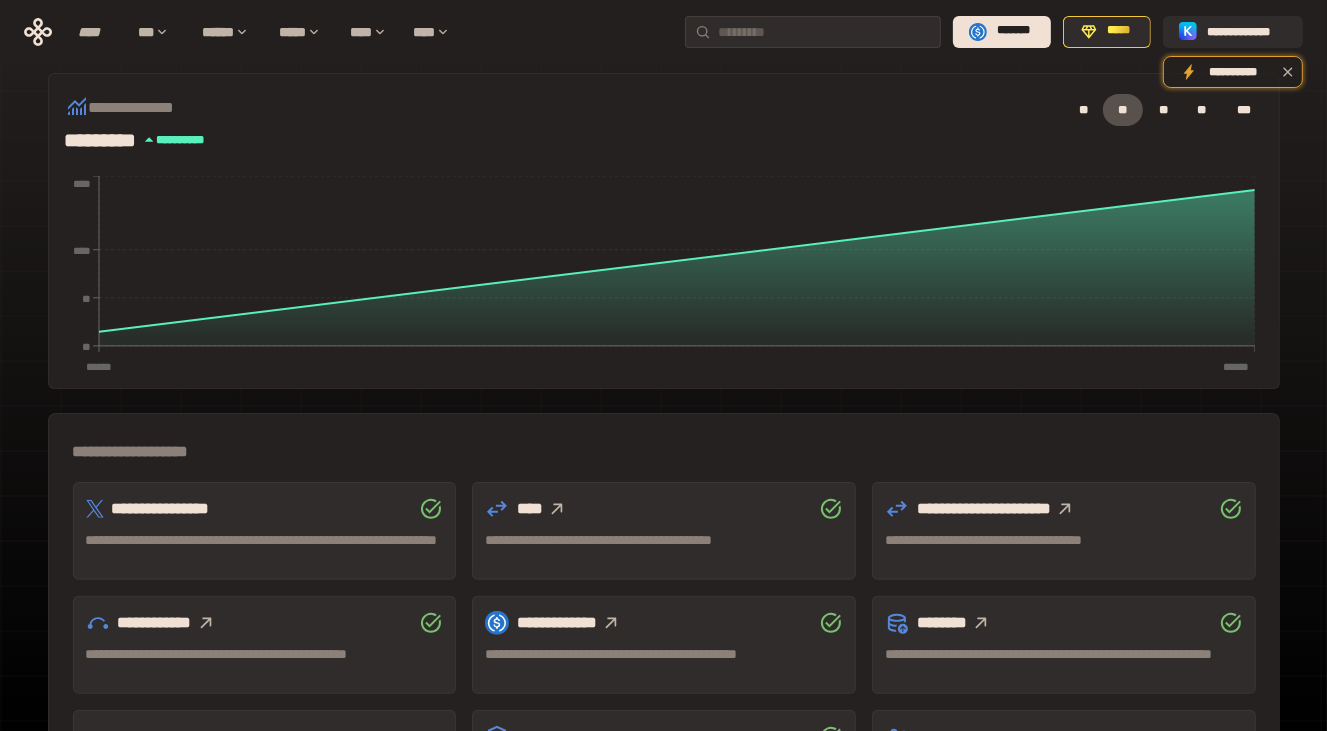 scroll, scrollTop: 500, scrollLeft: 0, axis: vertical 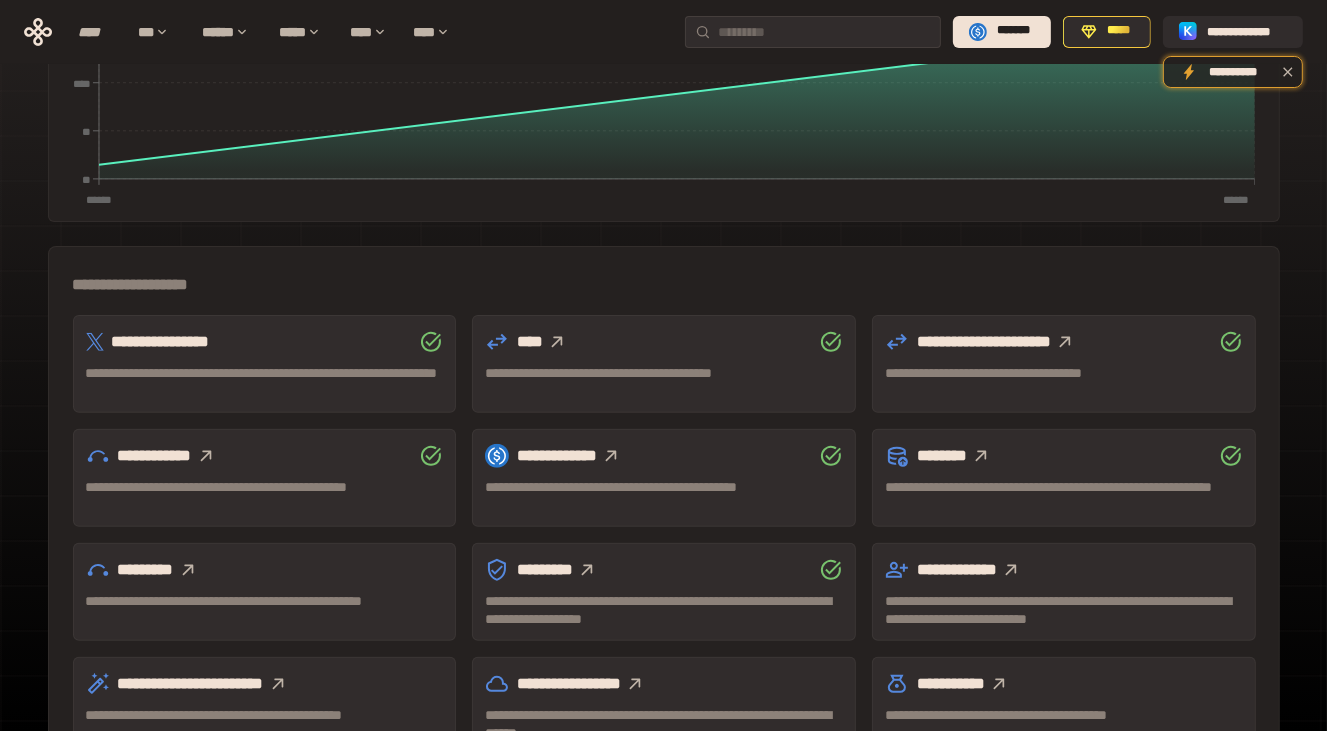 click 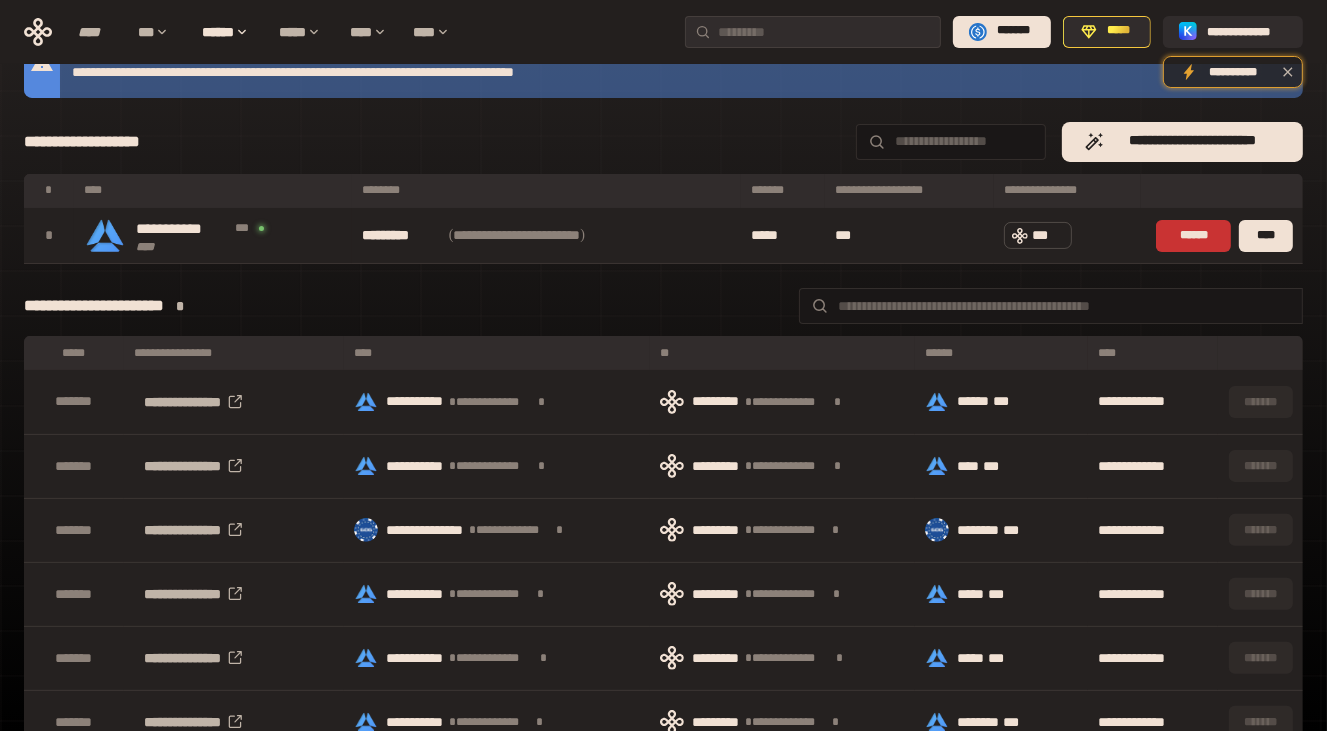 scroll, scrollTop: 0, scrollLeft: 0, axis: both 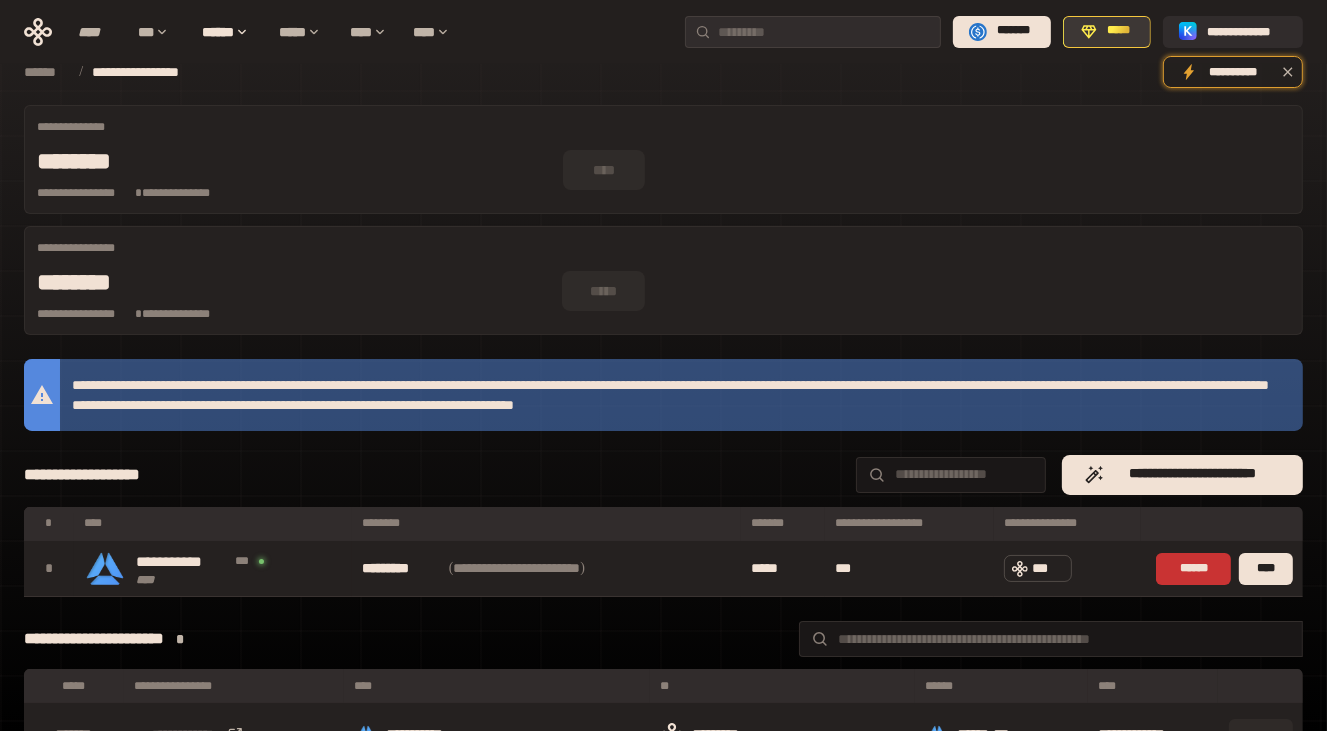 click 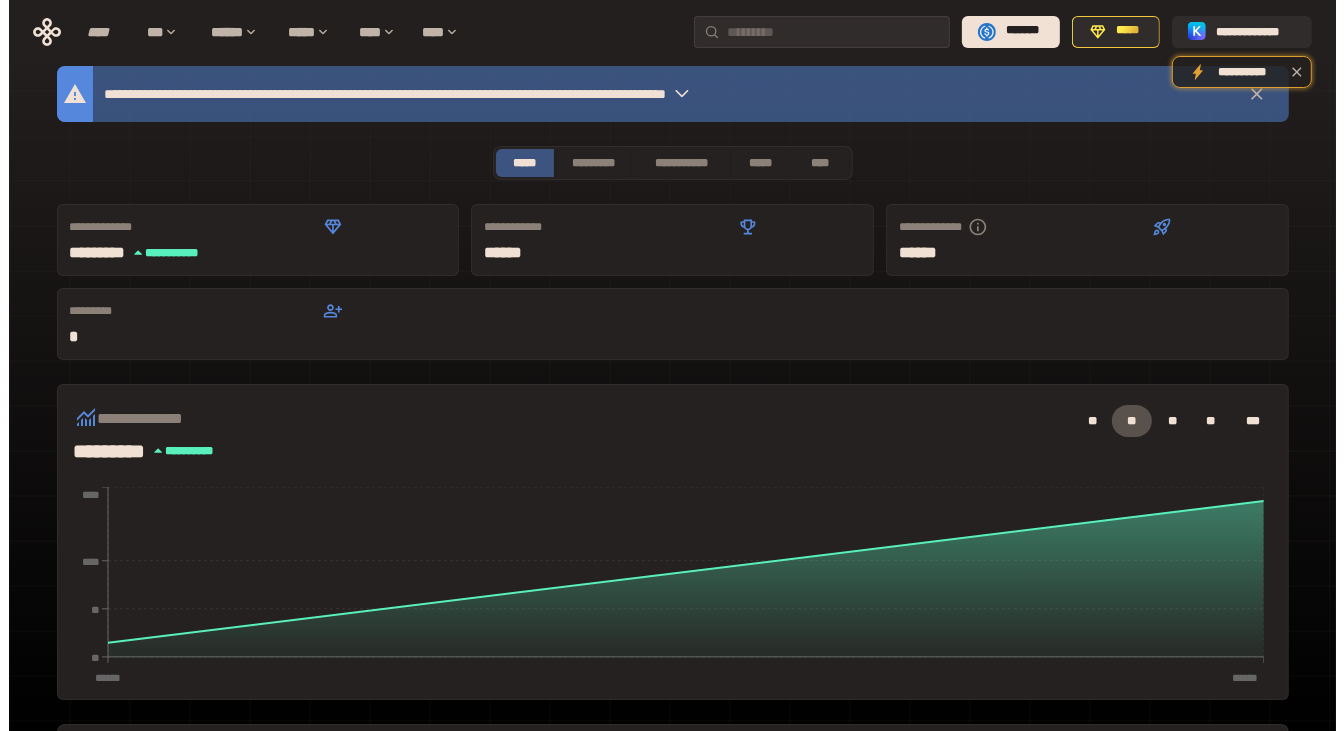 scroll, scrollTop: 0, scrollLeft: 0, axis: both 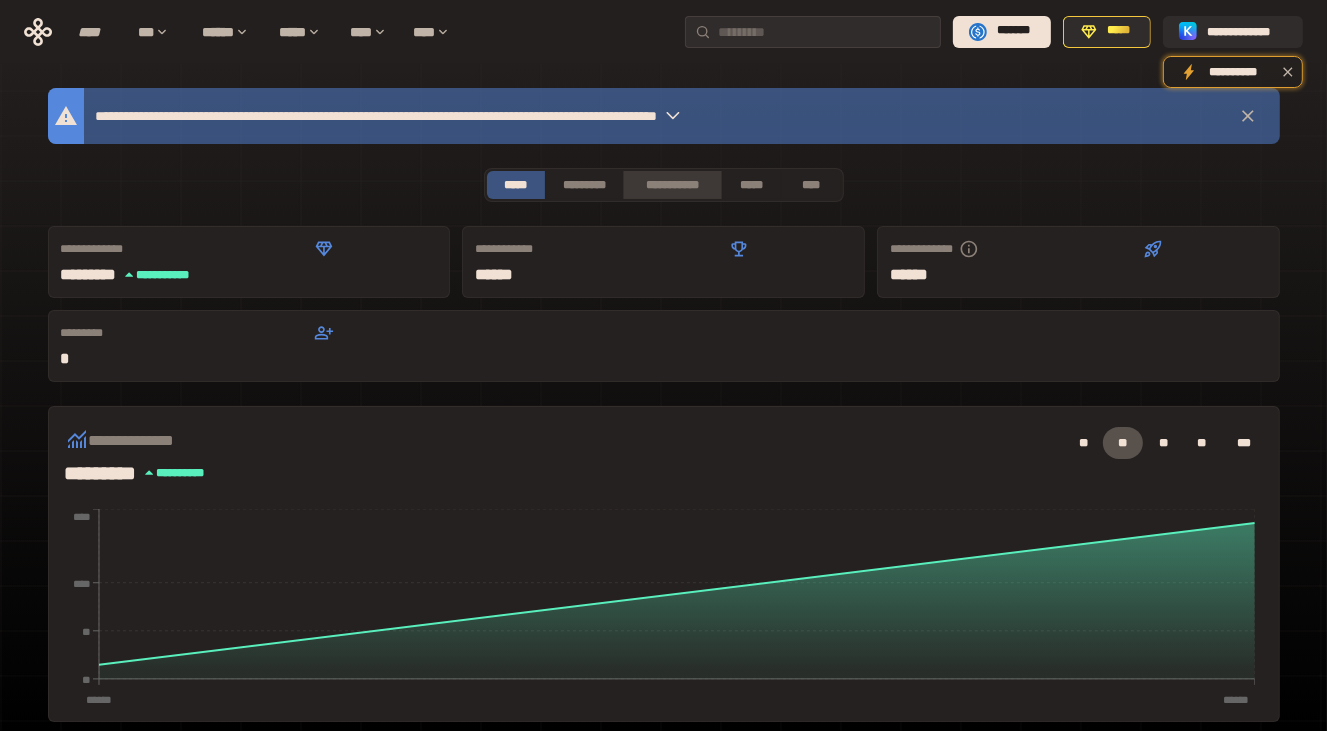 click on "**********" at bounding box center (672, 185) 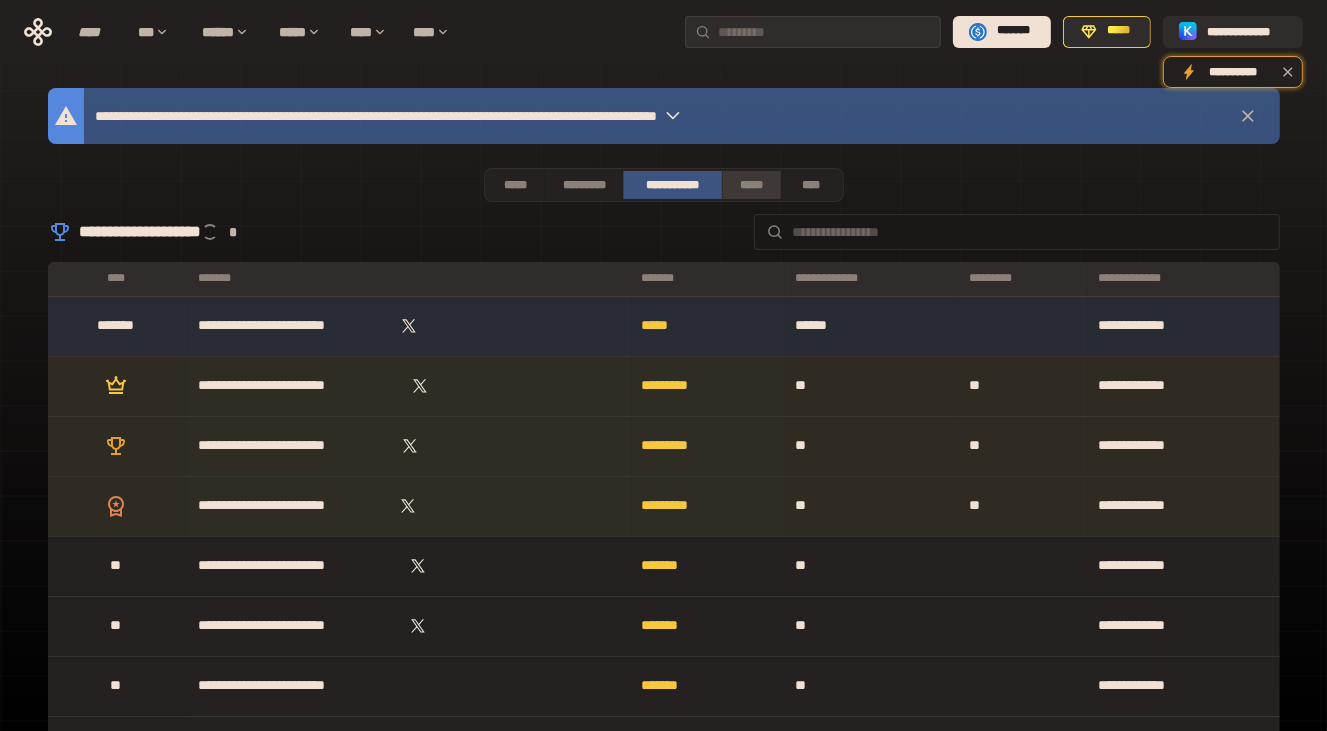 click on "*****" at bounding box center (752, 185) 